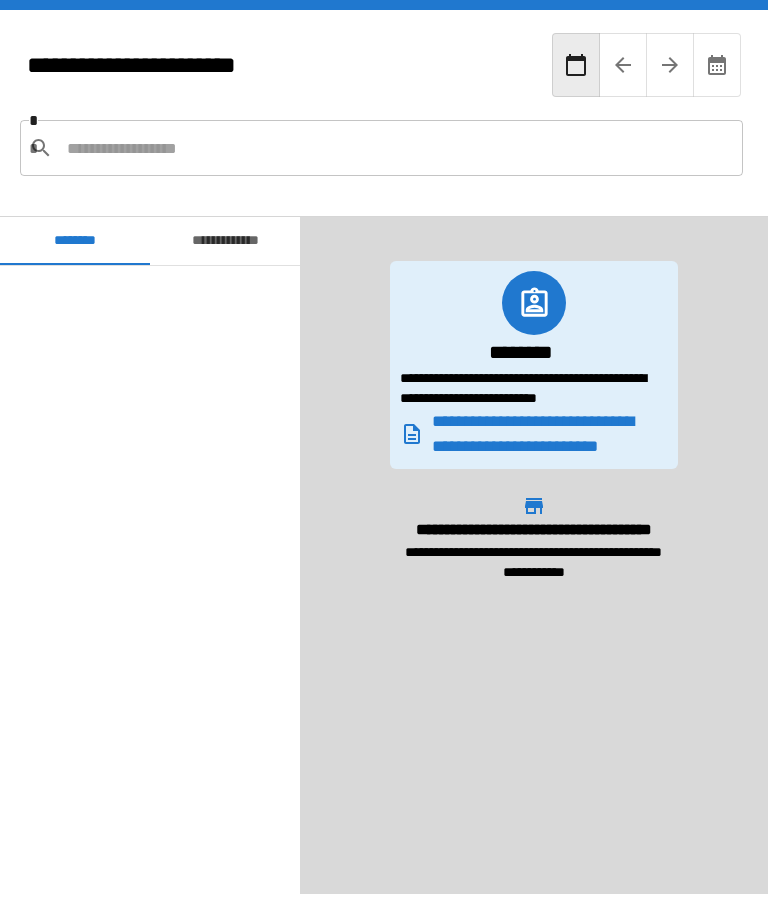scroll, scrollTop: 64, scrollLeft: 0, axis: vertical 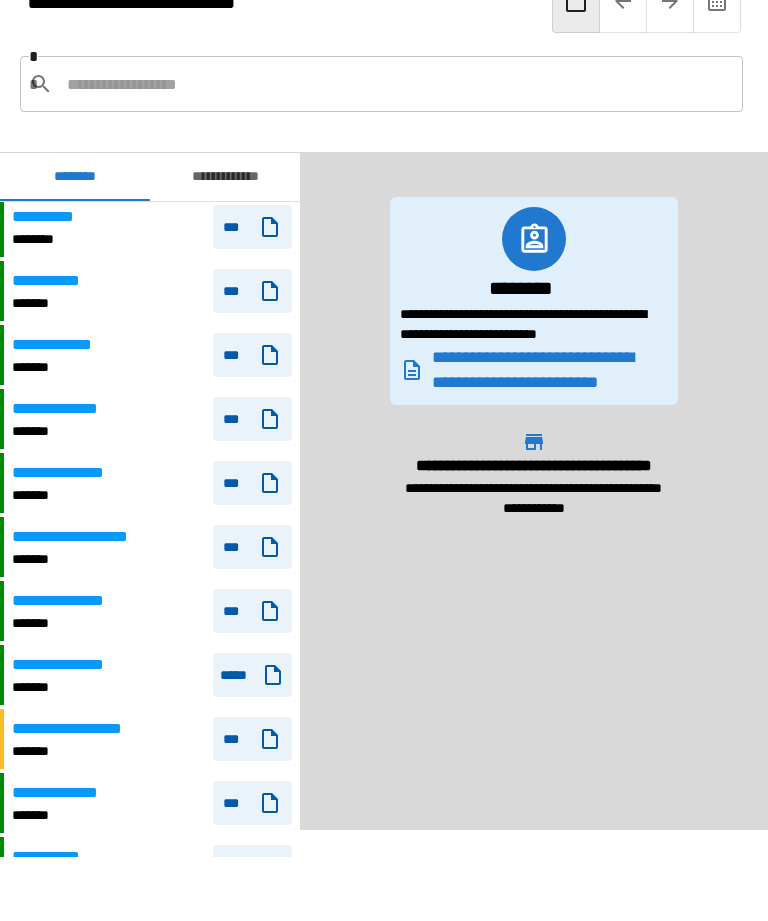 click on "**********" at bounding box center [82, 665] 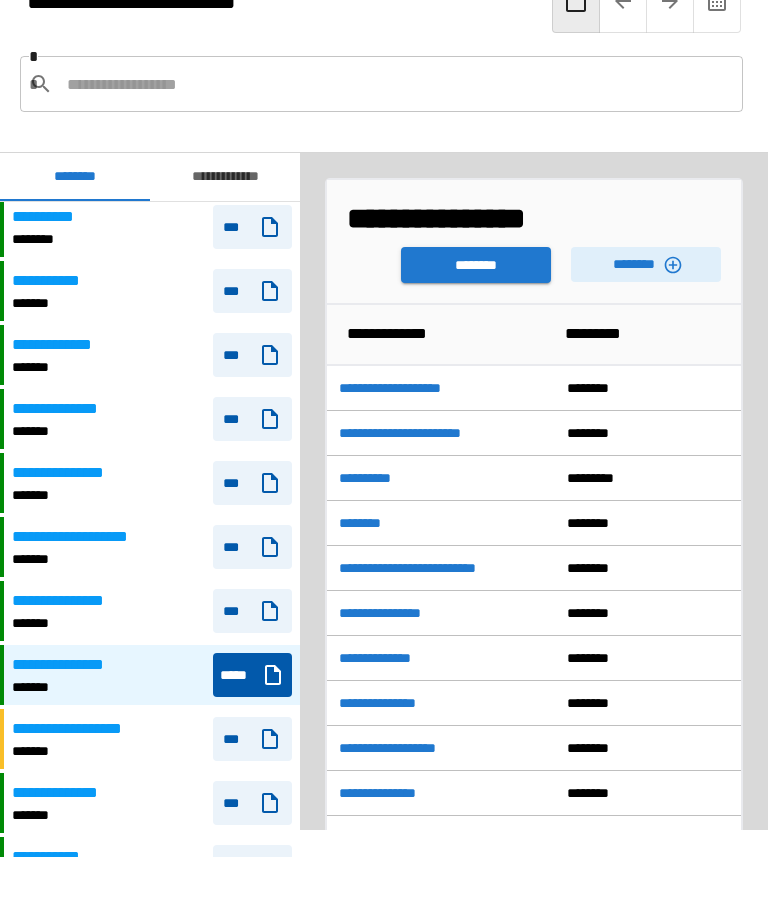 click on "********" at bounding box center (646, 264) 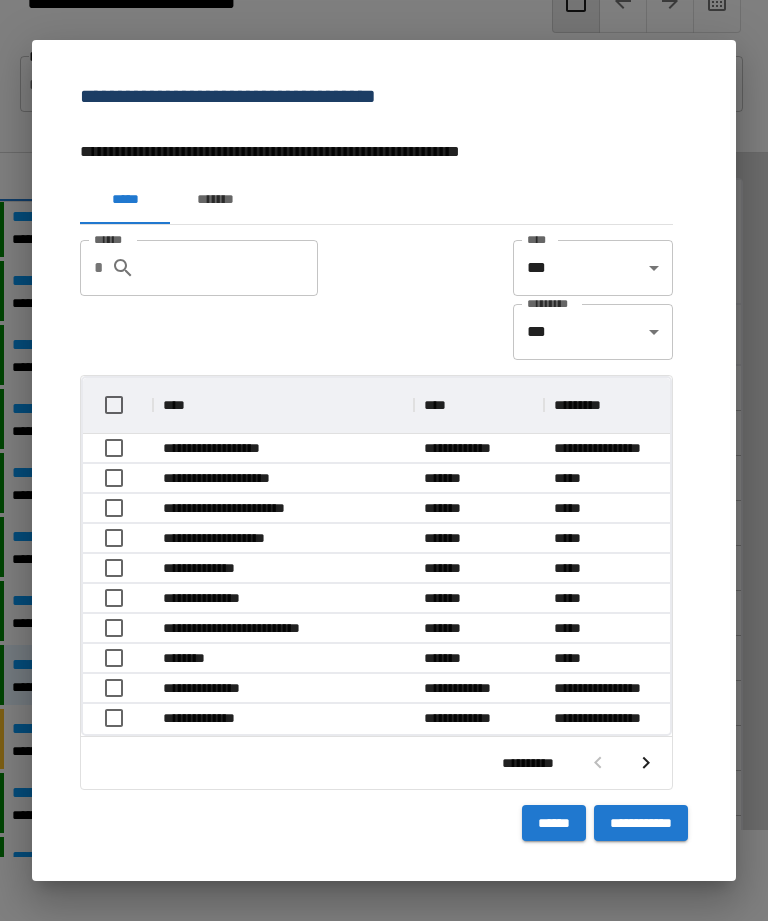 scroll, scrollTop: 1, scrollLeft: 1, axis: both 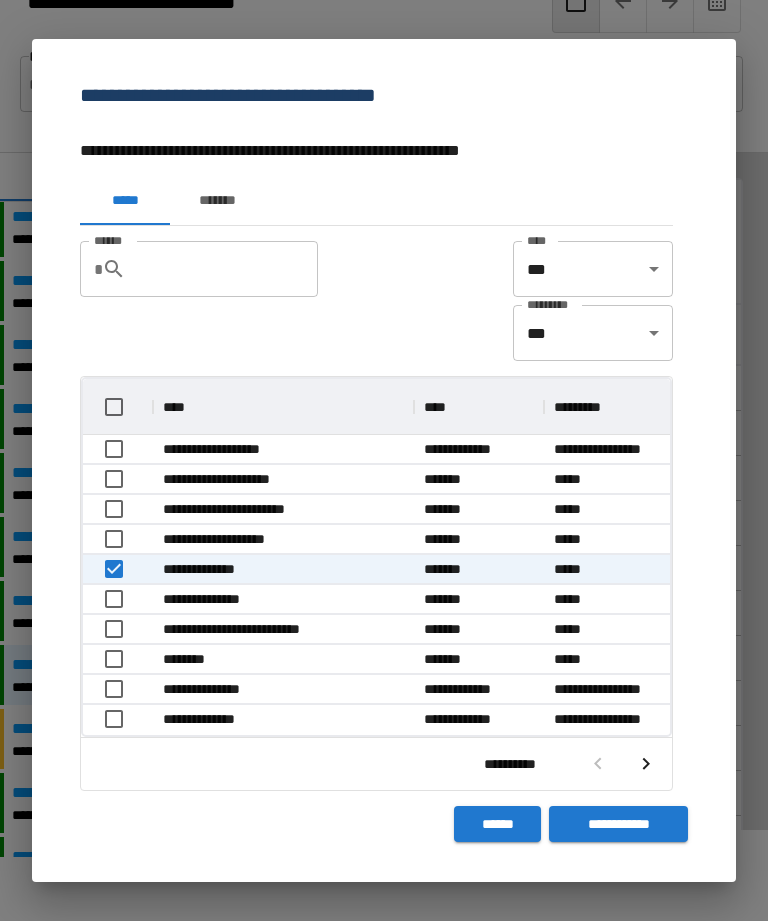 click on "**********" at bounding box center (618, 824) 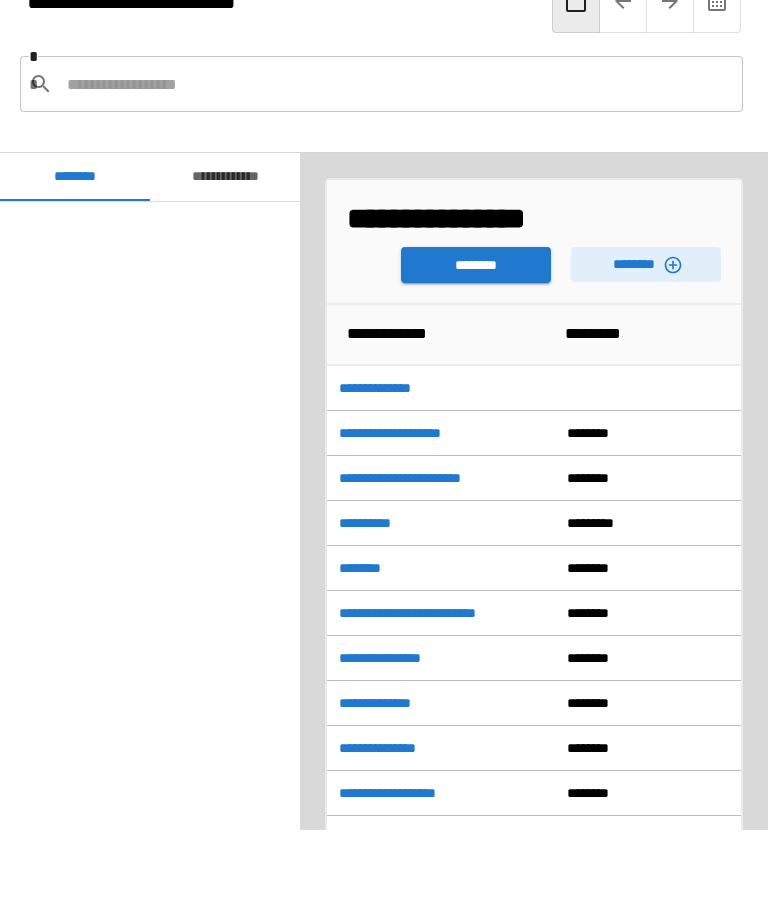 scroll, scrollTop: 1509, scrollLeft: 0, axis: vertical 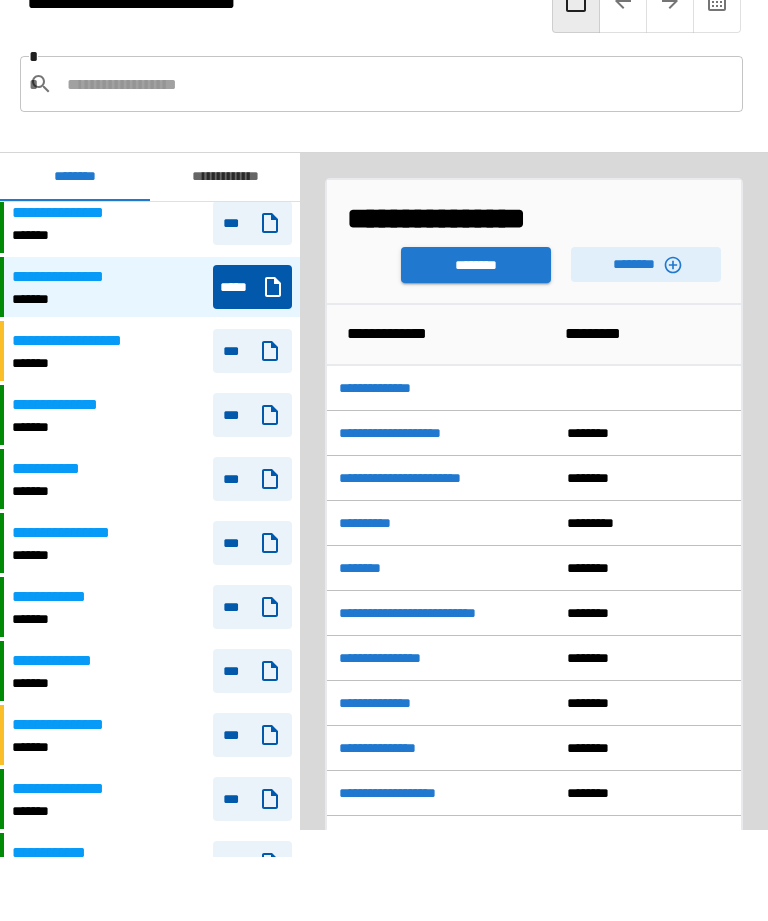 click on "********" at bounding box center (646, 264) 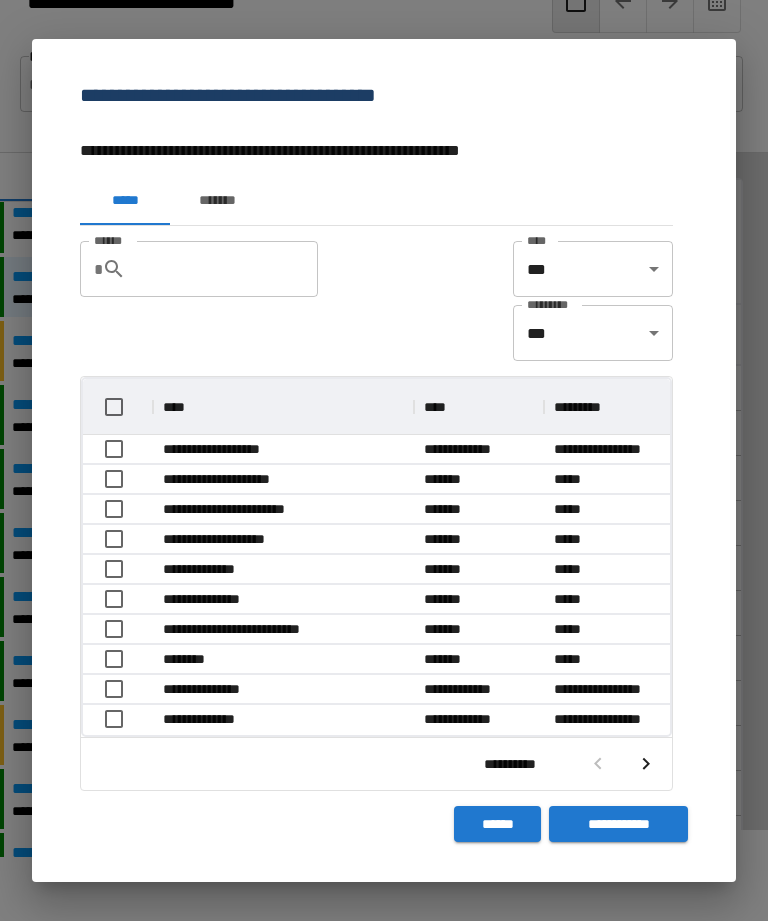 scroll, scrollTop: 356, scrollLeft: 587, axis: both 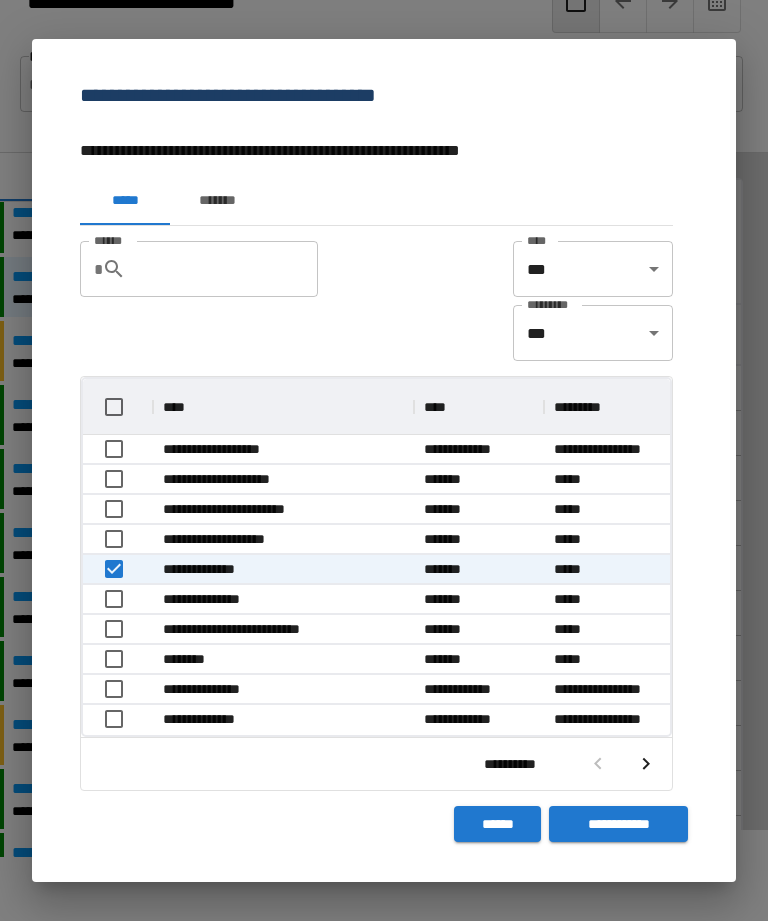 click on "**********" at bounding box center [618, 824] 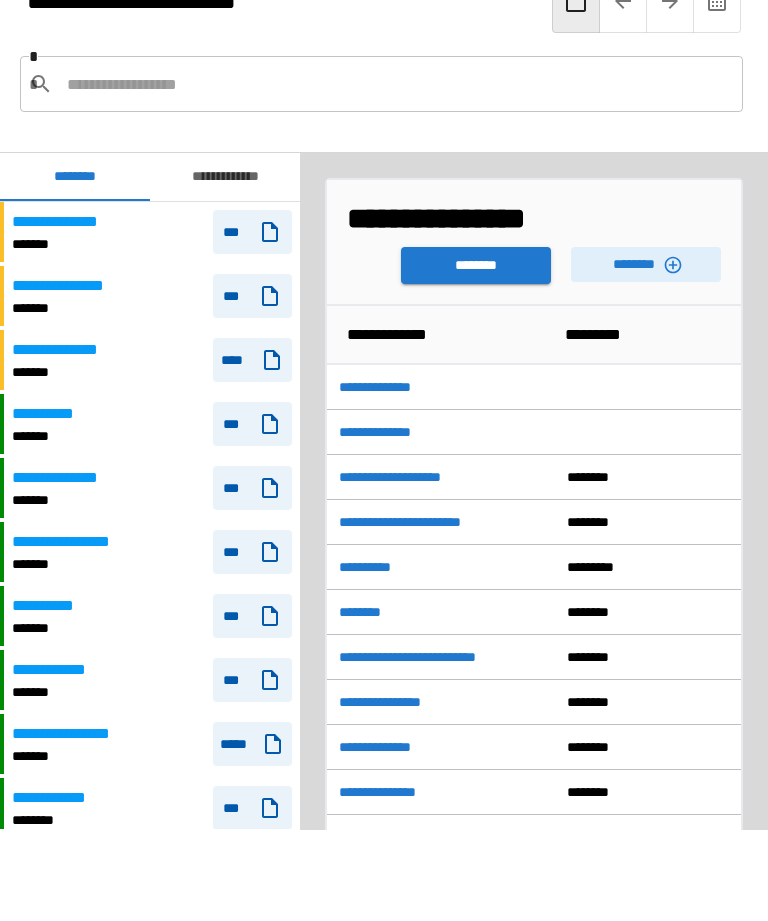 scroll, scrollTop: 1509, scrollLeft: 0, axis: vertical 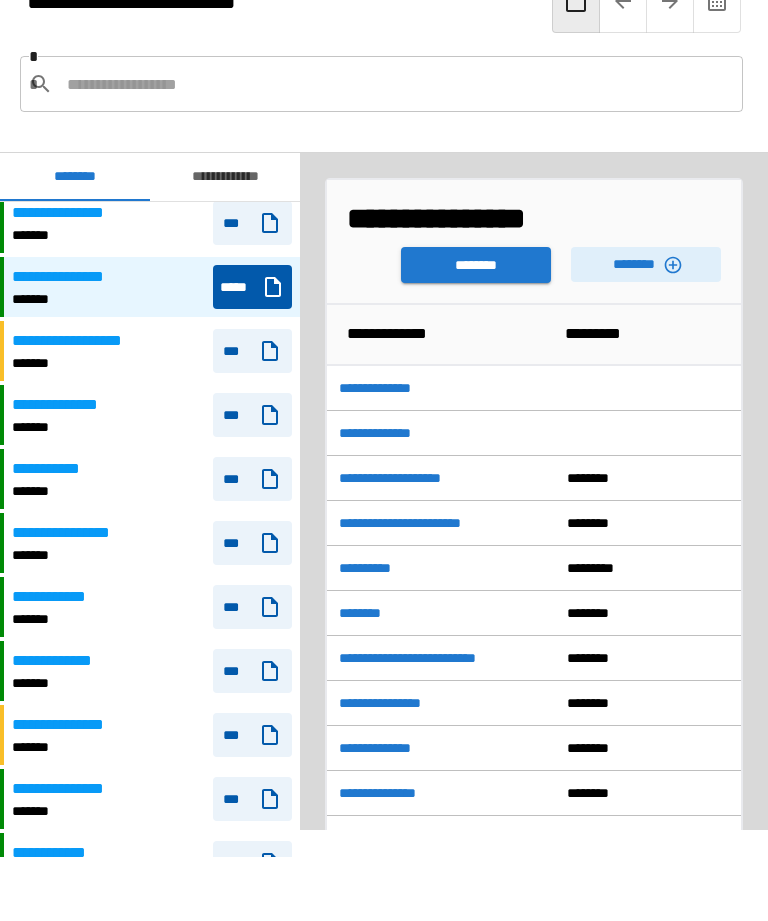 click on "********" at bounding box center (476, 265) 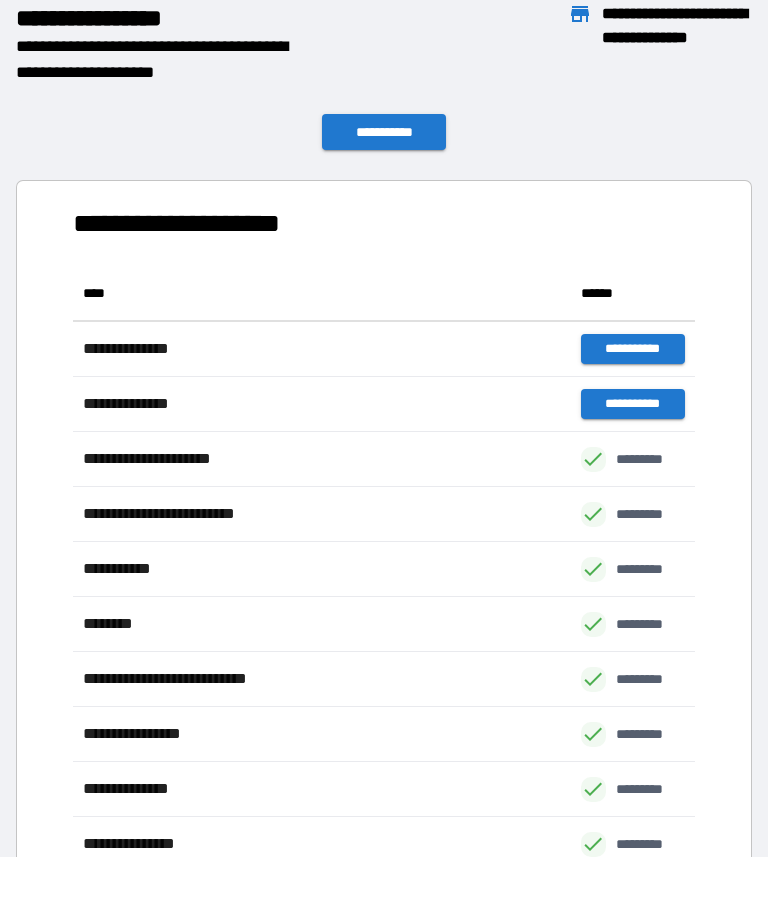 scroll, scrollTop: 771, scrollLeft: 622, axis: both 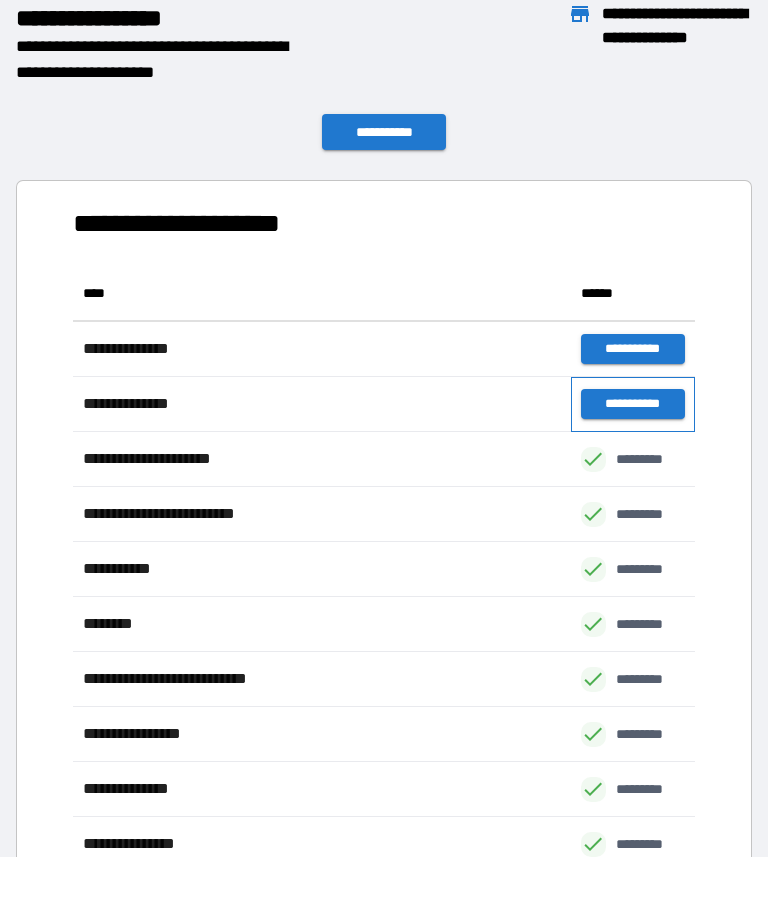 click on "**********" at bounding box center (633, 404) 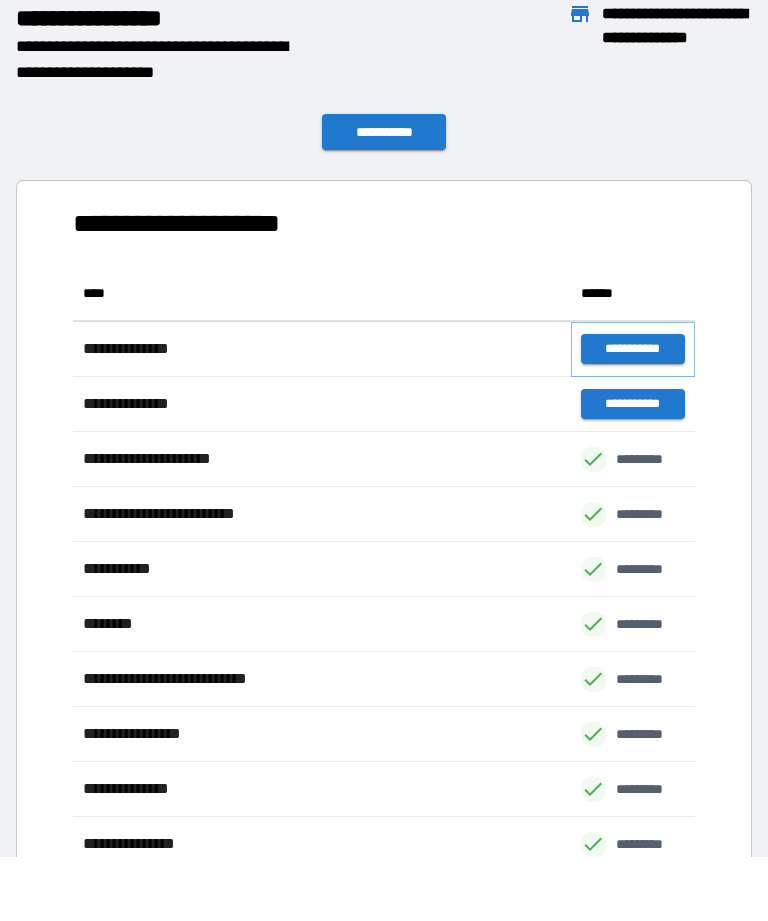 click on "**********" at bounding box center [633, 349] 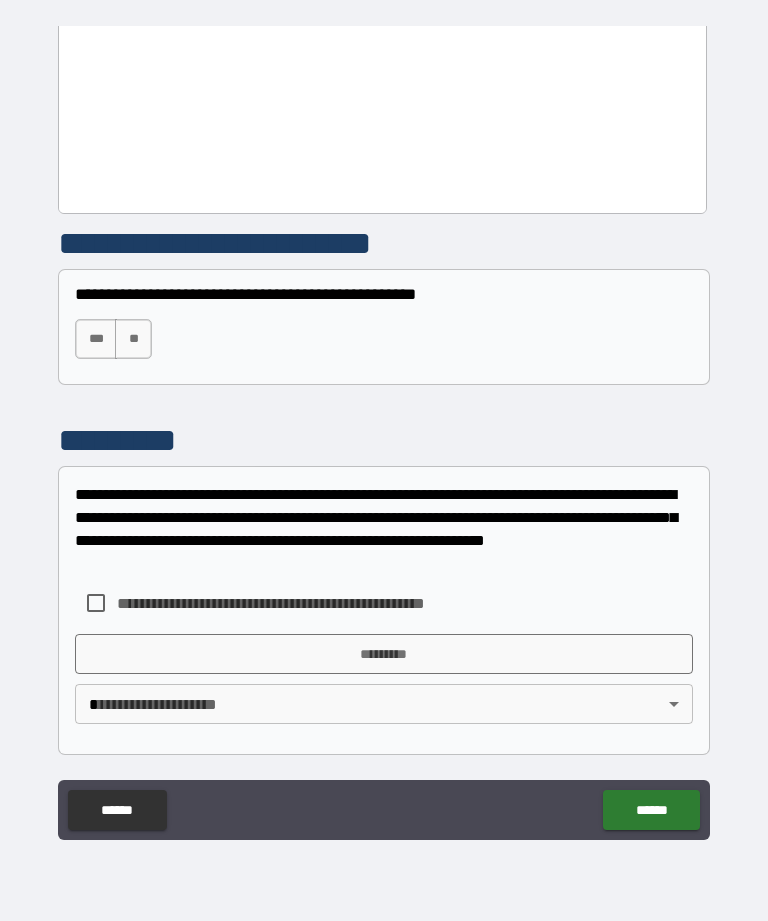 scroll, scrollTop: 682, scrollLeft: 0, axis: vertical 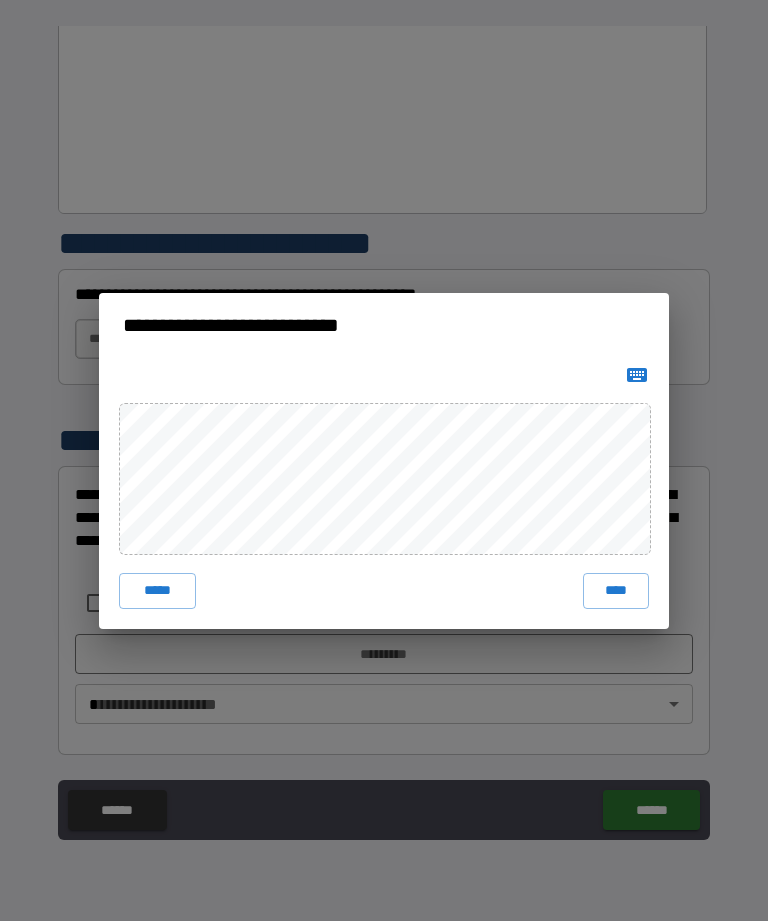 click on "****" at bounding box center [616, 591] 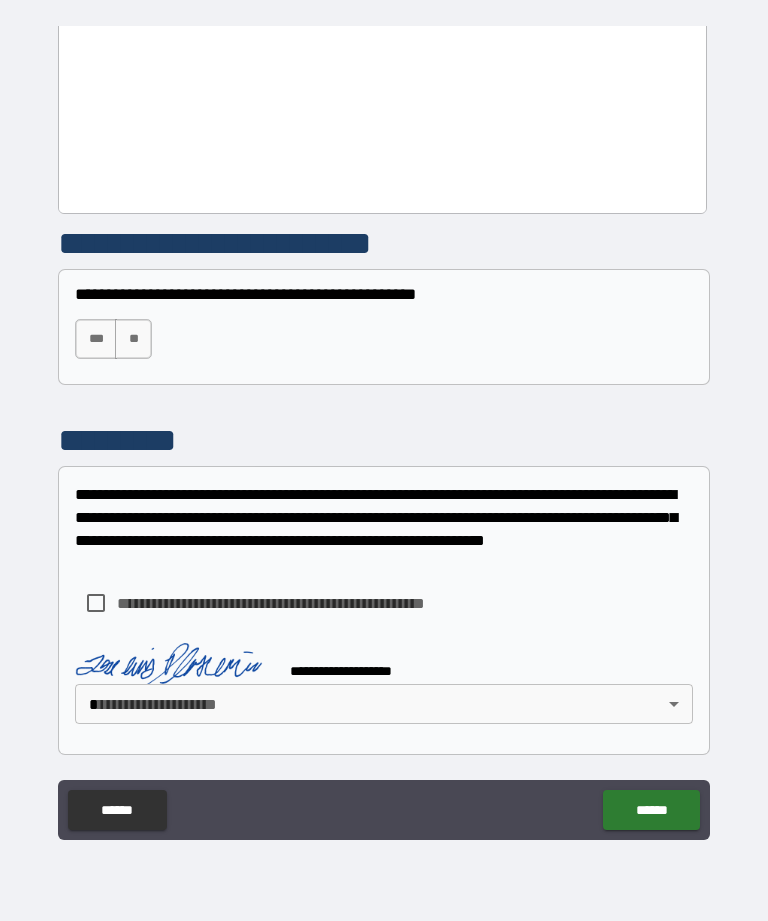 scroll, scrollTop: 672, scrollLeft: 0, axis: vertical 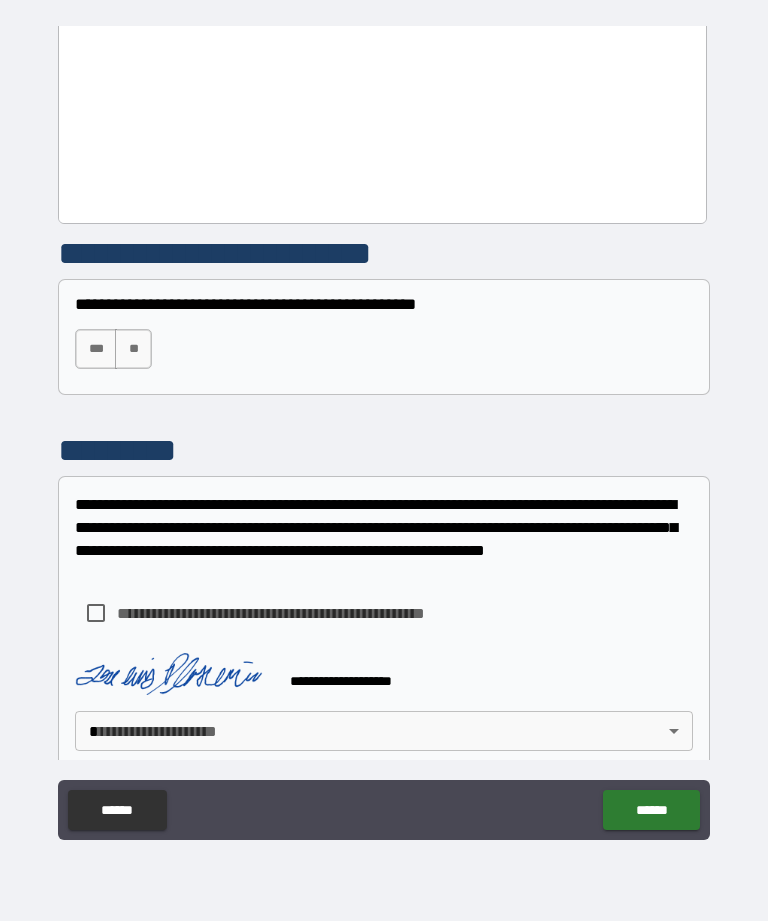 click on "***" at bounding box center [96, 349] 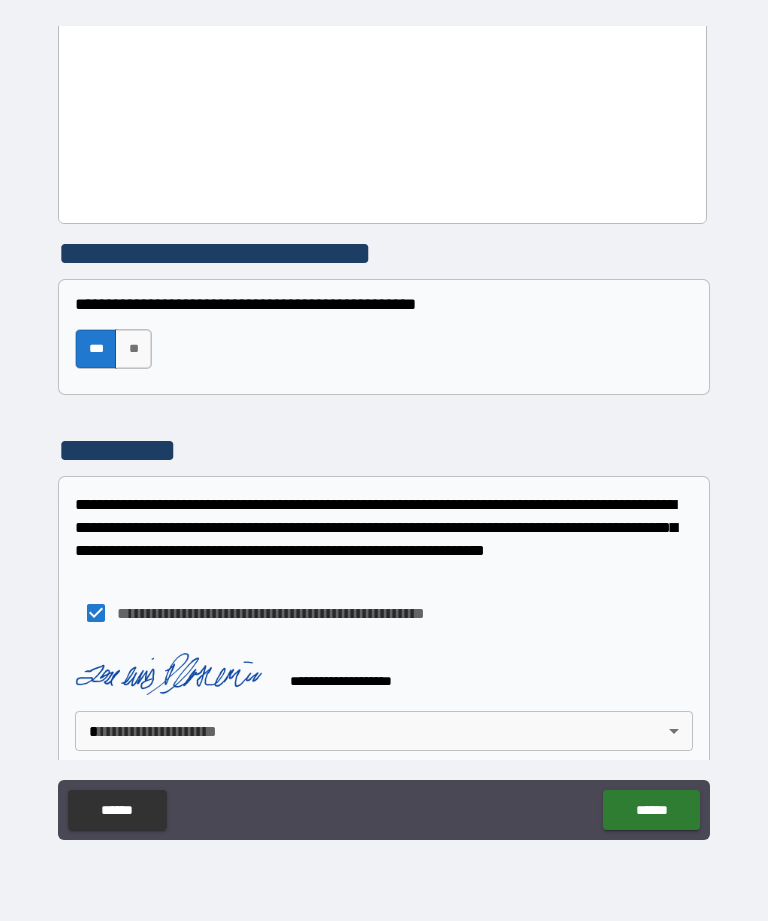 click on "**********" at bounding box center (384, 428) 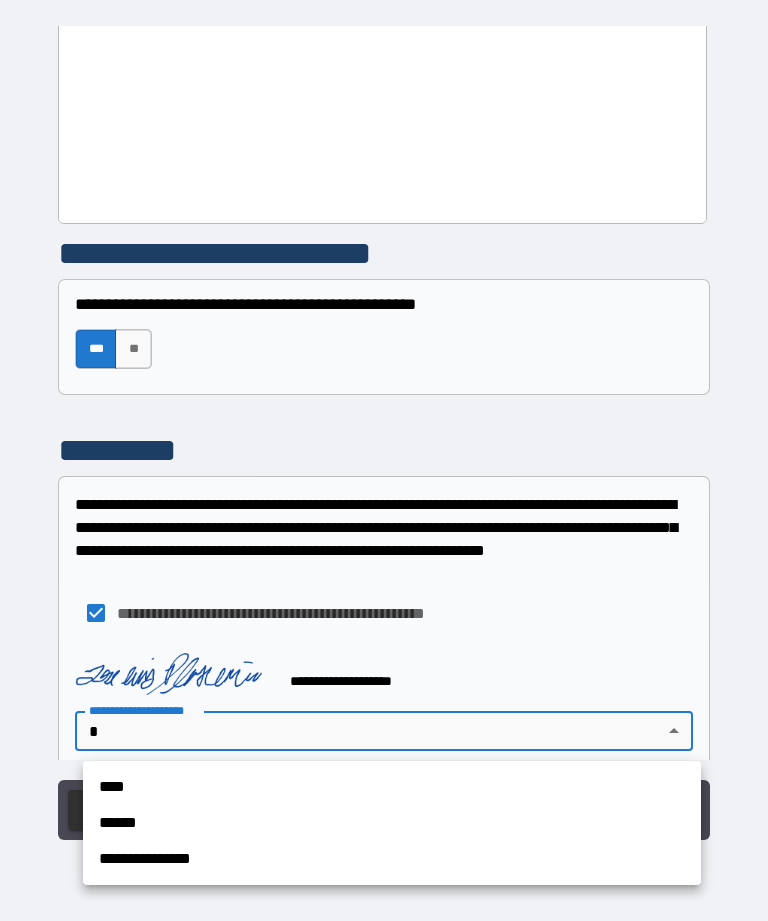 click on "****" at bounding box center [392, 787] 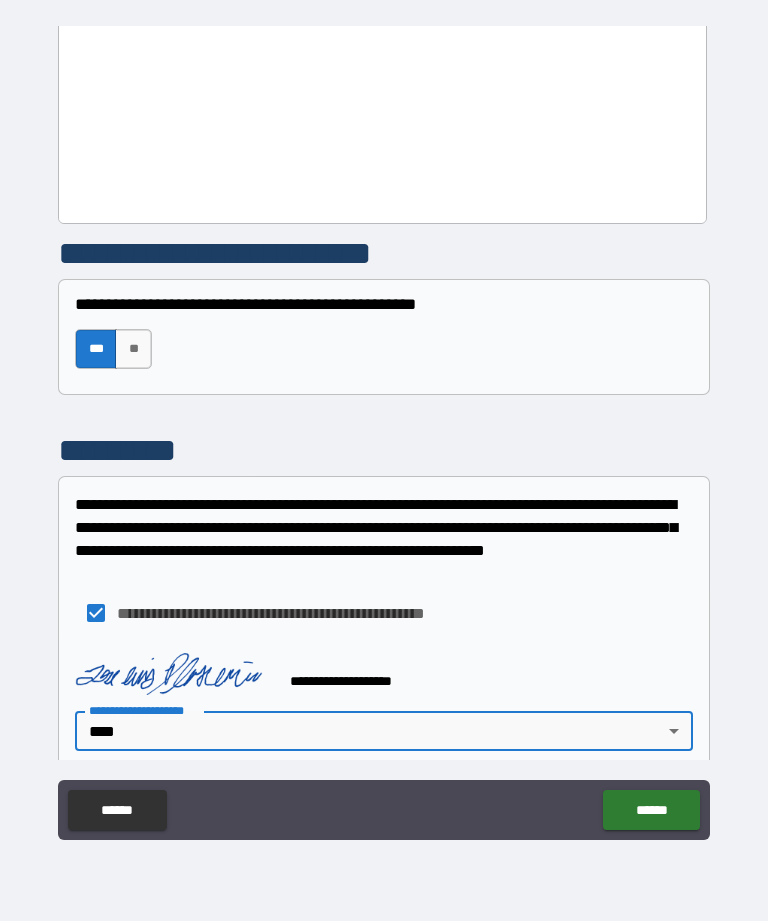 click on "******" at bounding box center (651, 810) 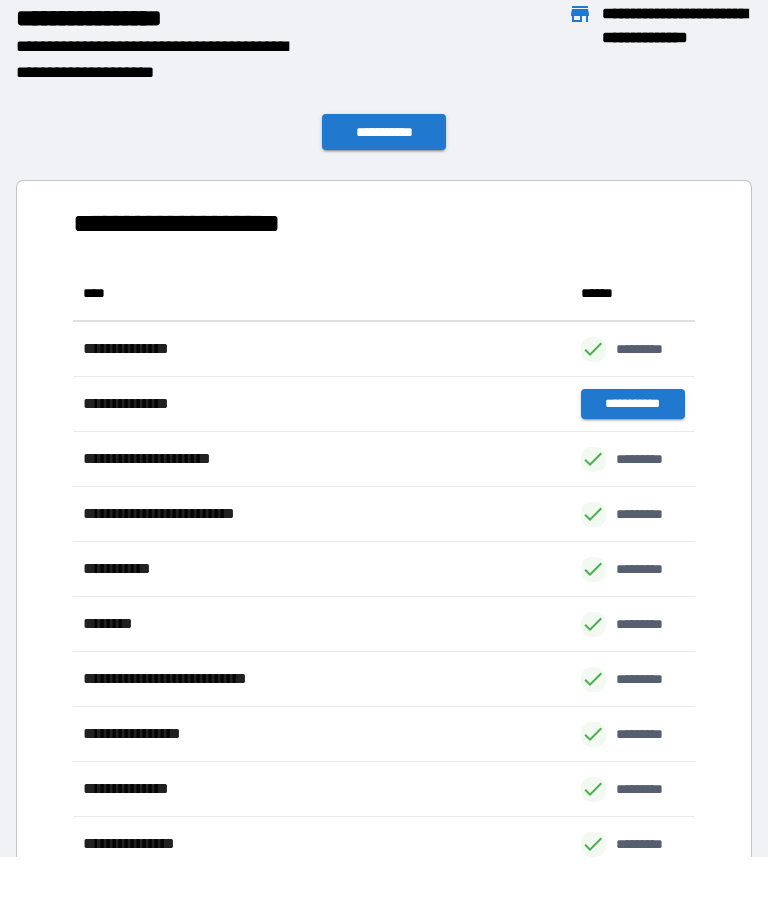 scroll, scrollTop: 771, scrollLeft: 622, axis: both 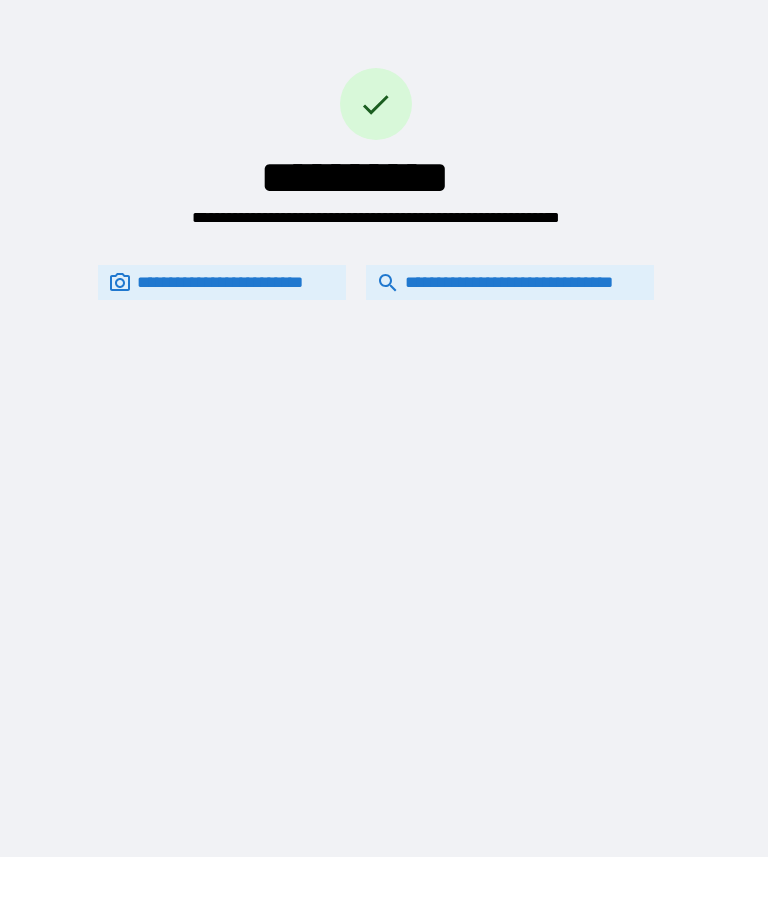 click on "**********" at bounding box center (510, 282) 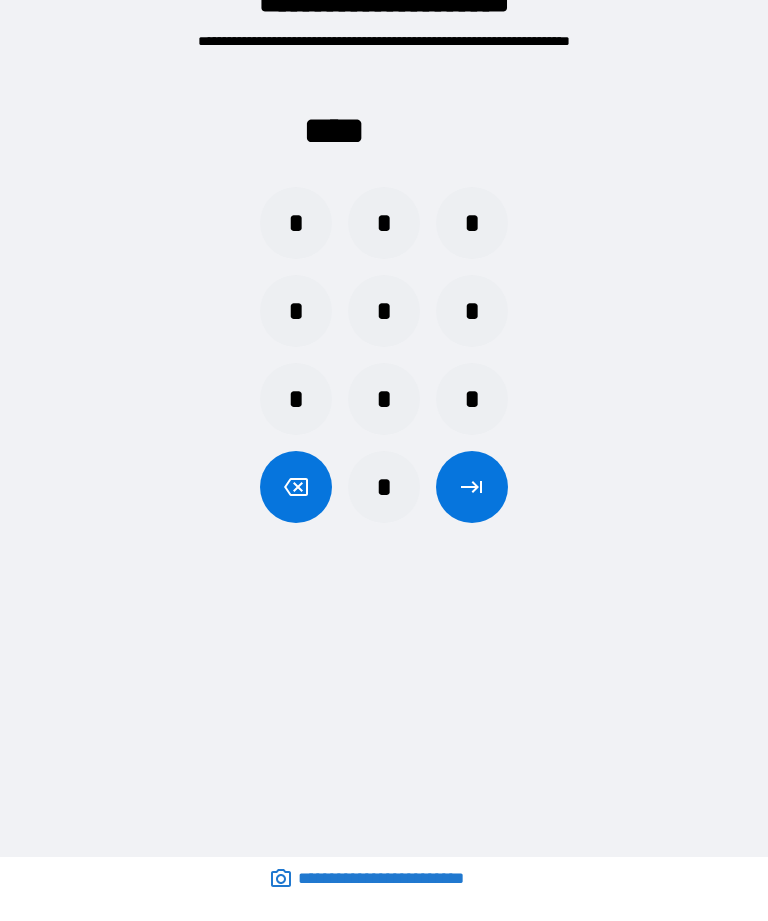 click on "*" at bounding box center (296, 311) 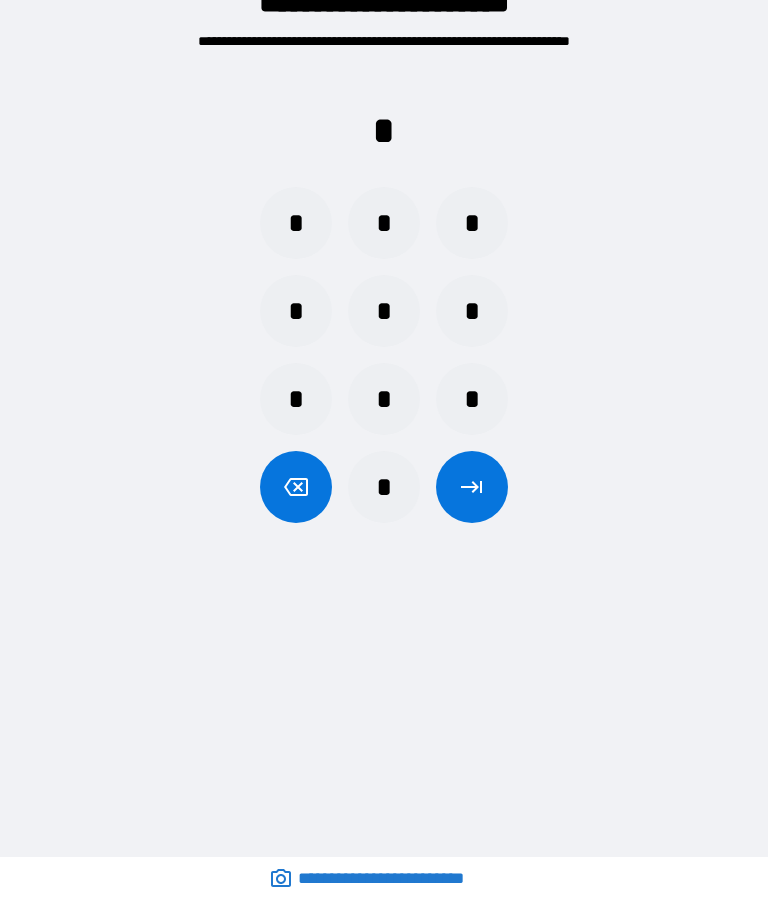 click on "*" at bounding box center [384, 399] 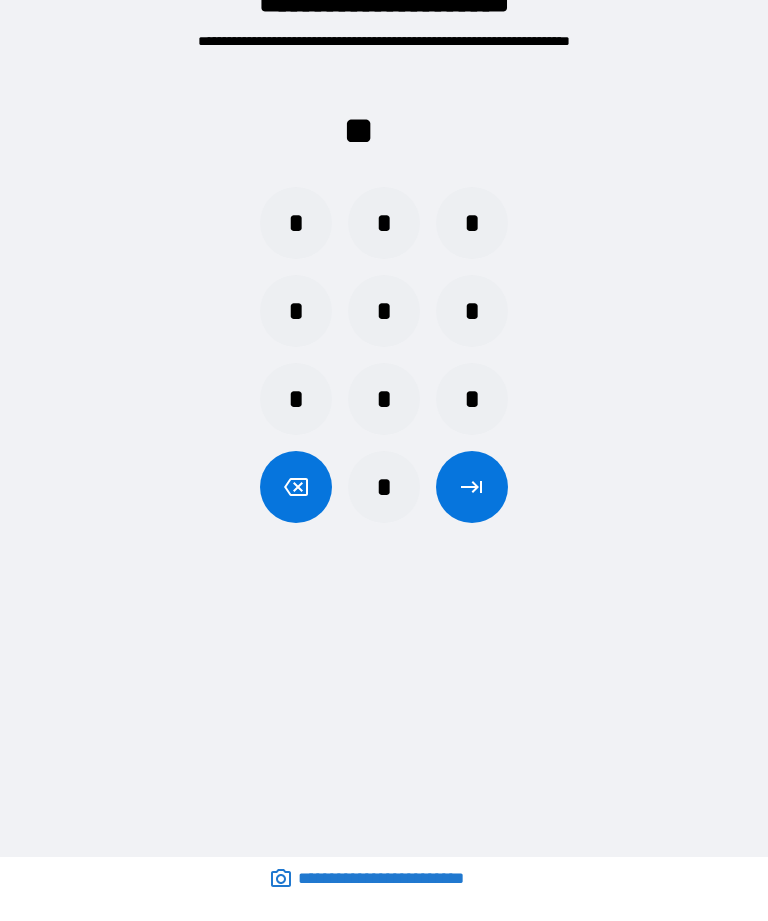 click on "*" at bounding box center [472, 311] 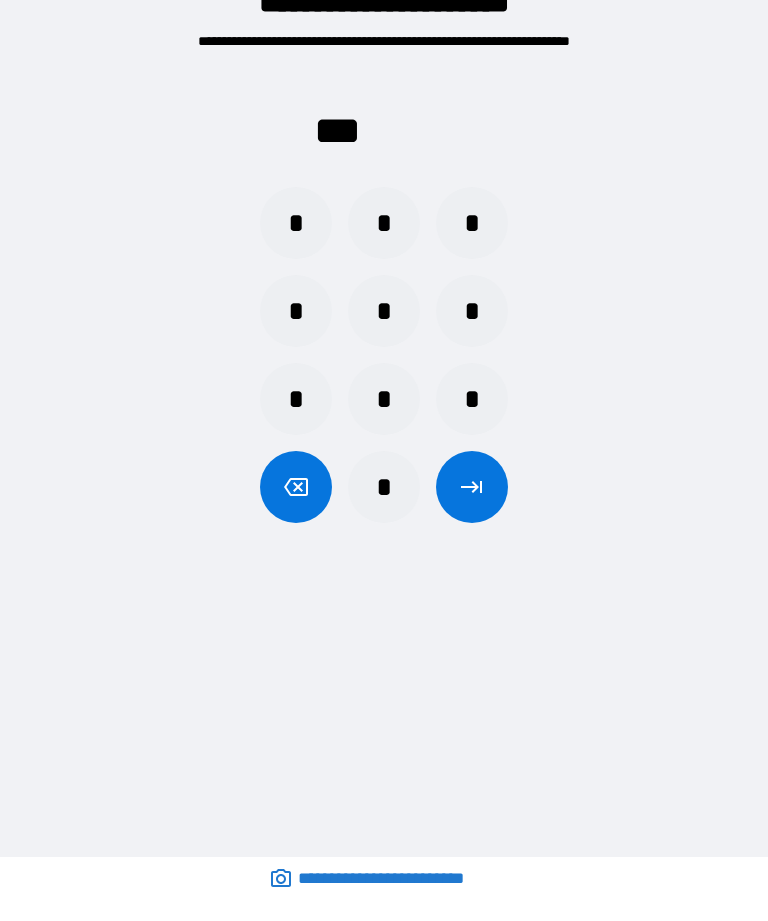 click at bounding box center [296, 487] 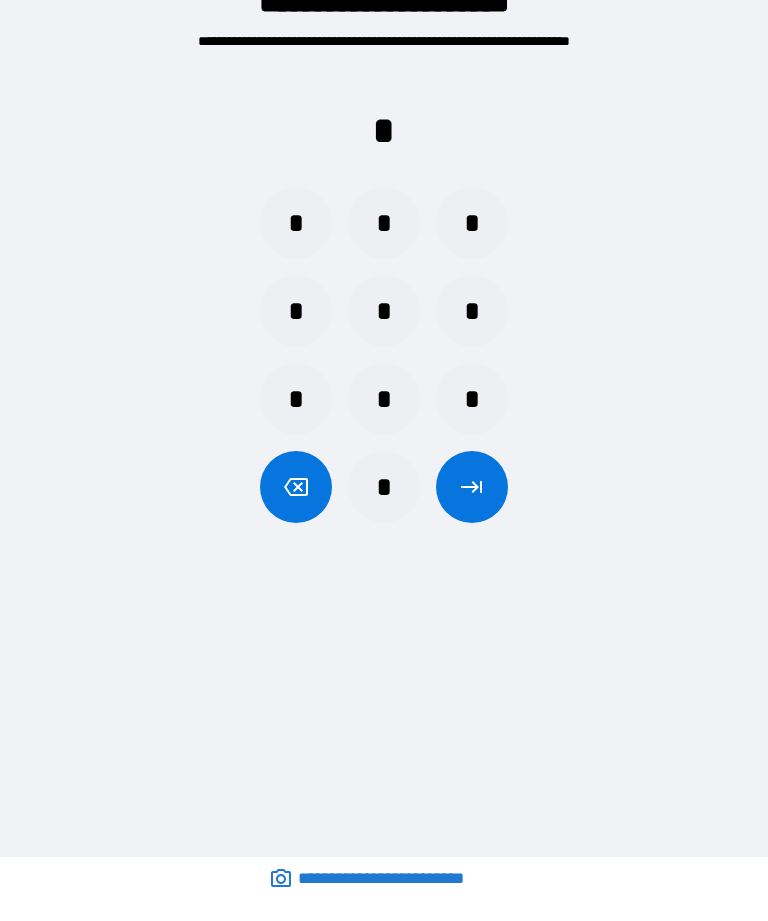 click 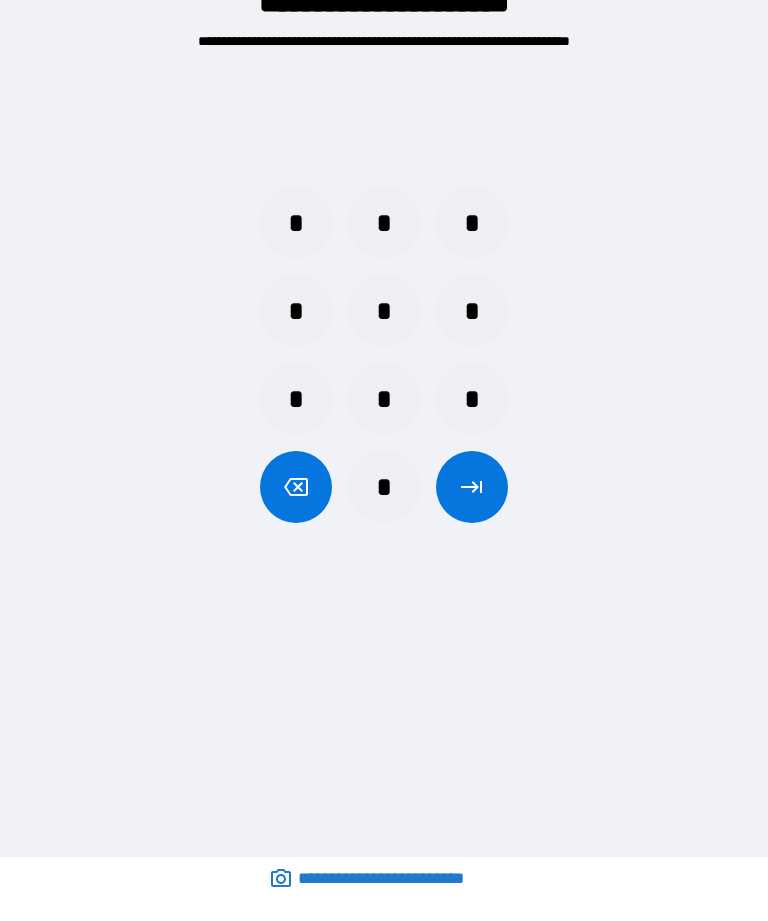 click on "*" at bounding box center [384, 223] 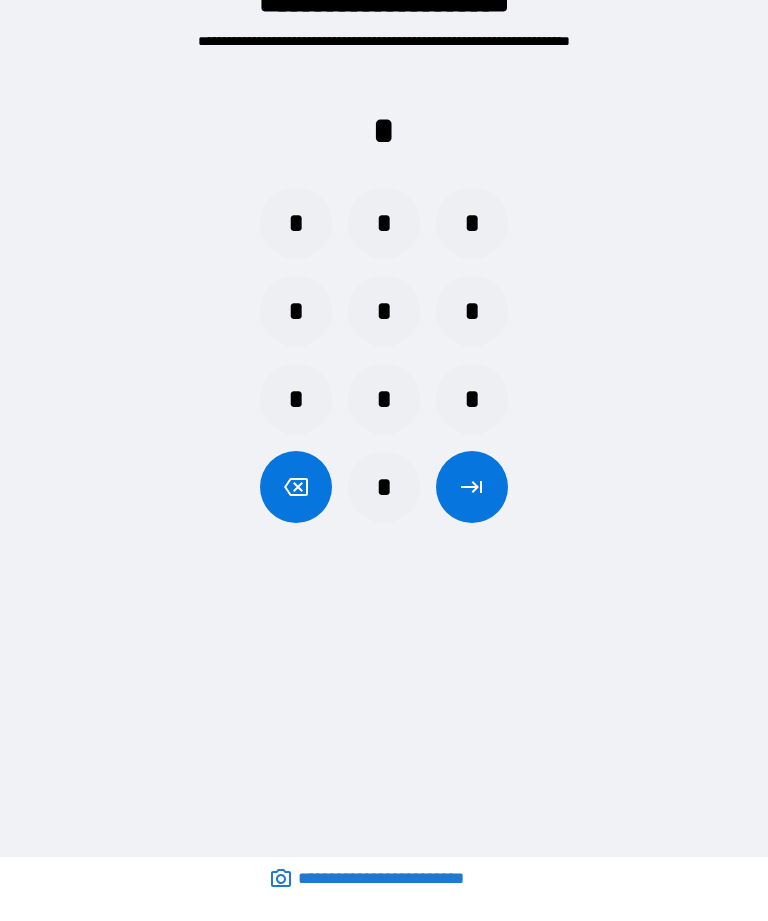 click on "*" at bounding box center [296, 223] 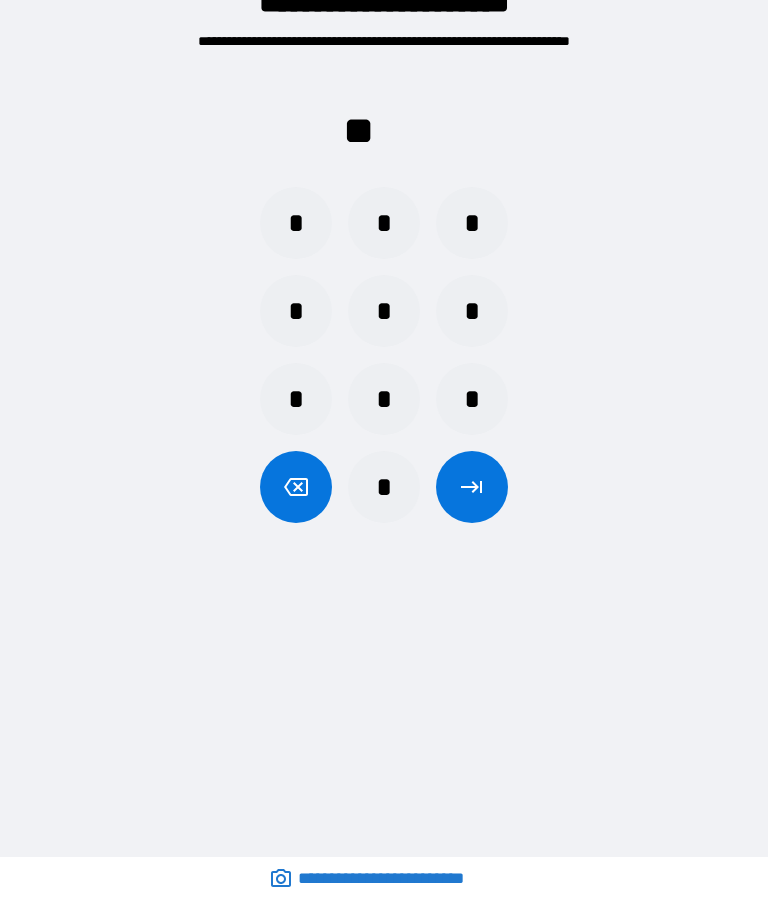 click on "*" at bounding box center [472, 223] 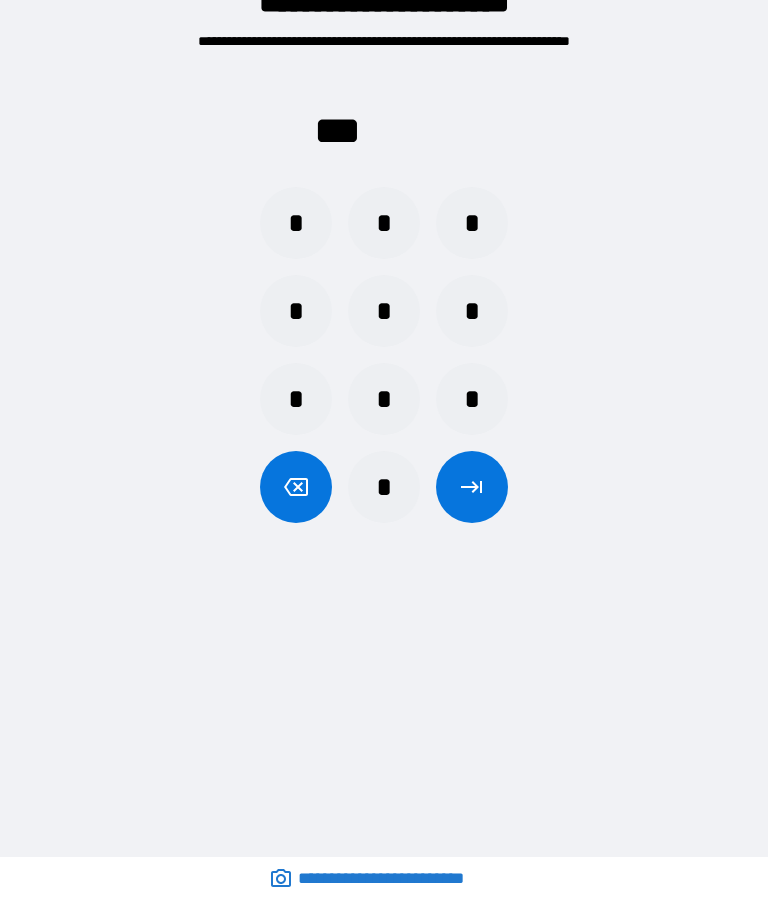 click on "*" at bounding box center (472, 311) 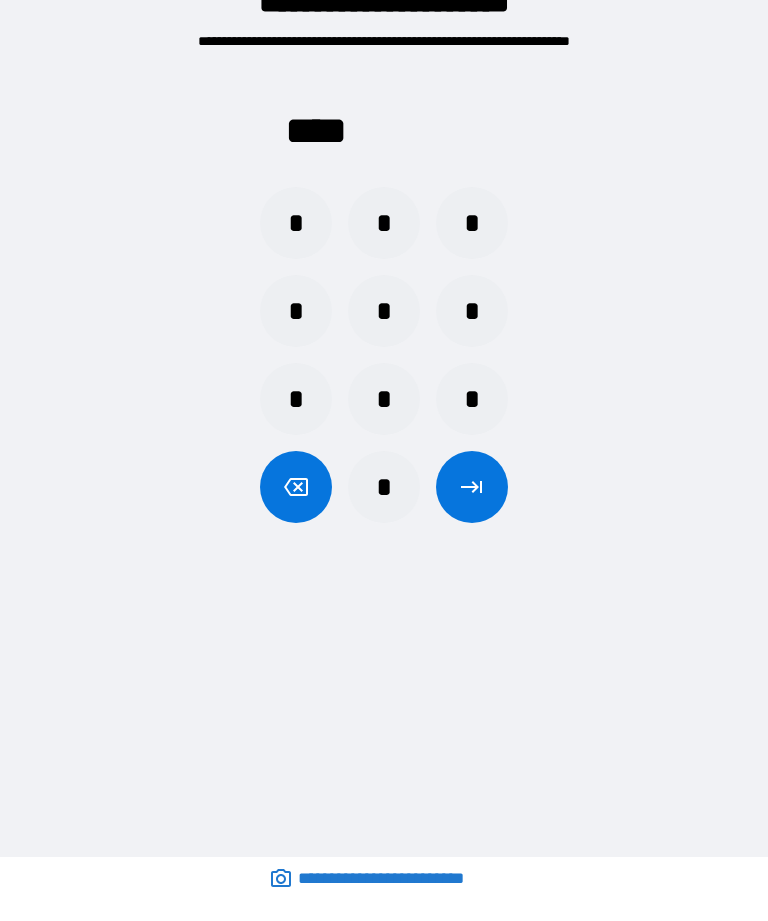 click at bounding box center [472, 487] 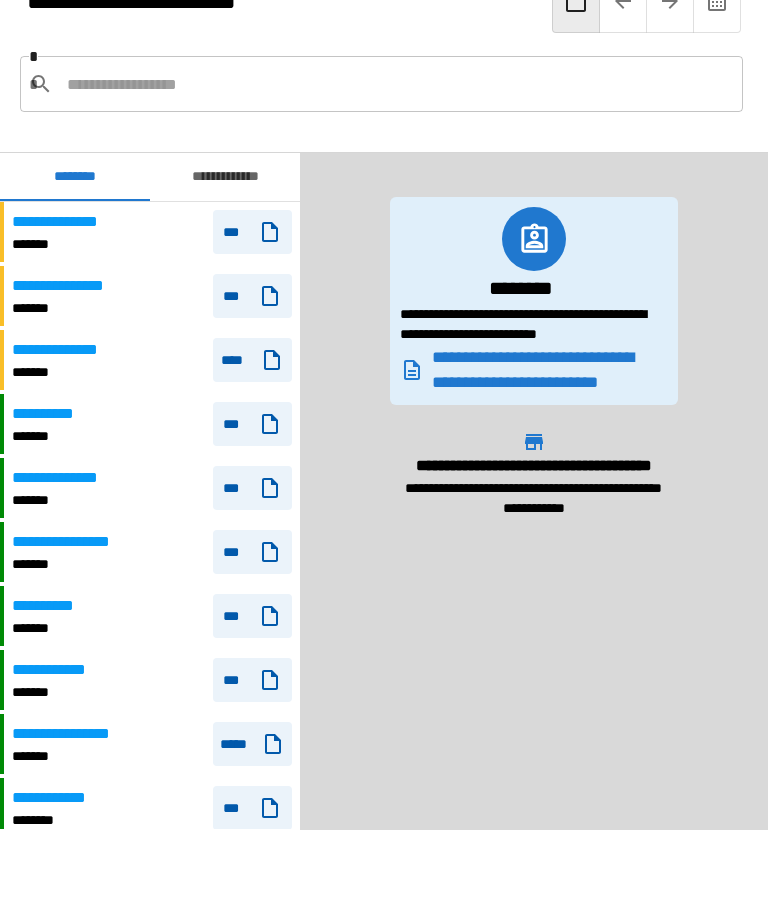 scroll, scrollTop: 1509, scrollLeft: 0, axis: vertical 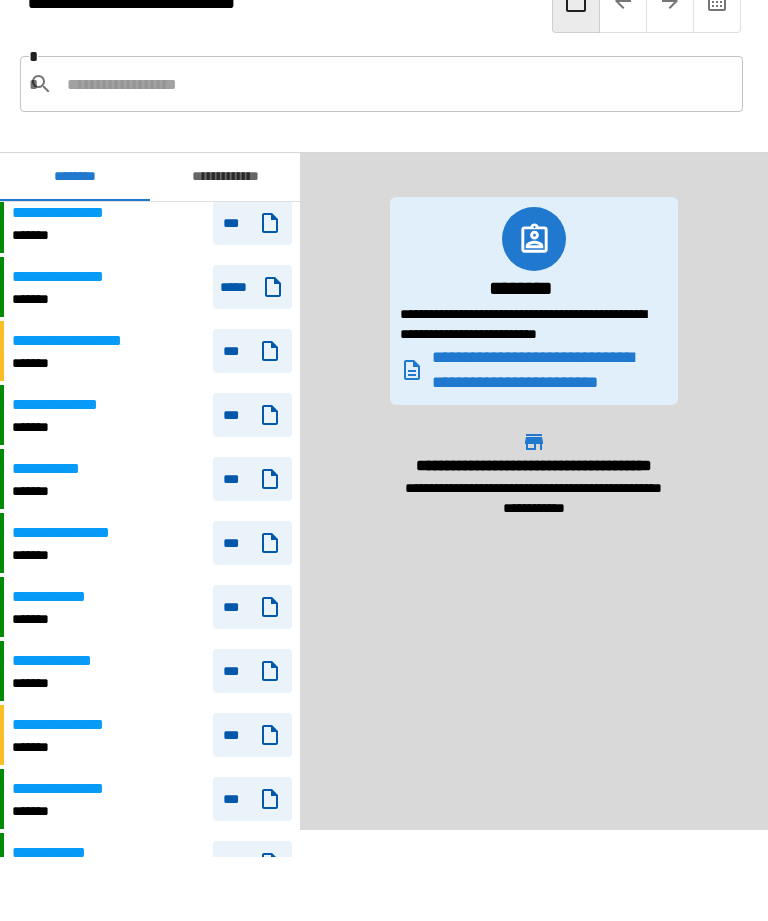 click at bounding box center [397, 84] 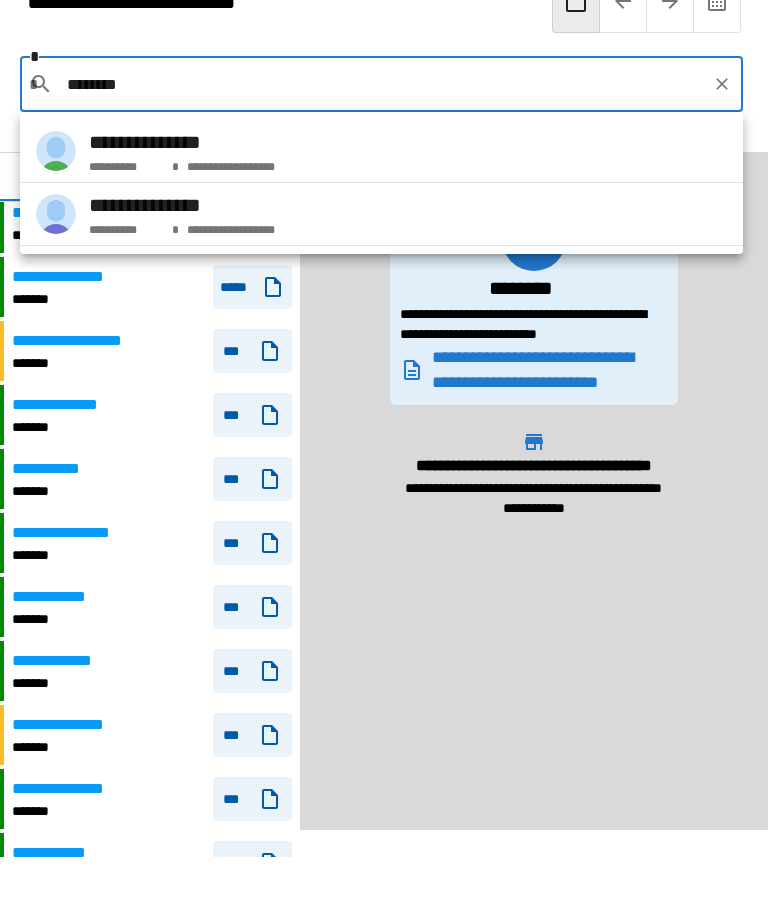 click on "**********" at bounding box center [381, 151] 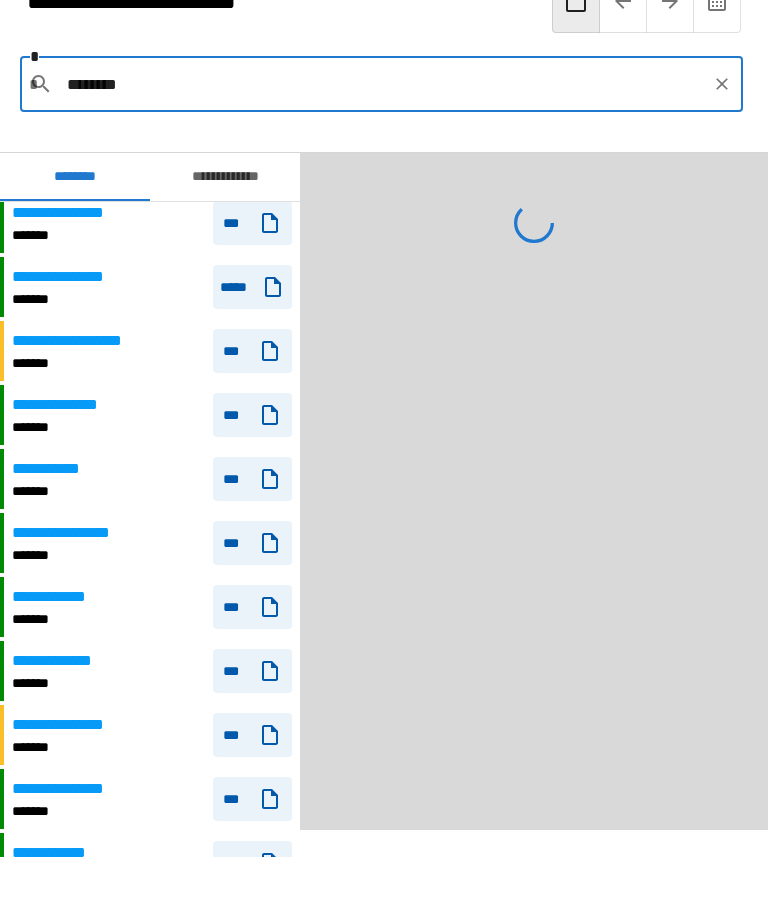 type on "**********" 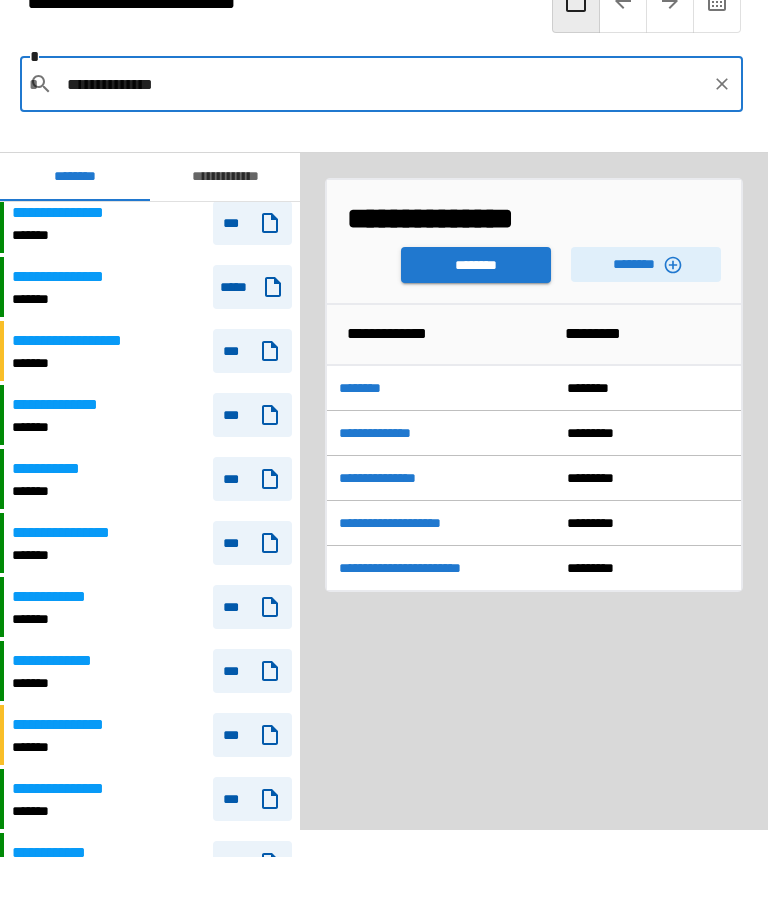 click on "********" at bounding box center [646, 264] 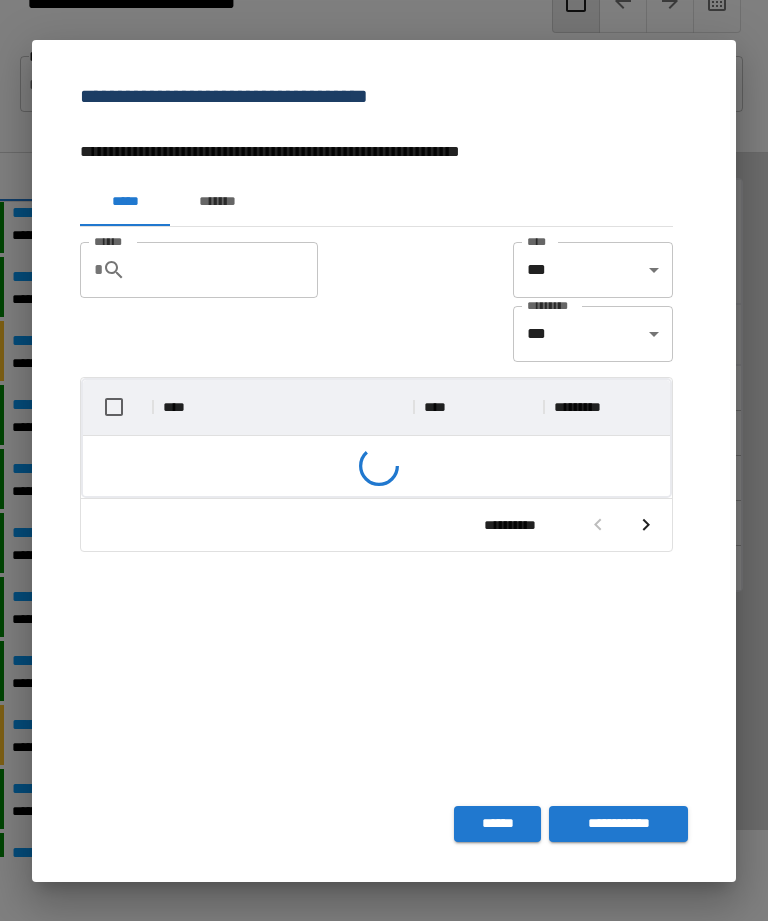 scroll, scrollTop: 0, scrollLeft: 1, axis: horizontal 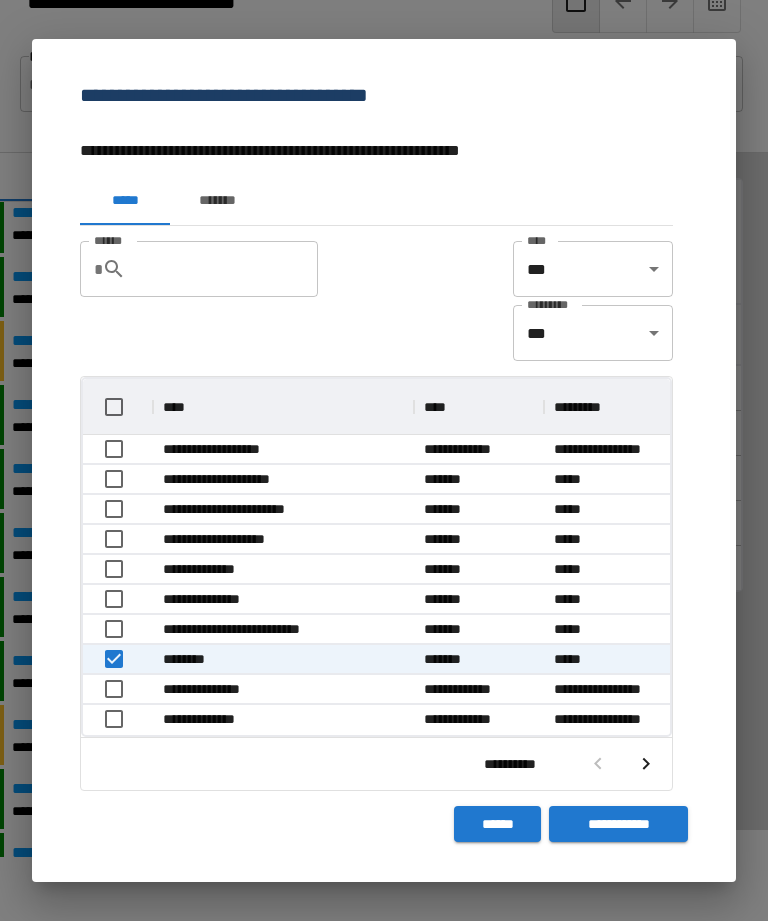 click on "**********" at bounding box center [618, 824] 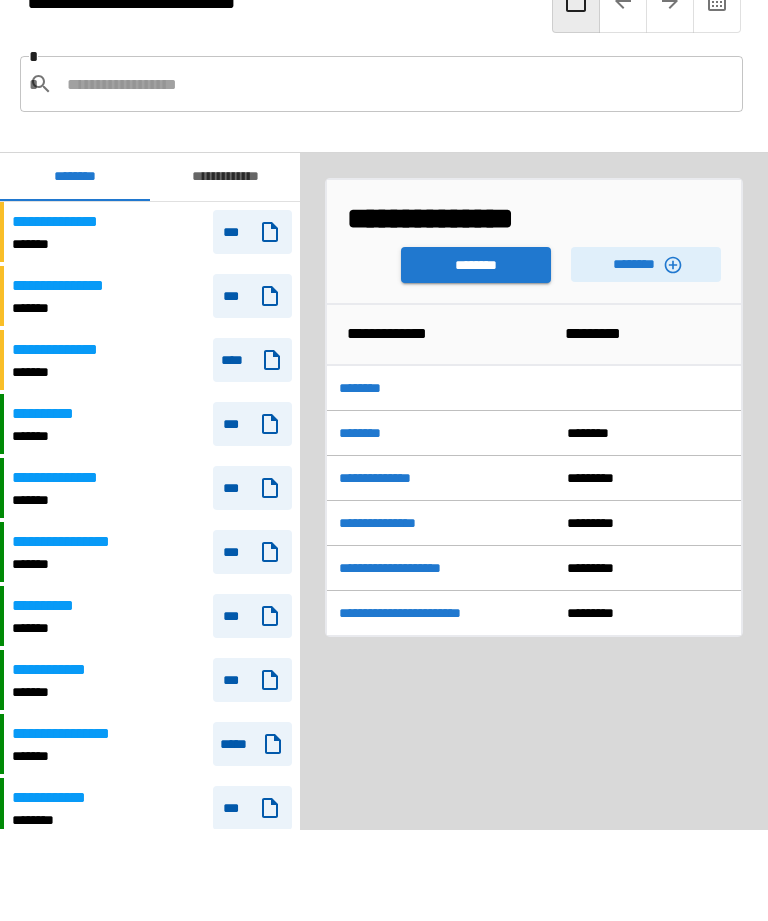 scroll, scrollTop: 1509, scrollLeft: 0, axis: vertical 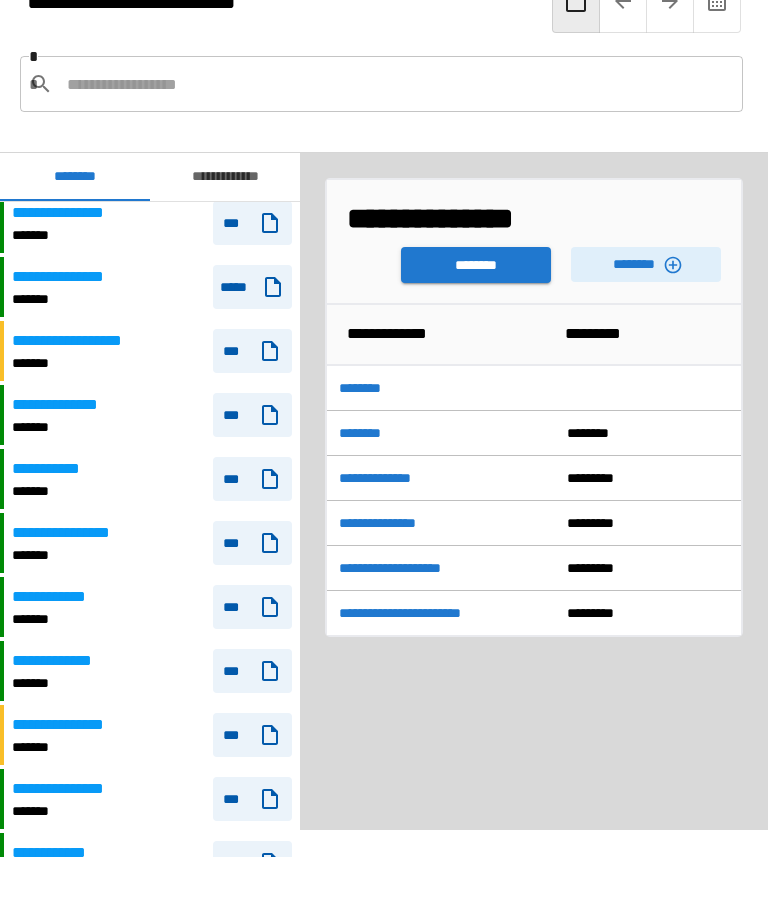 click on "********" at bounding box center (476, 265) 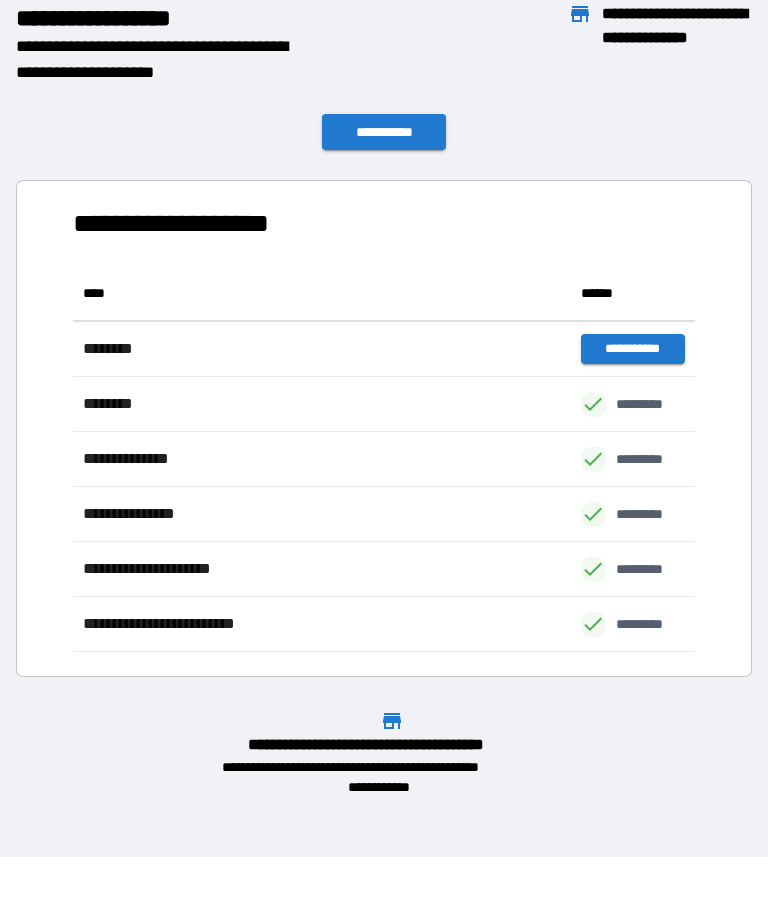 scroll, scrollTop: 386, scrollLeft: 622, axis: both 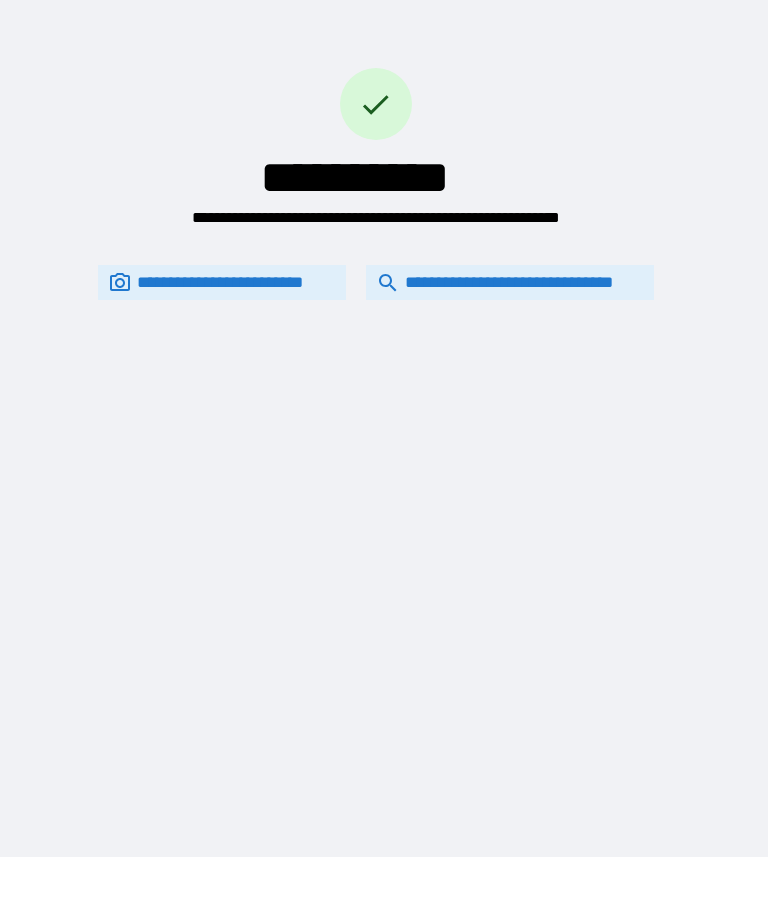 click on "**********" at bounding box center (510, 282) 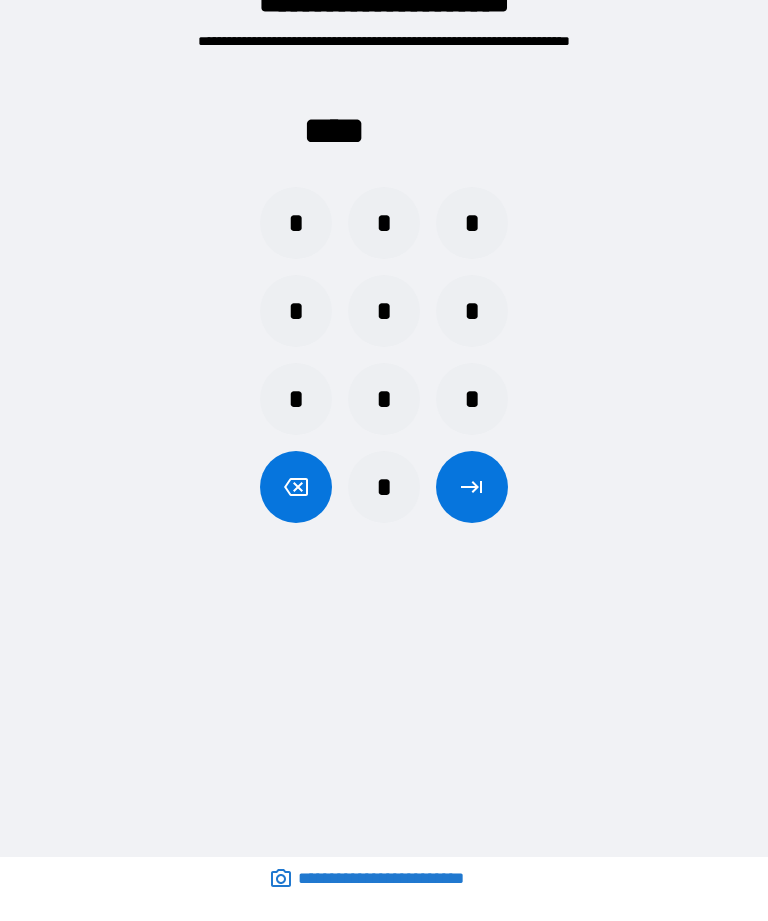 click on "*" at bounding box center [384, 223] 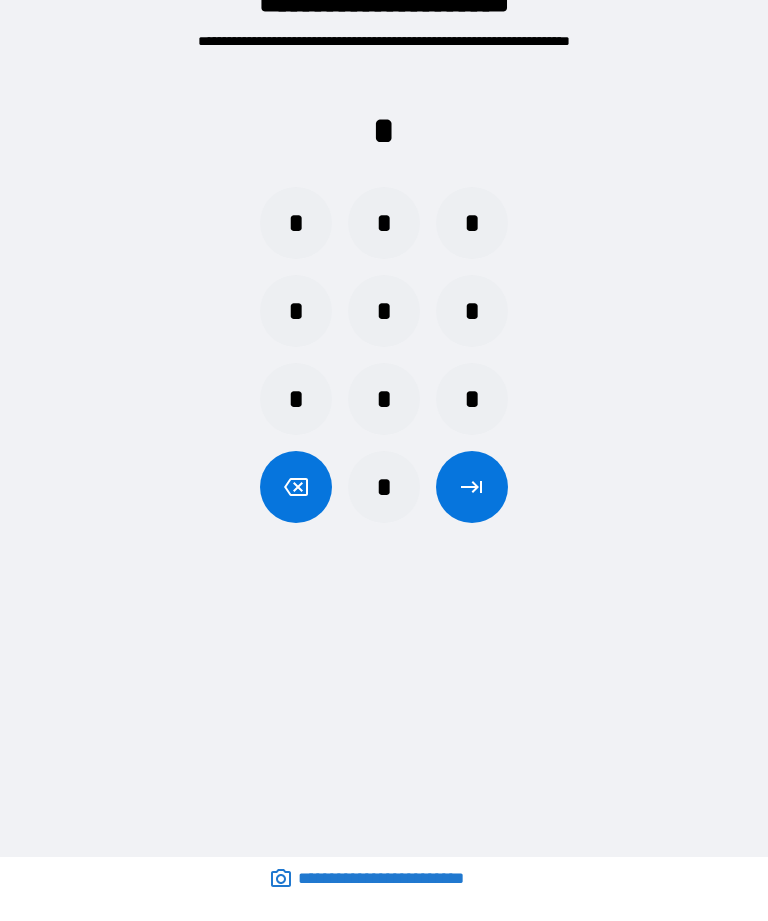 click on "*" at bounding box center (296, 223) 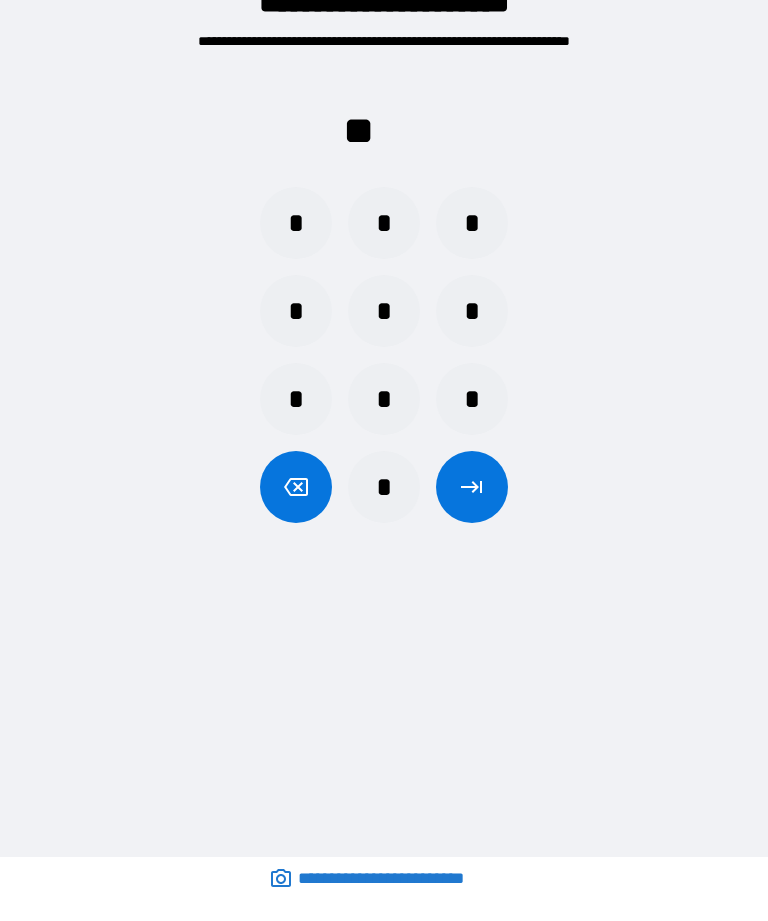 click on "*" at bounding box center [472, 223] 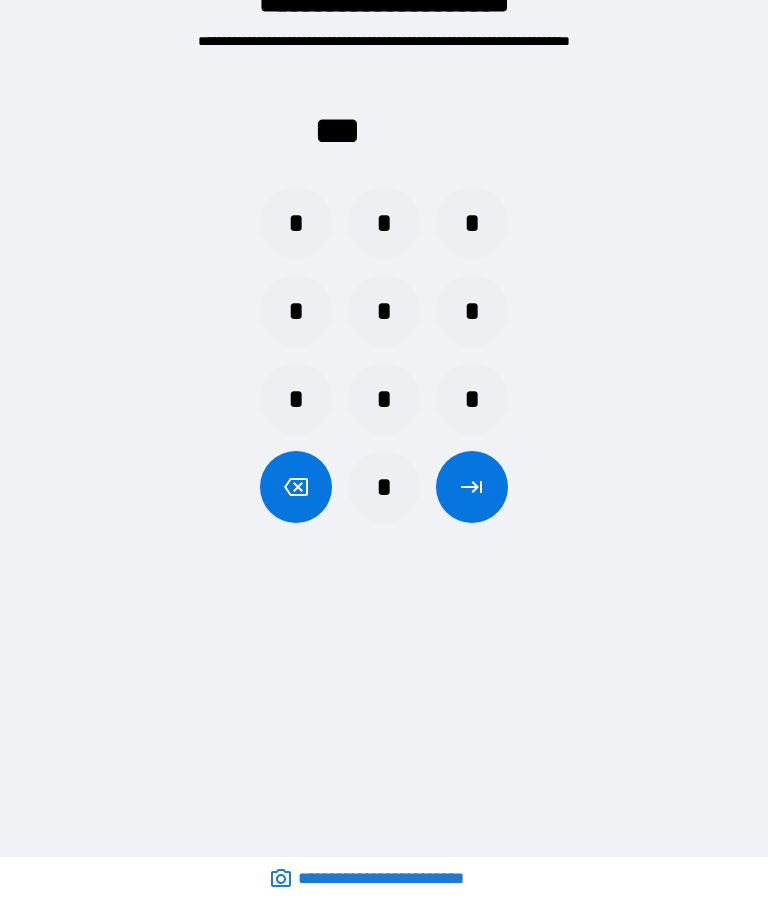 click on "*" at bounding box center (472, 311) 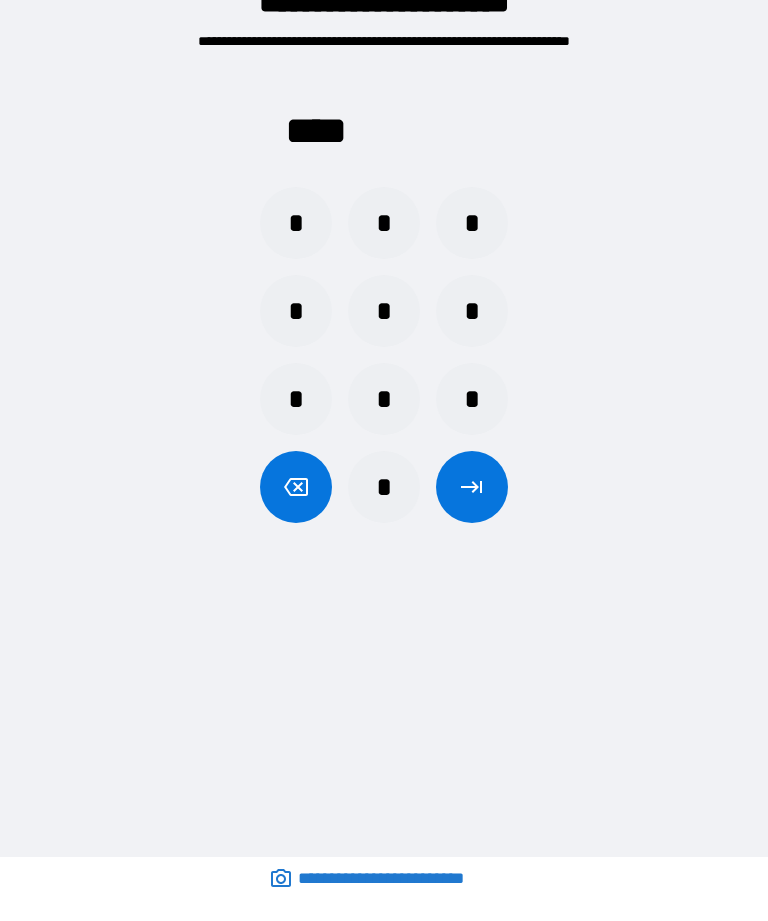click at bounding box center [472, 487] 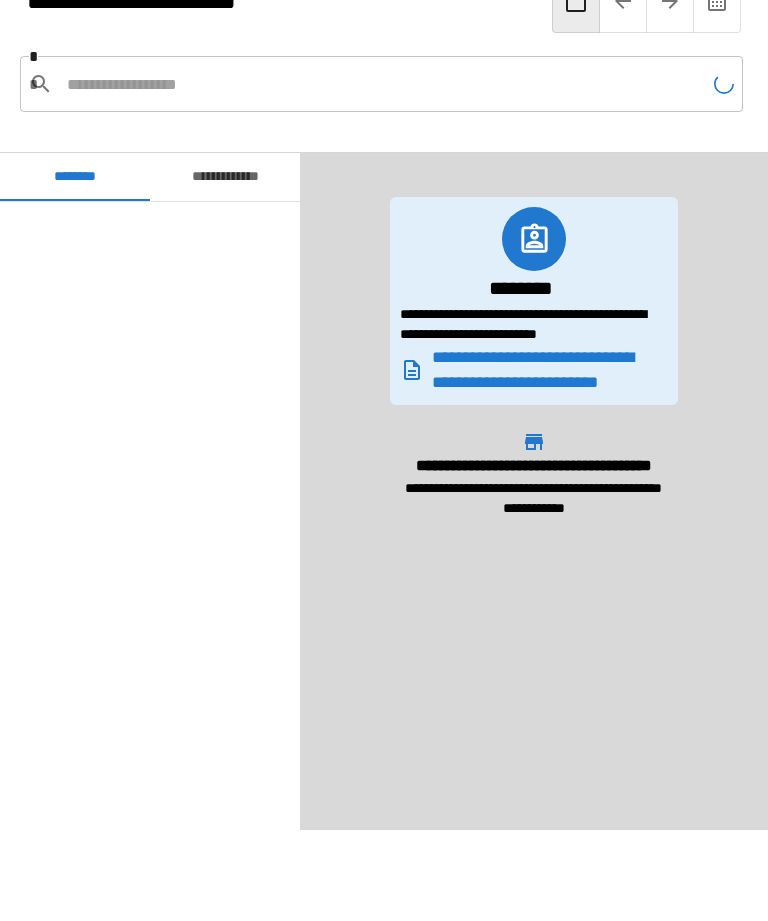 scroll, scrollTop: 1509, scrollLeft: 0, axis: vertical 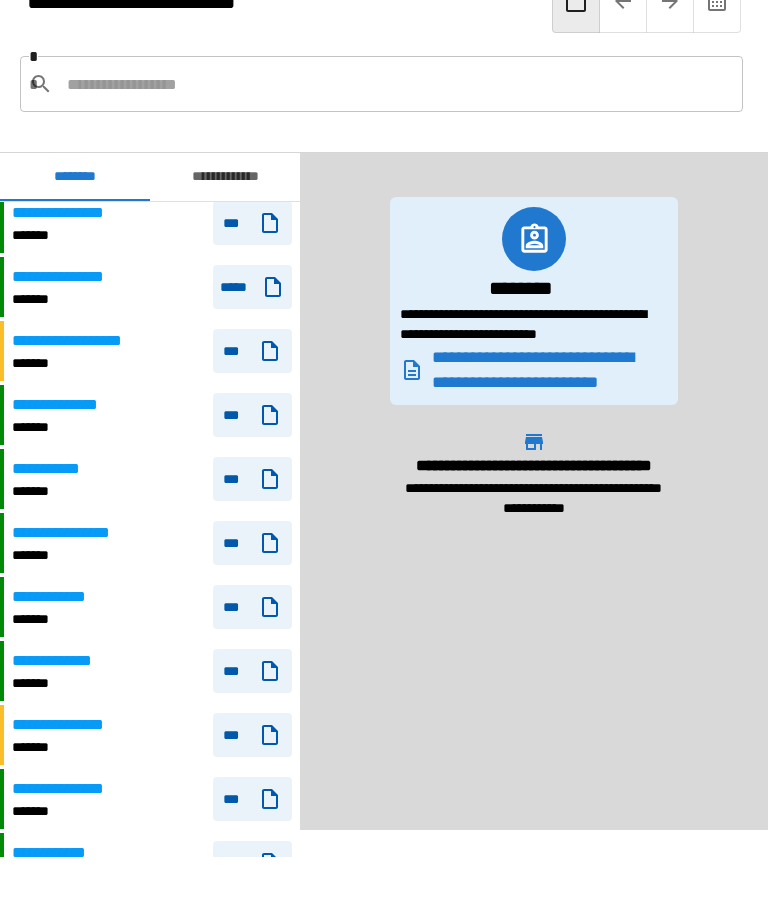 click at bounding box center (397, 84) 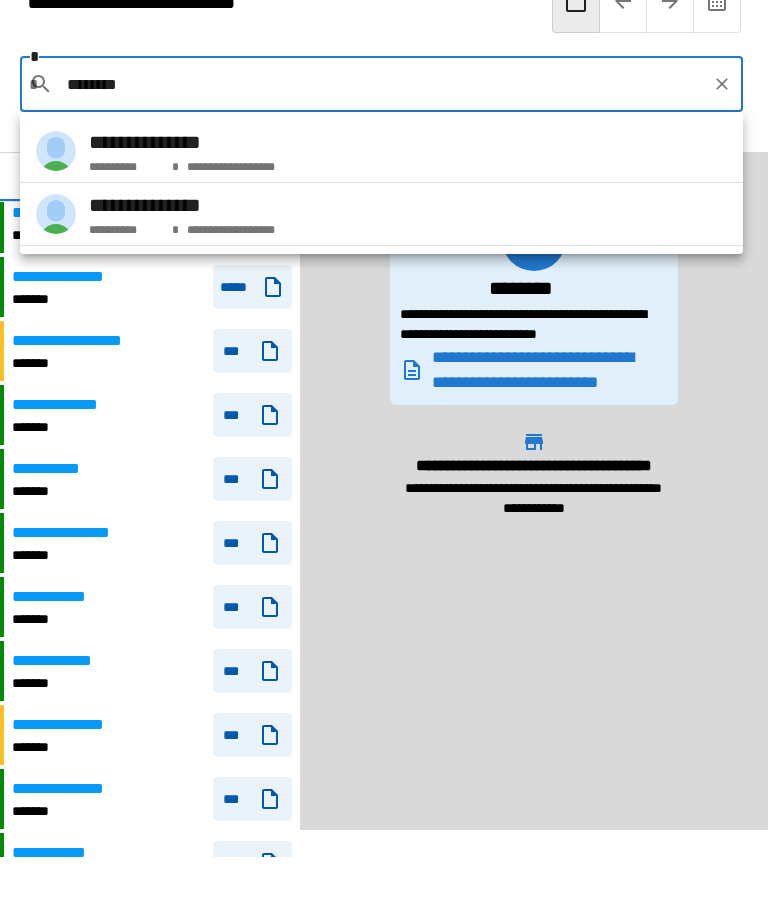 click on "**********" at bounding box center (381, 214) 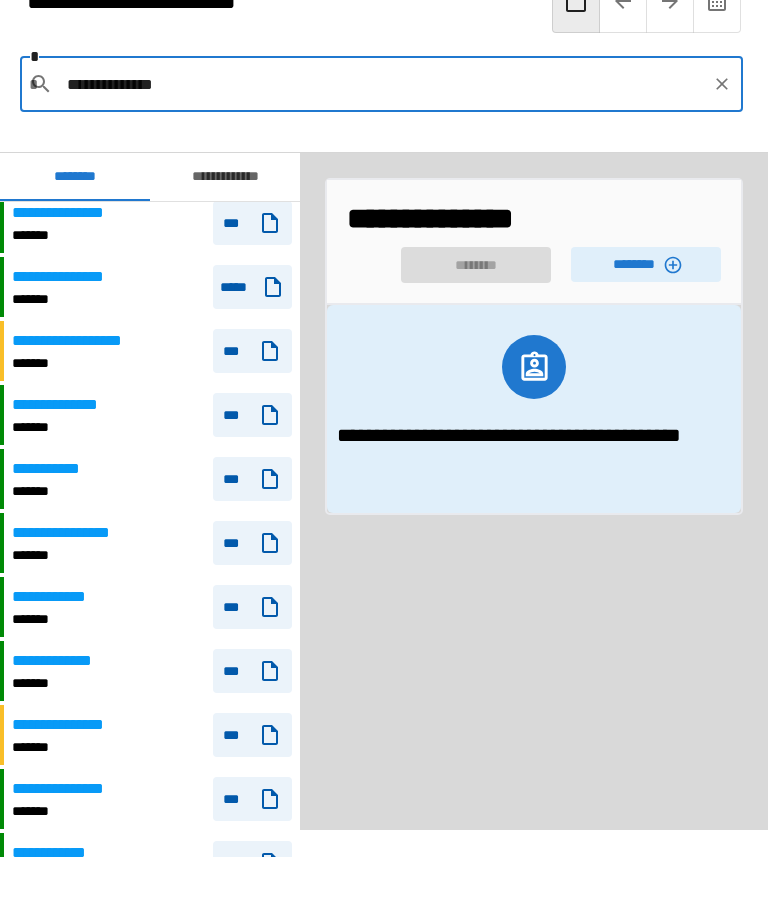 click 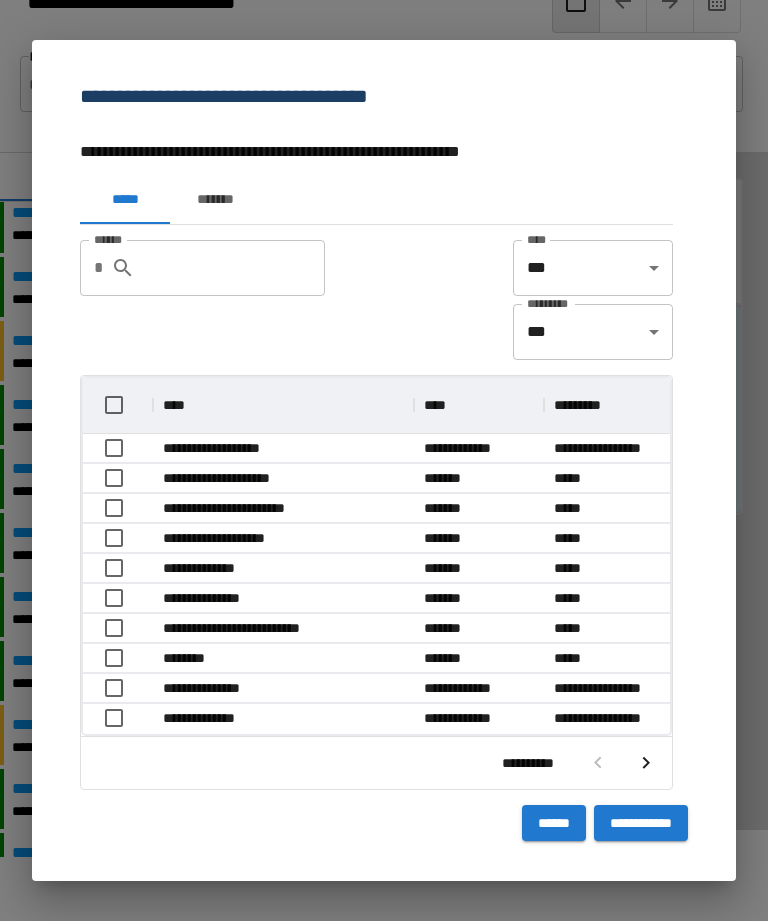 type 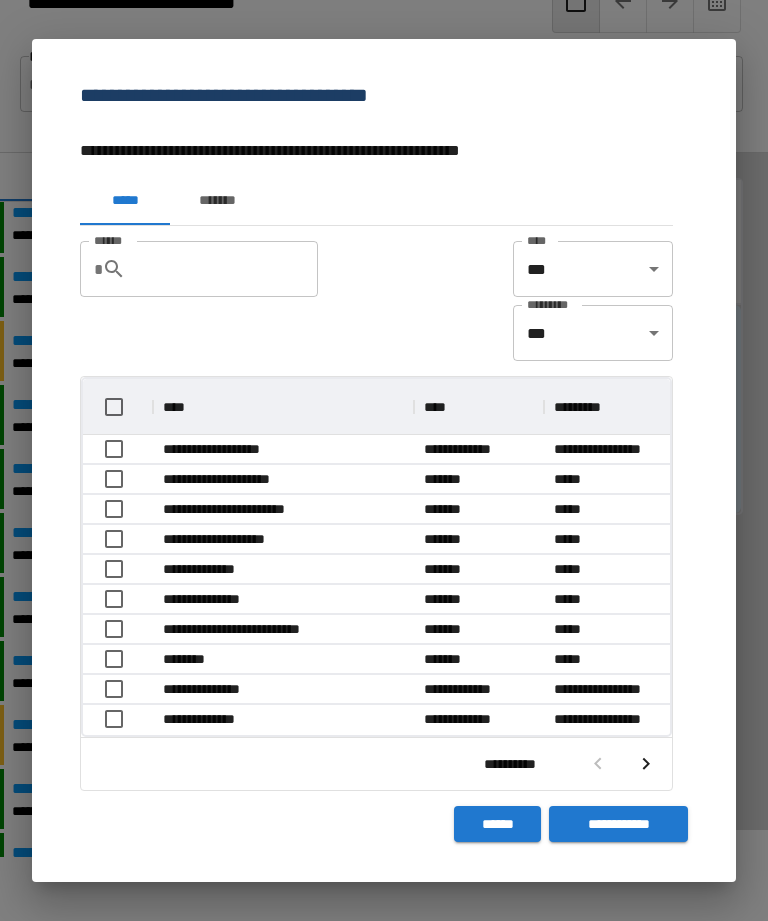 scroll, scrollTop: 1, scrollLeft: 1, axis: both 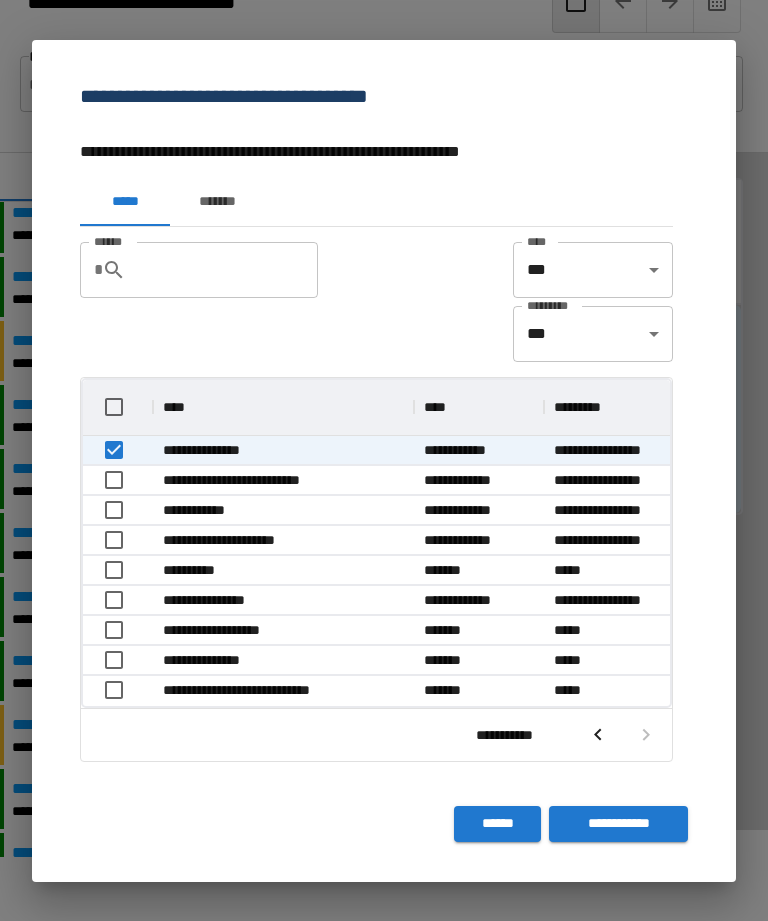 click on "**********" at bounding box center (618, 824) 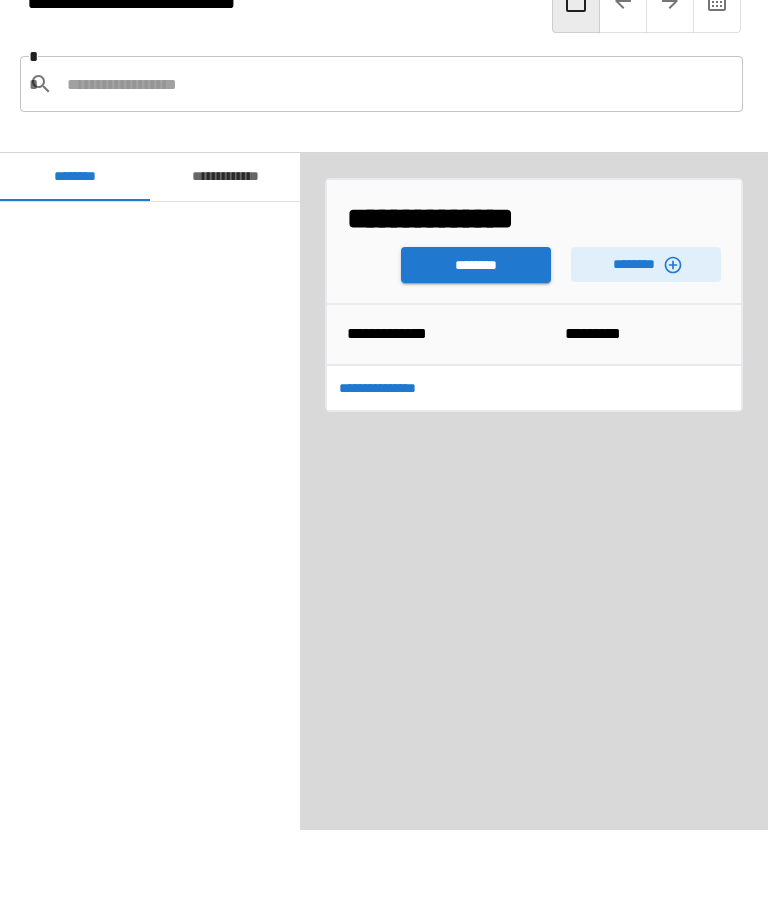 scroll, scrollTop: 1509, scrollLeft: 0, axis: vertical 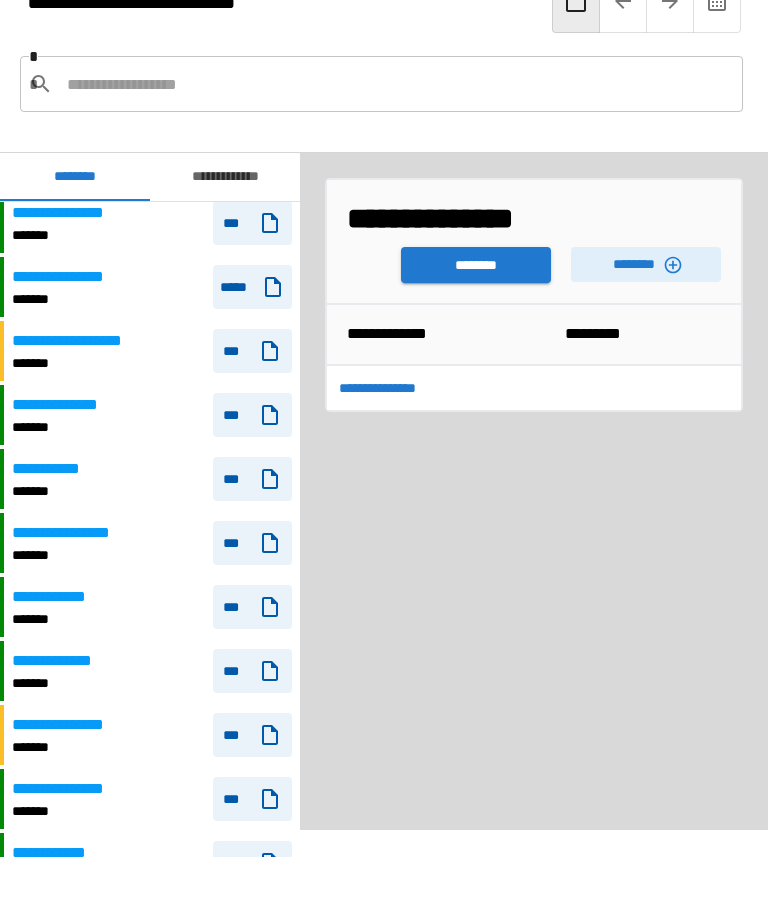 click on "********" at bounding box center (476, 265) 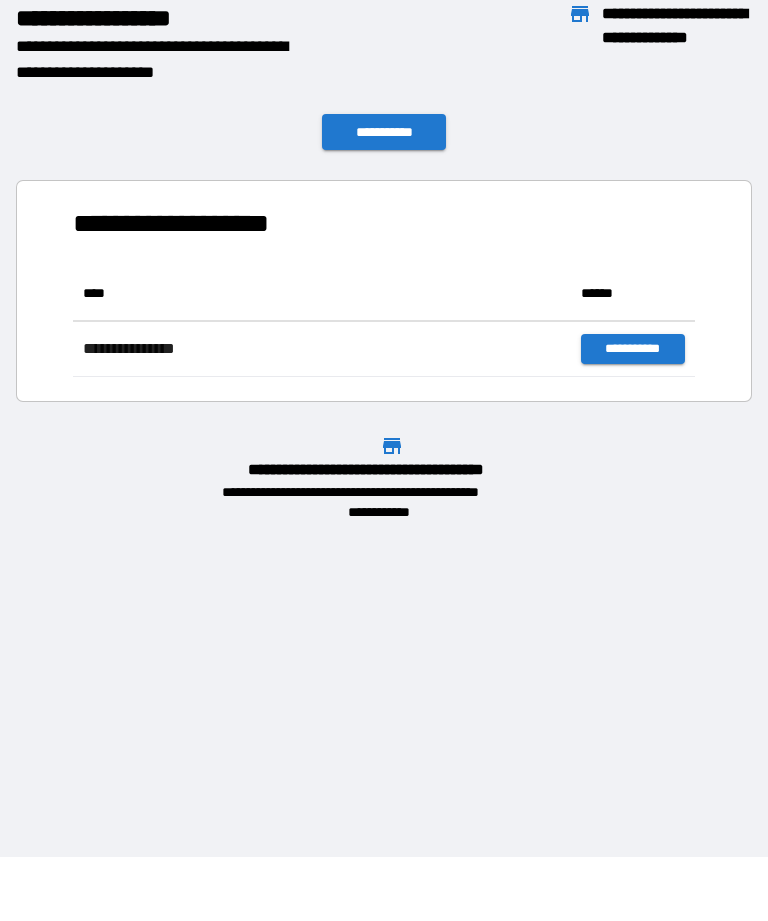 scroll, scrollTop: 111, scrollLeft: 622, axis: both 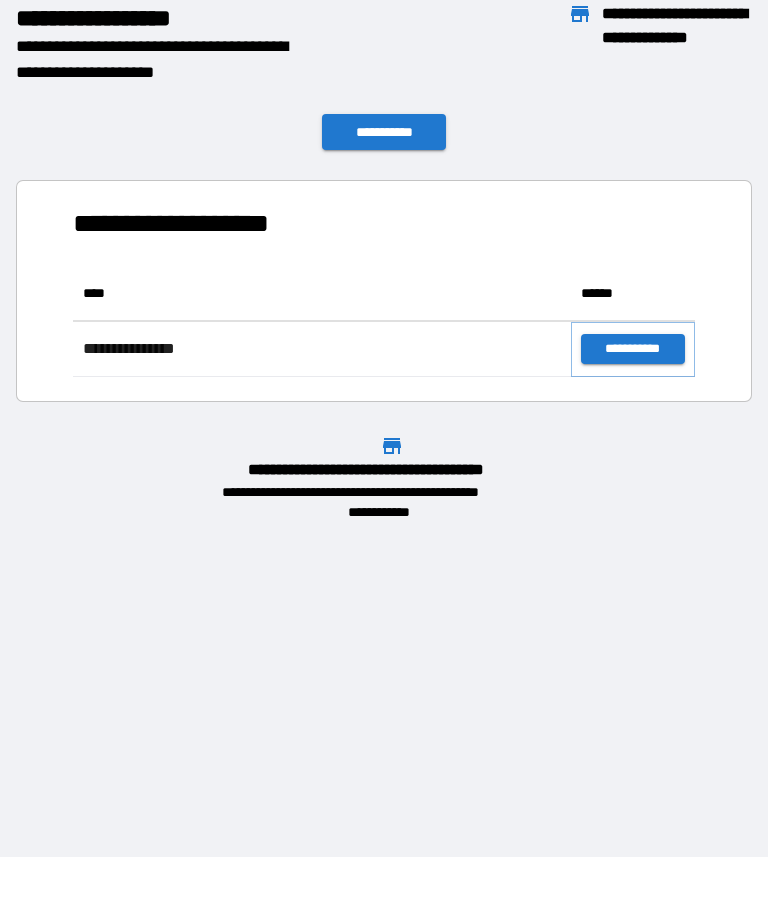 click on "**********" at bounding box center (633, 349) 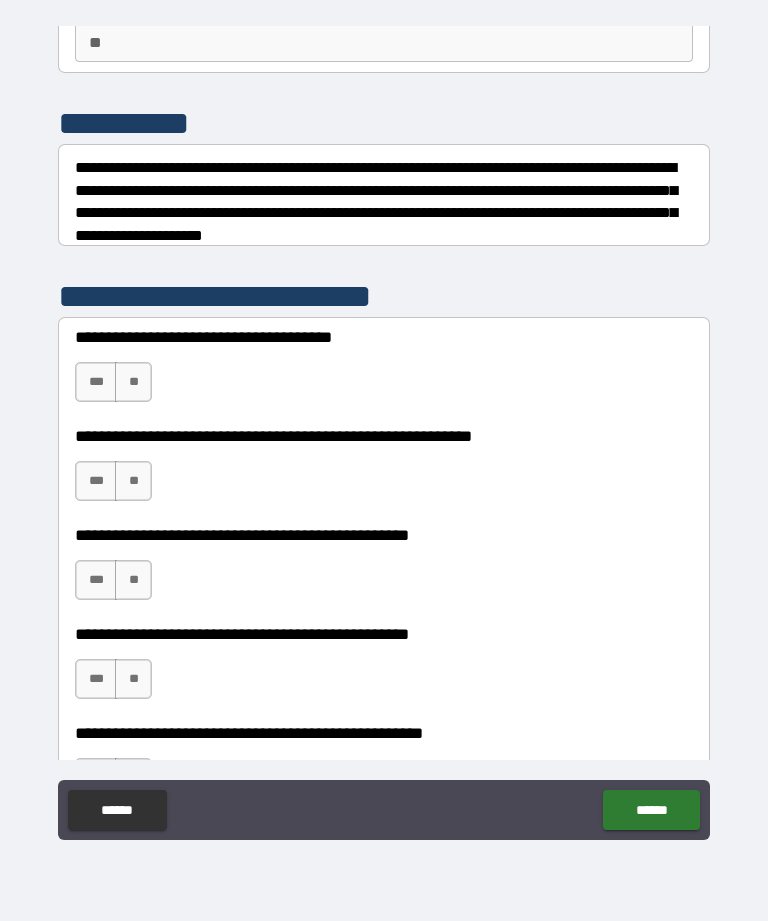 scroll, scrollTop: 201, scrollLeft: 0, axis: vertical 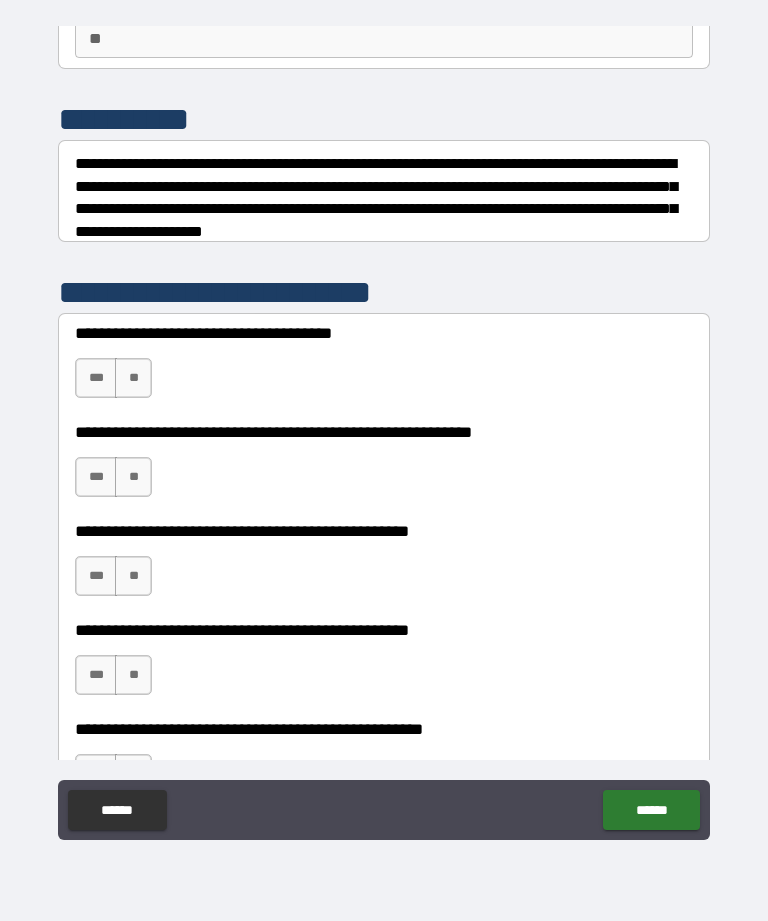 click on "**" at bounding box center (133, 378) 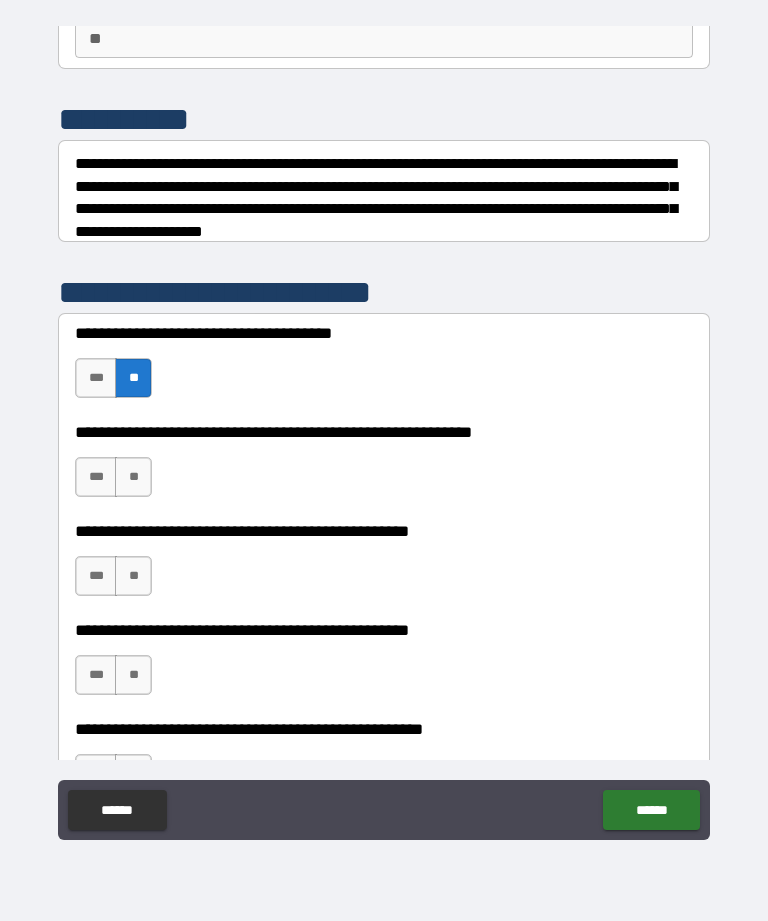 click on "**" at bounding box center (133, 477) 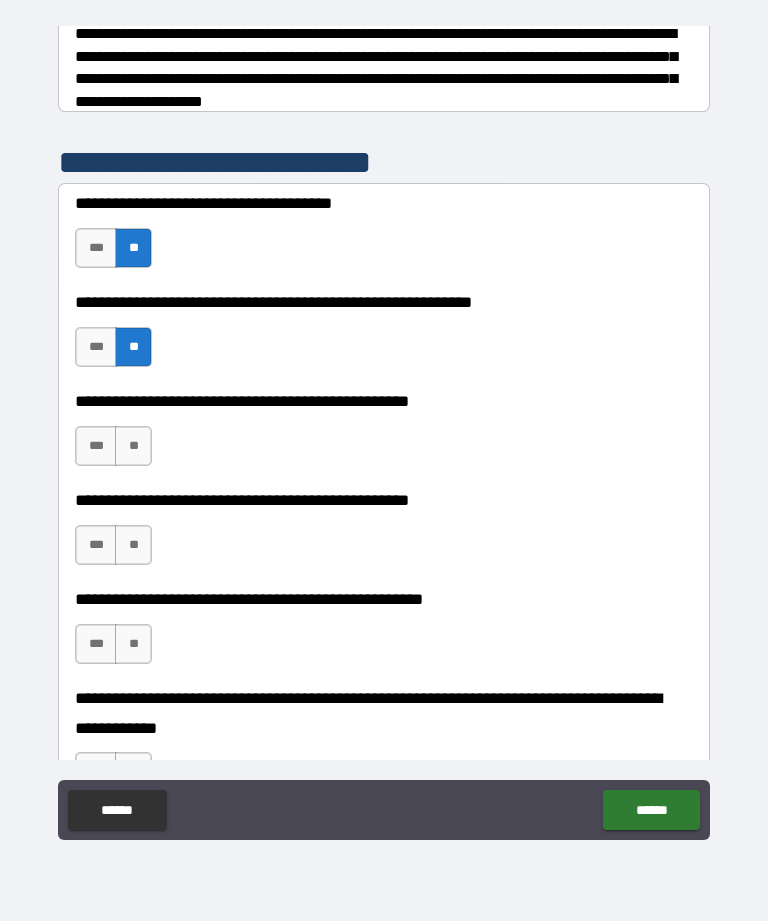 scroll, scrollTop: 333, scrollLeft: 0, axis: vertical 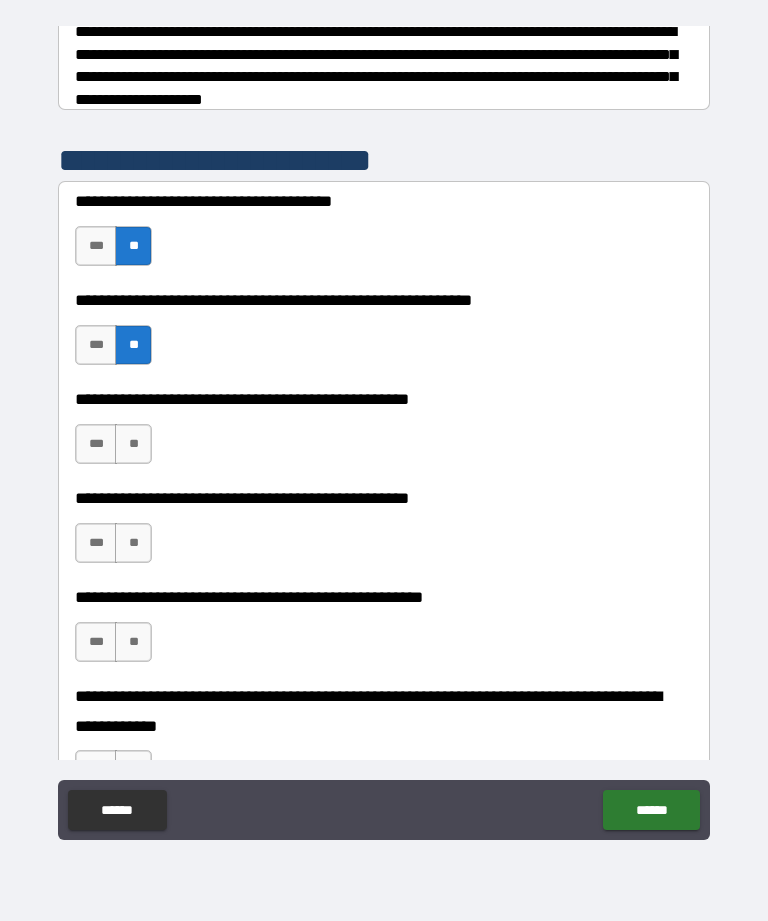 click on "**" at bounding box center [133, 444] 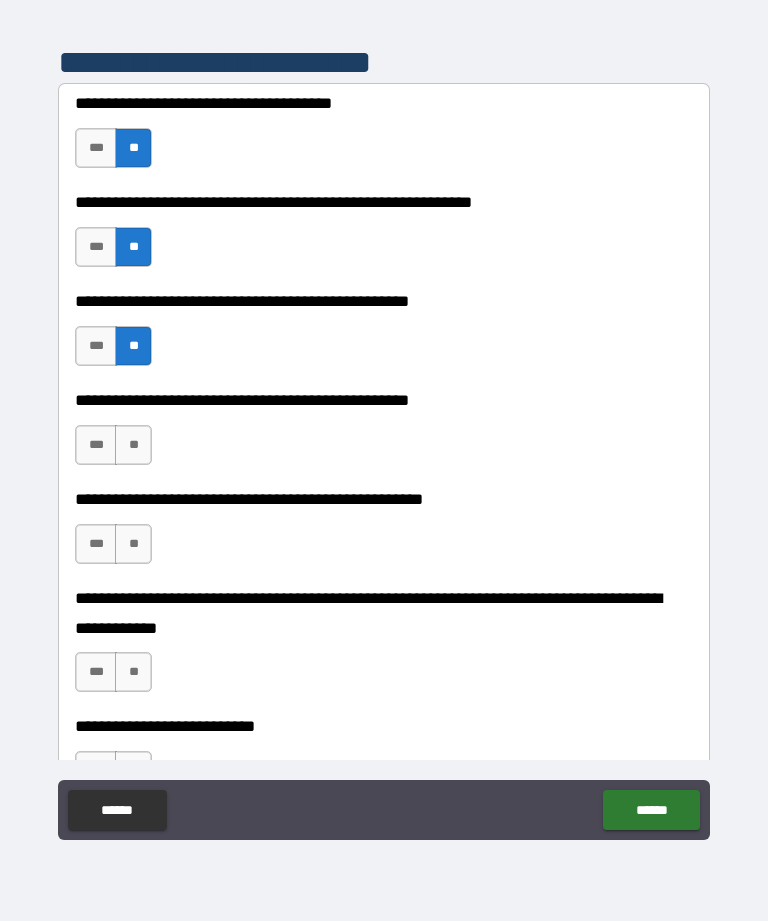 scroll, scrollTop: 440, scrollLeft: 0, axis: vertical 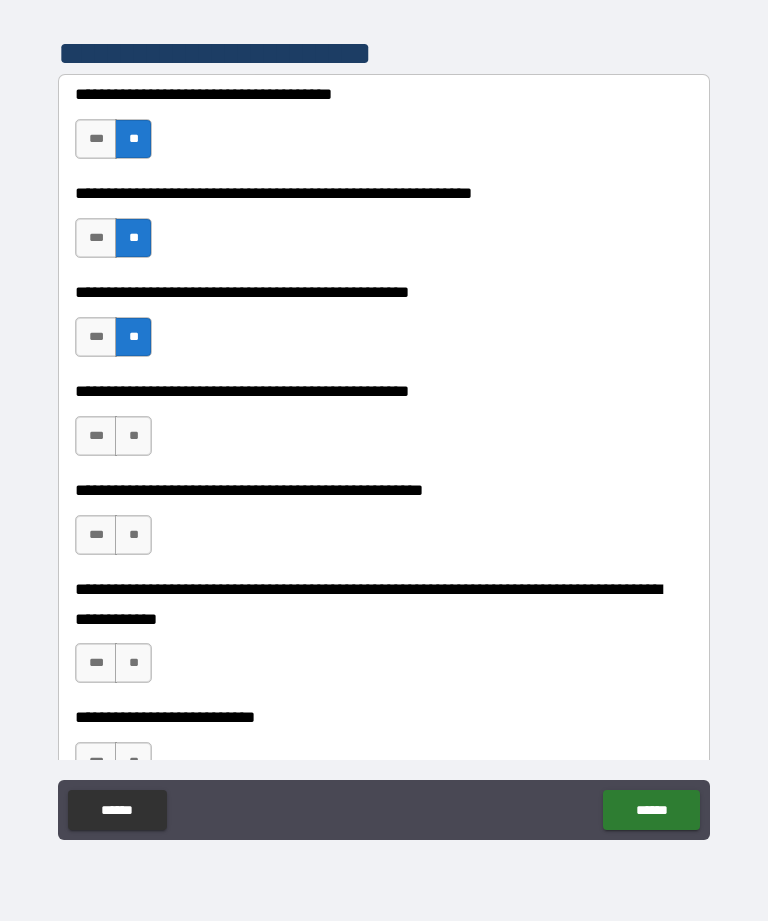 click on "**" at bounding box center [133, 436] 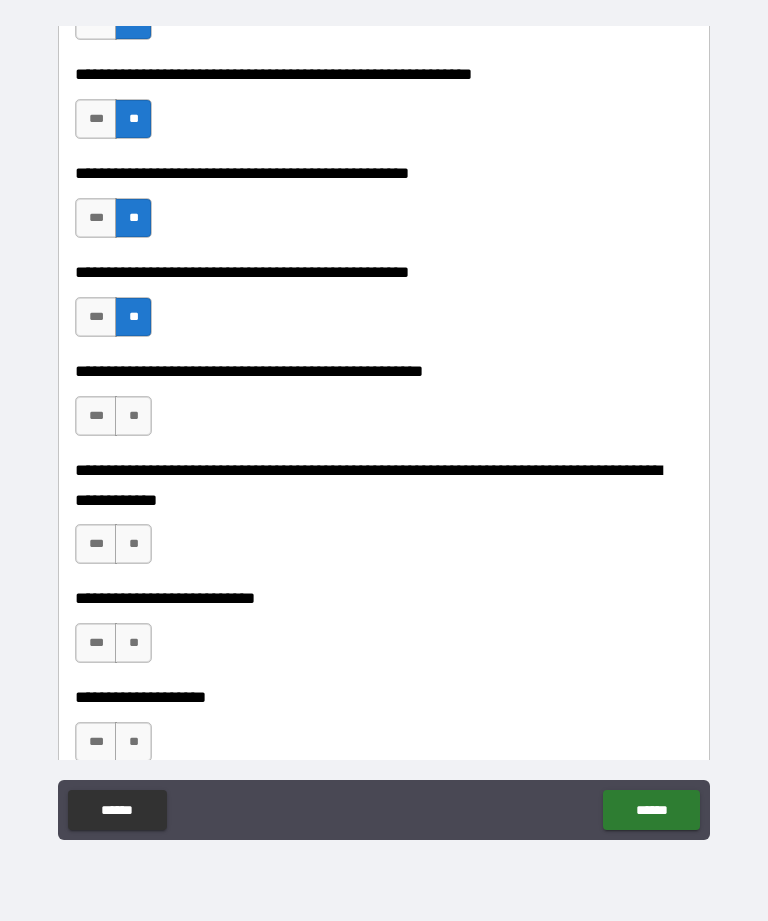 scroll, scrollTop: 560, scrollLeft: 0, axis: vertical 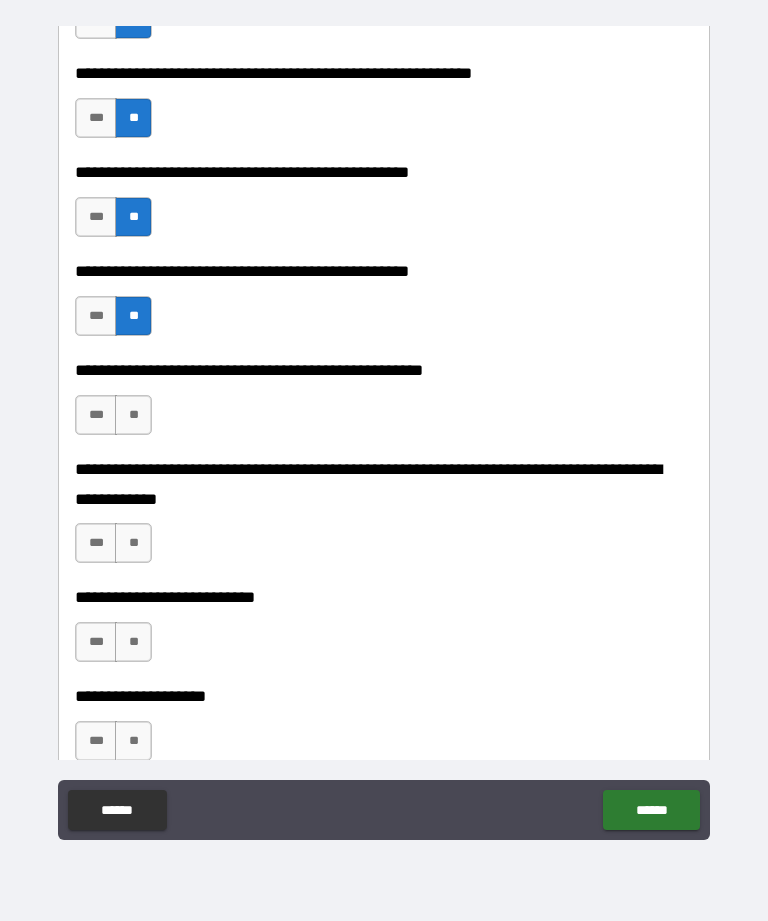 click on "**" at bounding box center (133, 415) 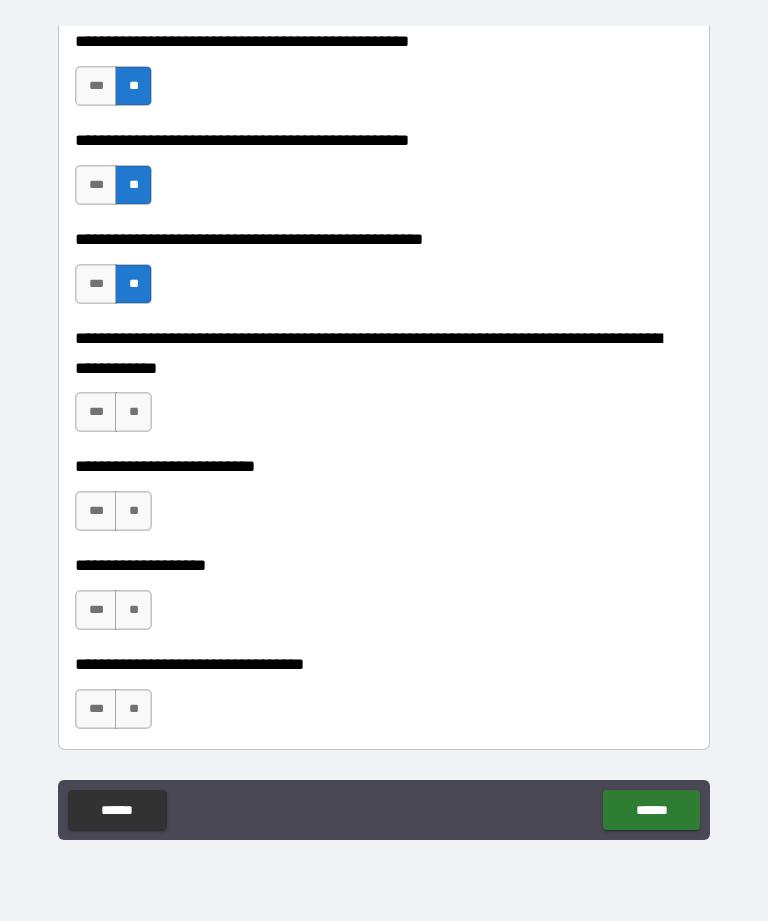 scroll, scrollTop: 694, scrollLeft: 0, axis: vertical 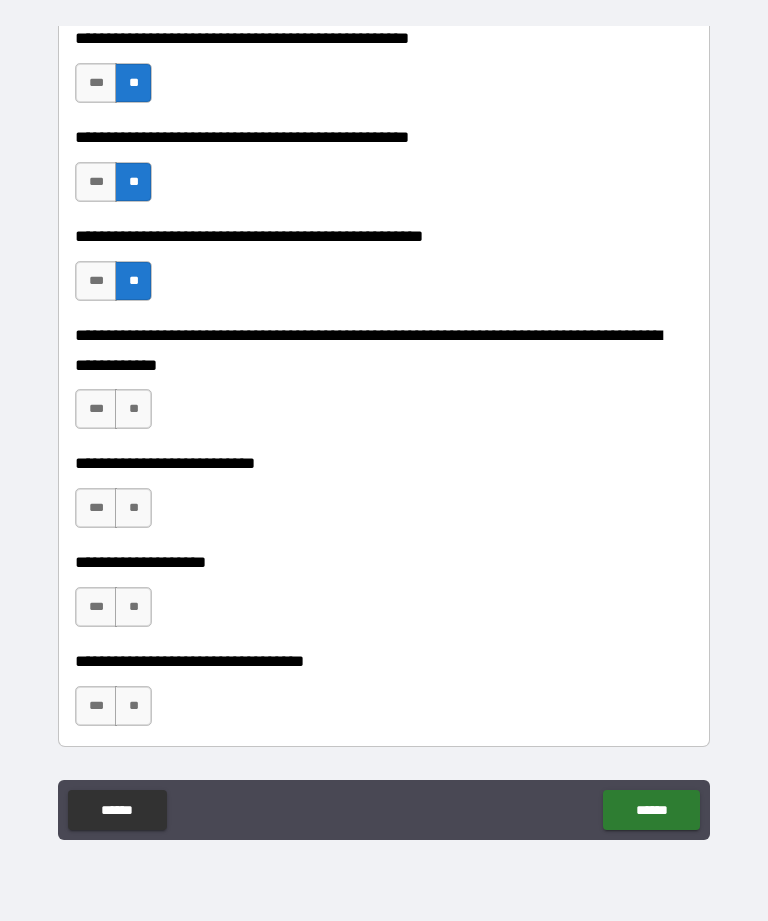 click on "**" at bounding box center (133, 409) 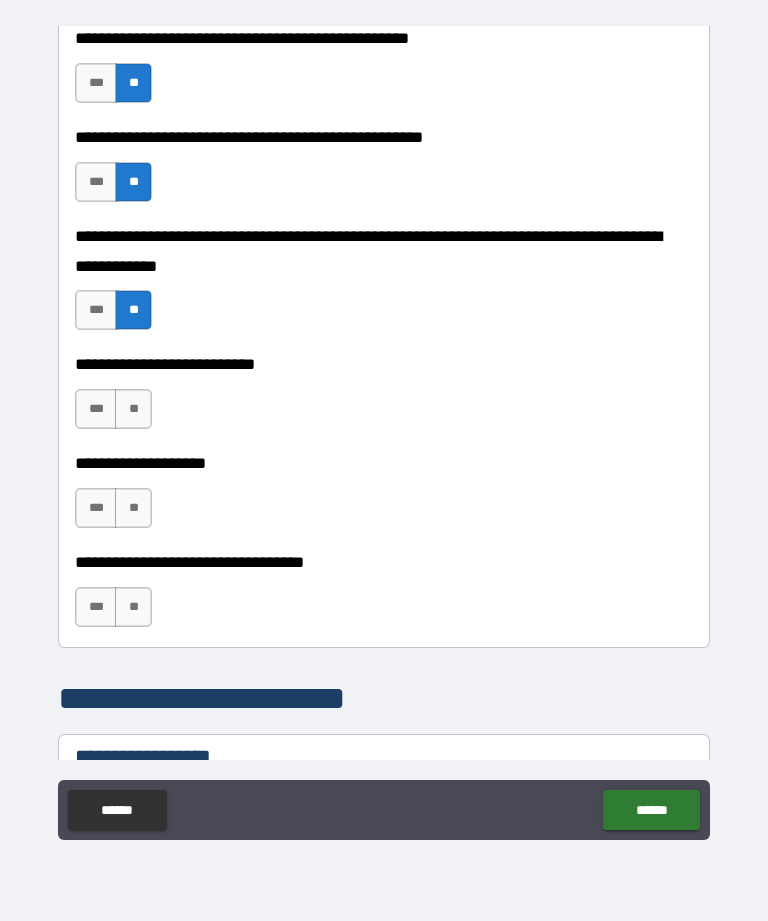 scroll, scrollTop: 794, scrollLeft: 0, axis: vertical 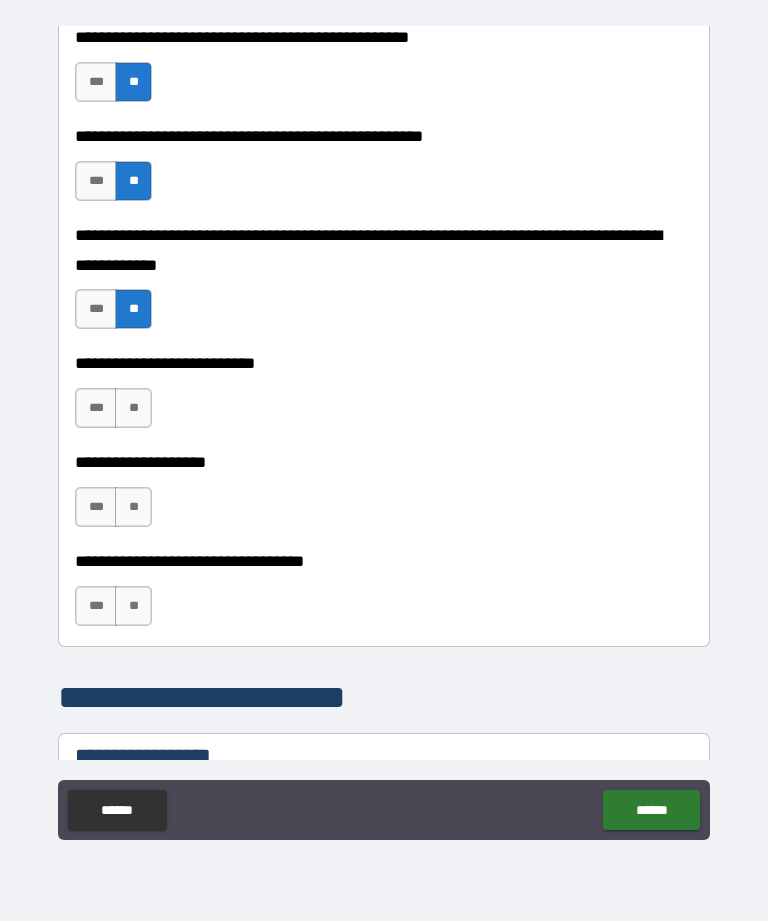 click on "**" at bounding box center [133, 408] 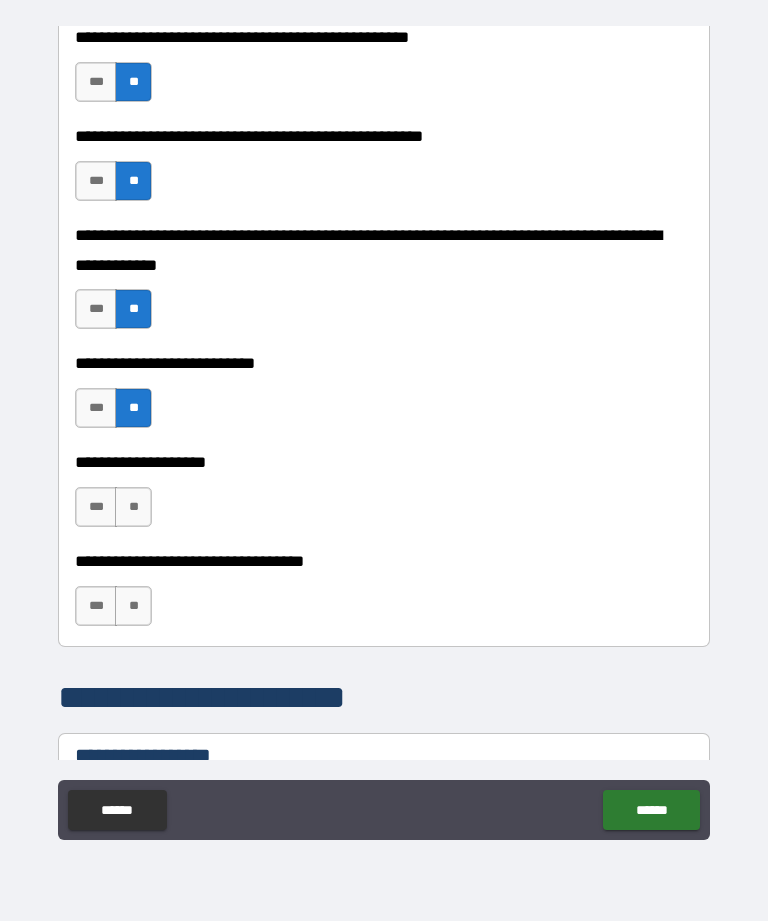 click on "***" at bounding box center (96, 507) 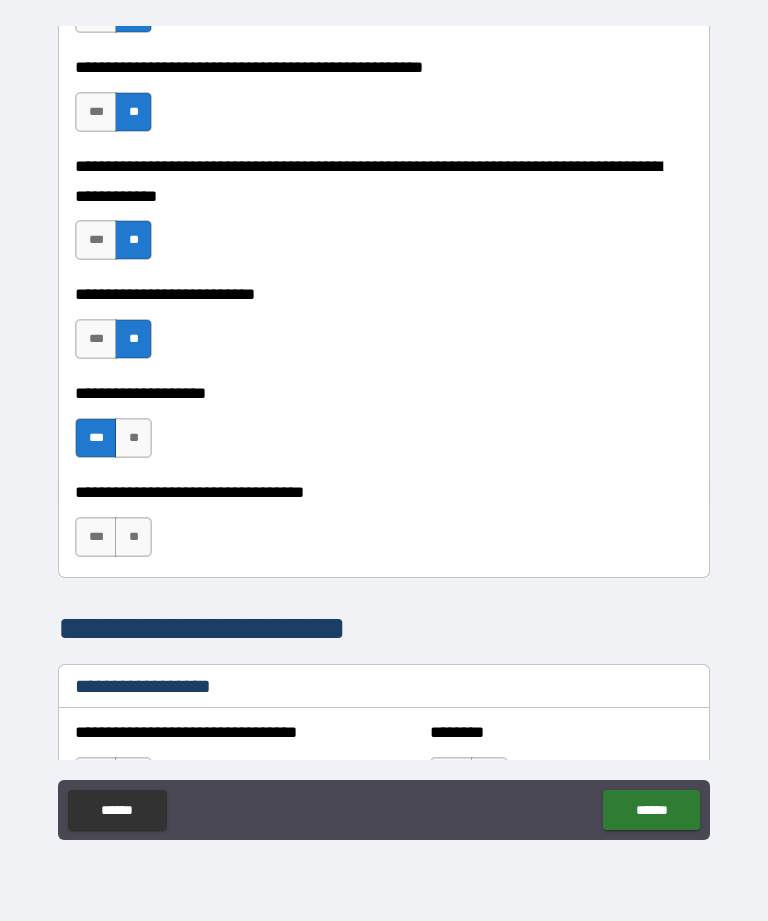 scroll, scrollTop: 871, scrollLeft: 0, axis: vertical 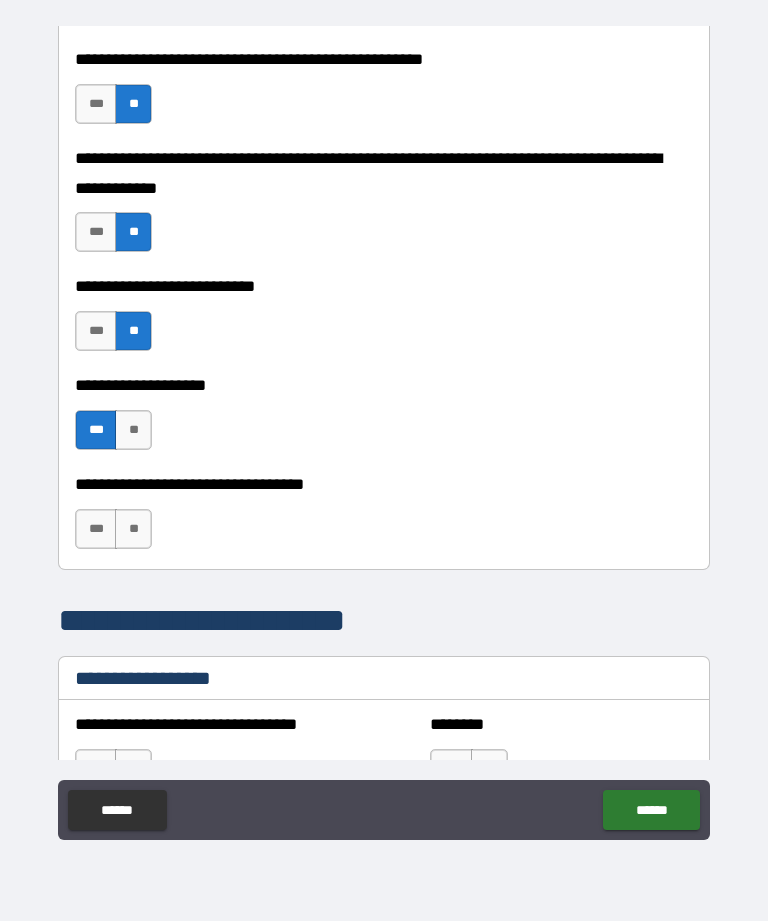 click on "**" at bounding box center [133, 529] 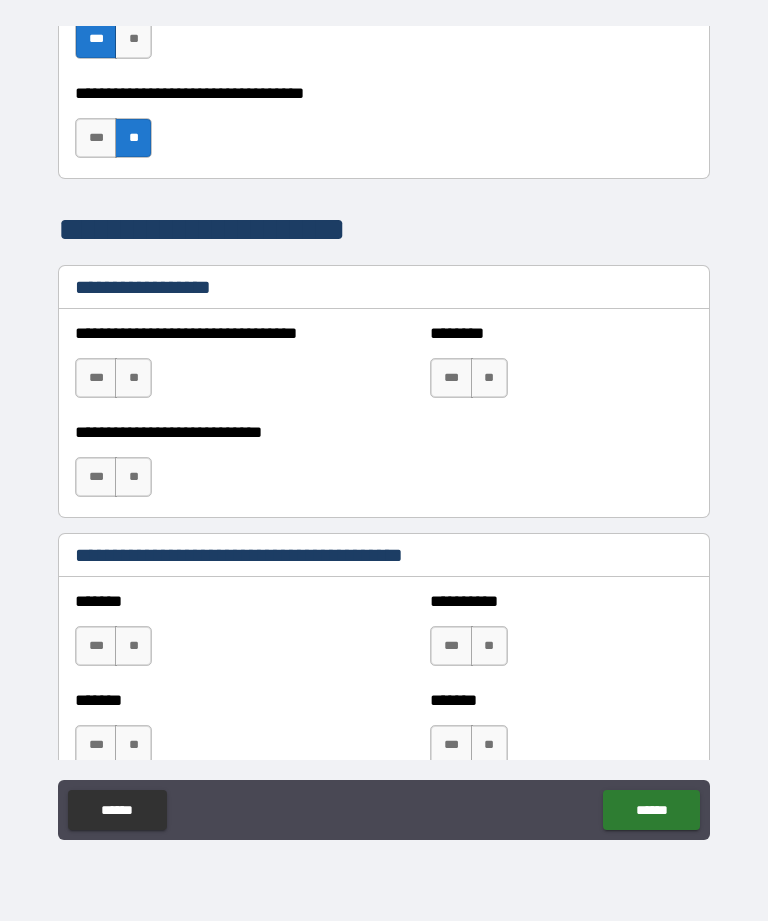 scroll, scrollTop: 1275, scrollLeft: 0, axis: vertical 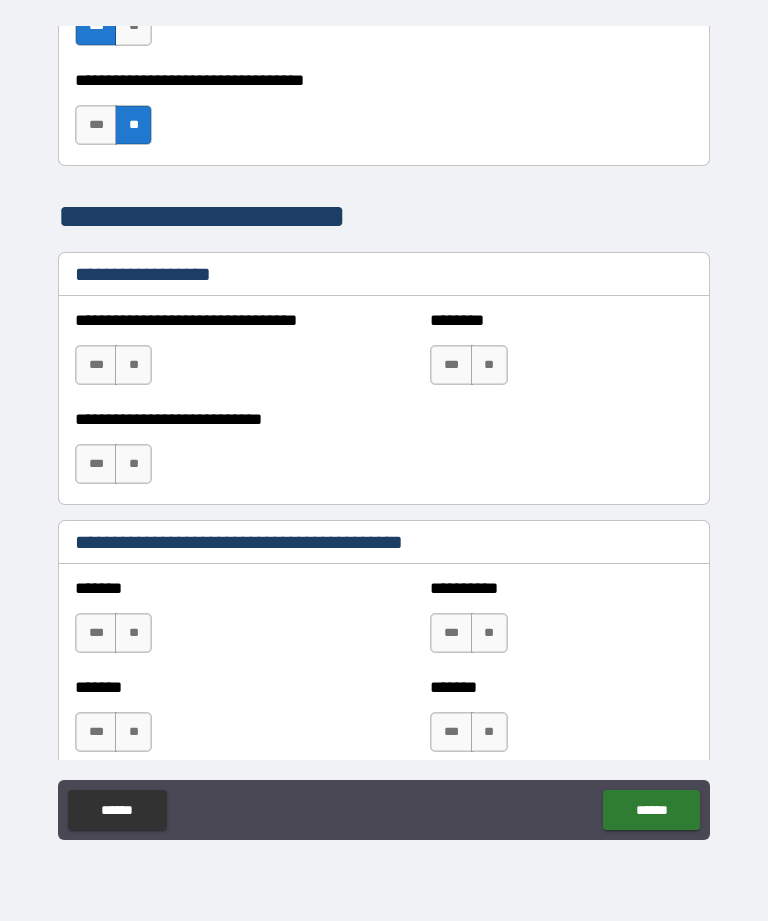click on "**" at bounding box center (133, 365) 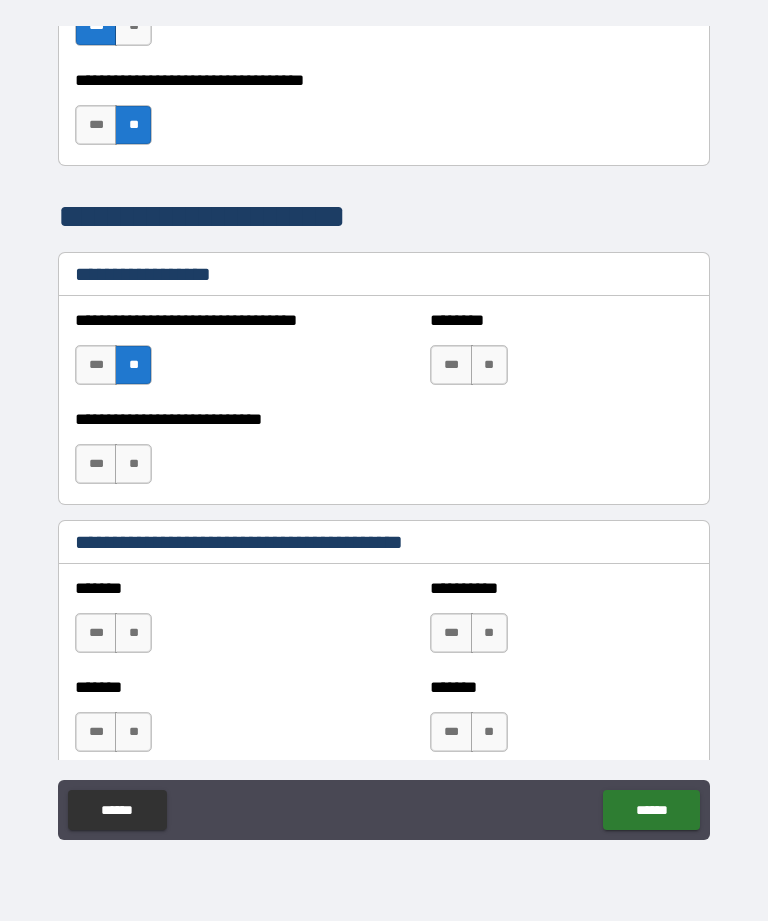 click on "**" at bounding box center [133, 464] 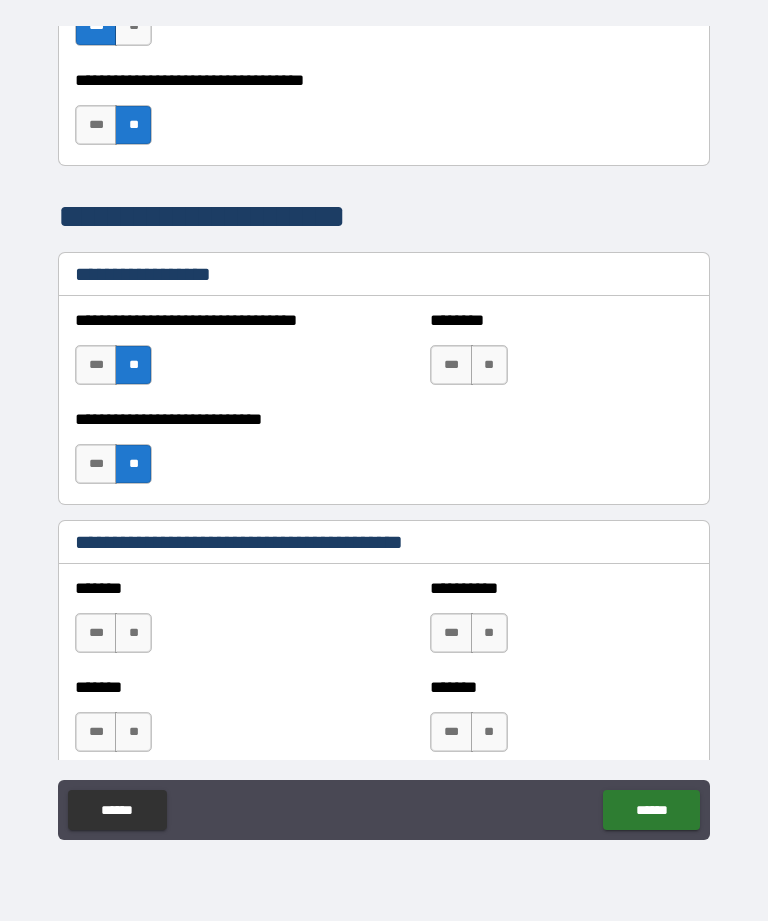 click on "**" at bounding box center (489, 365) 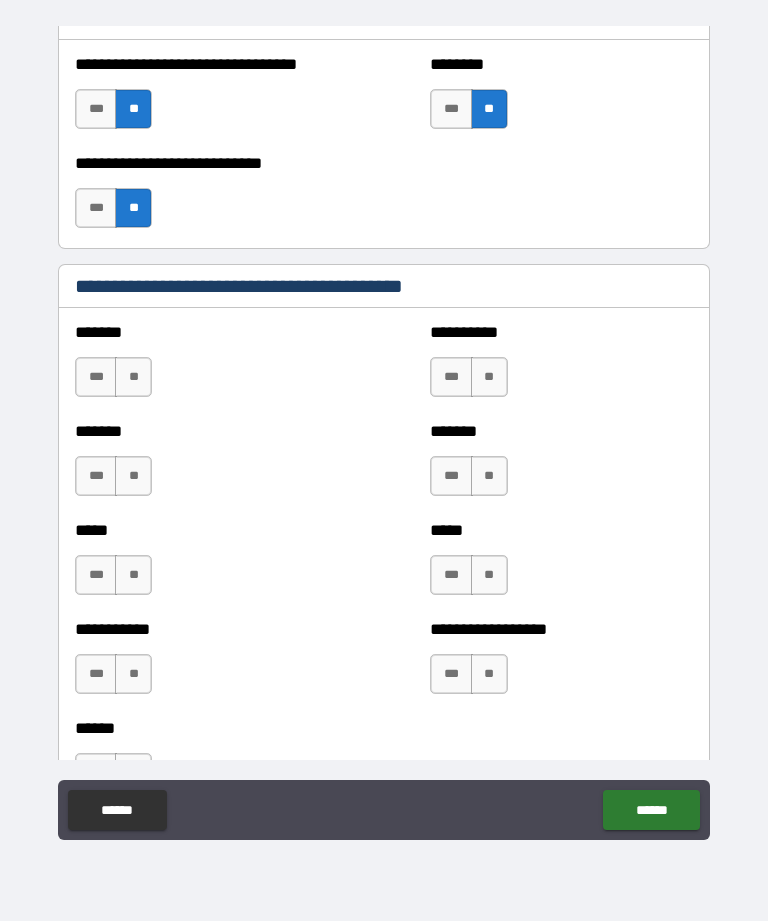 scroll, scrollTop: 1533, scrollLeft: 0, axis: vertical 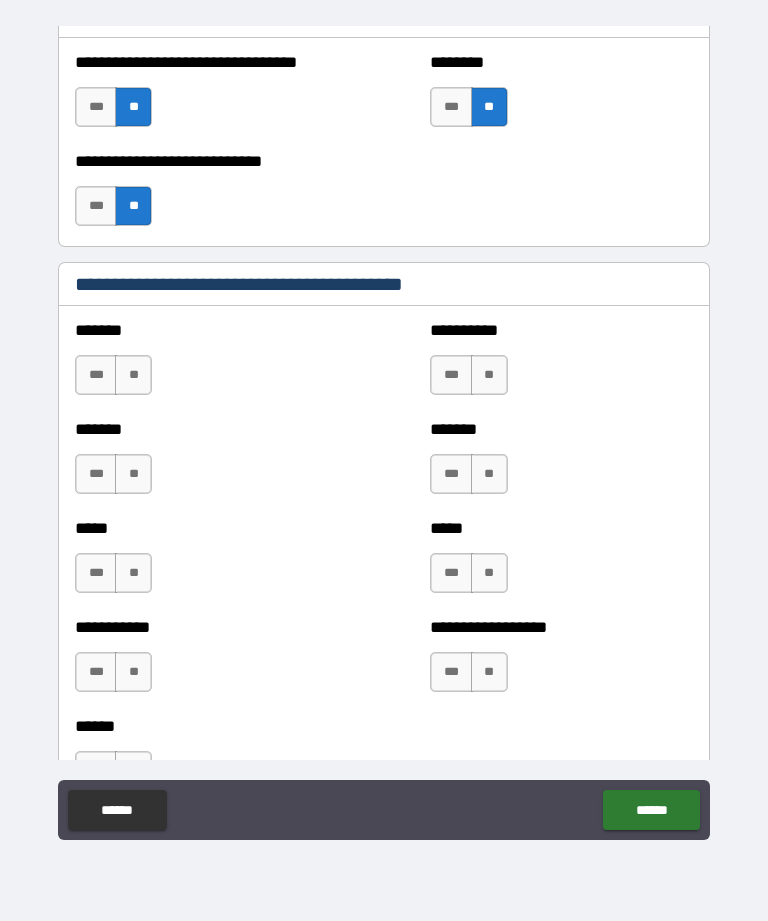 click on "**" at bounding box center [133, 375] 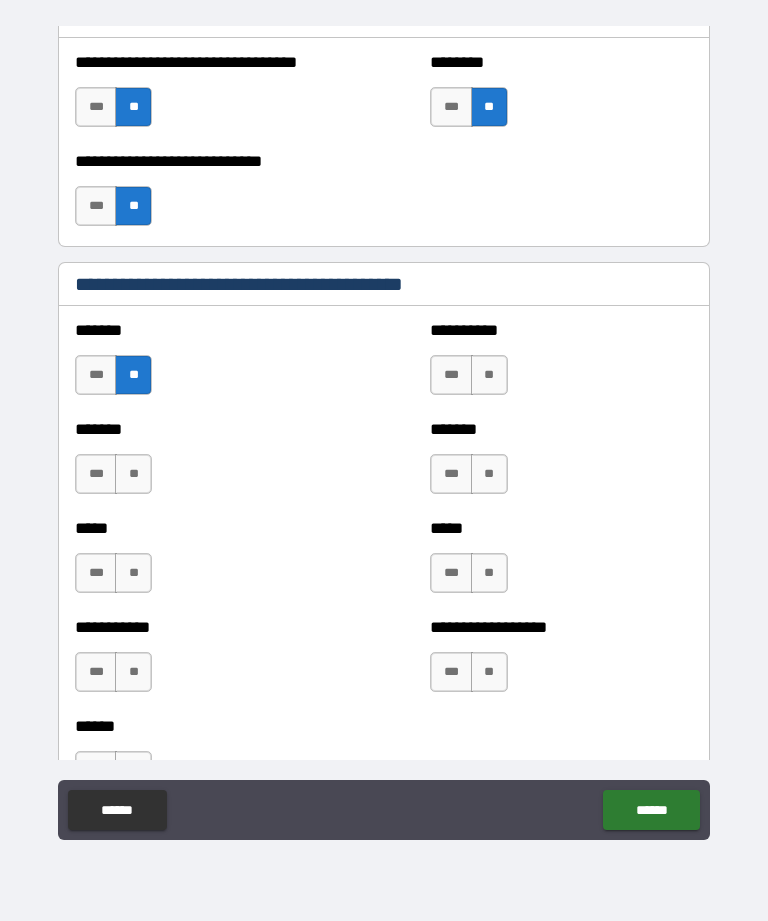 click on "**" at bounding box center (489, 375) 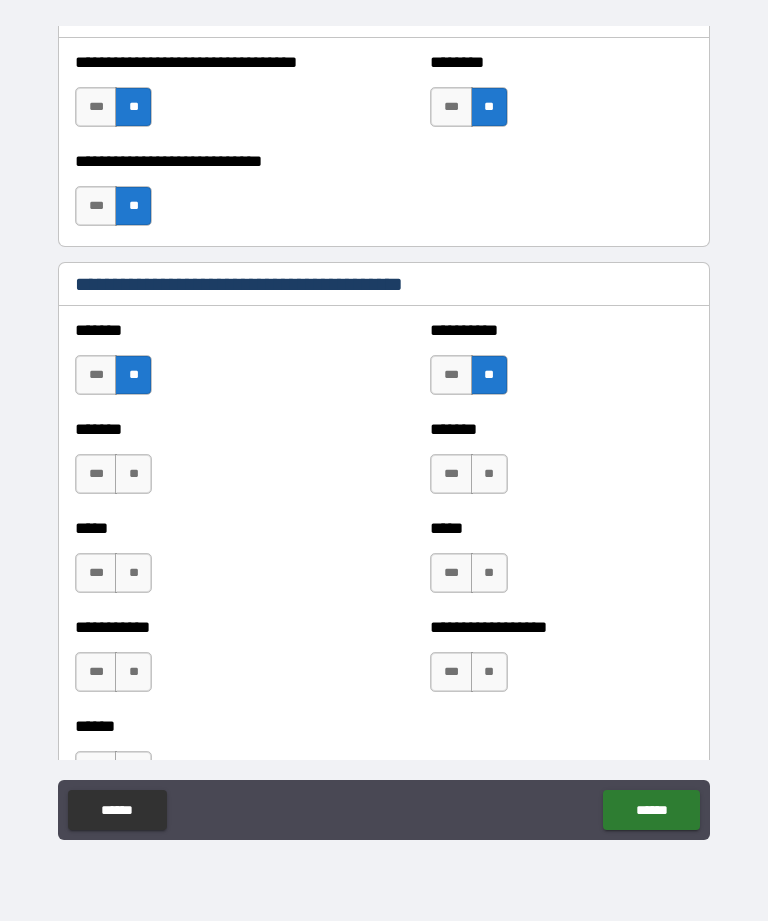 click on "**" at bounding box center (489, 474) 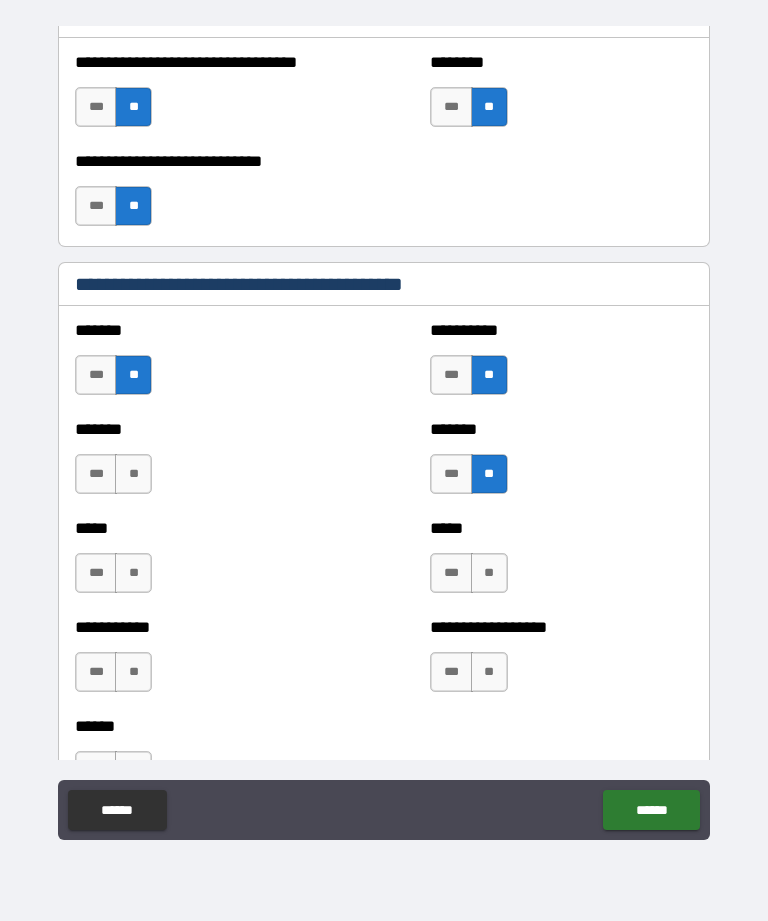 click on "**" at bounding box center (133, 474) 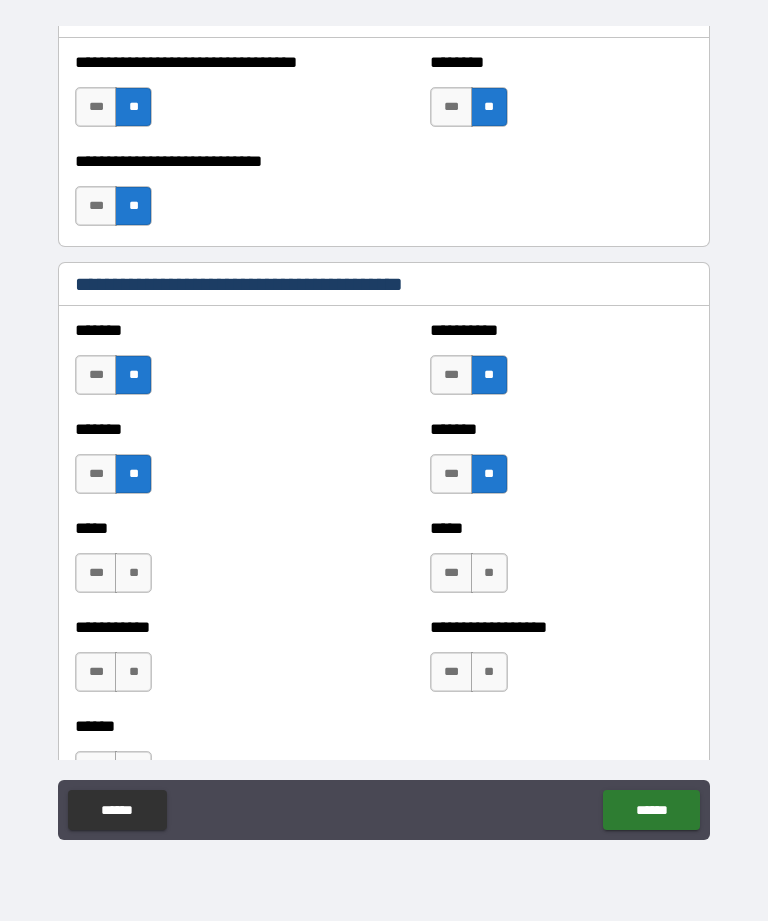 click on "**" at bounding box center (489, 573) 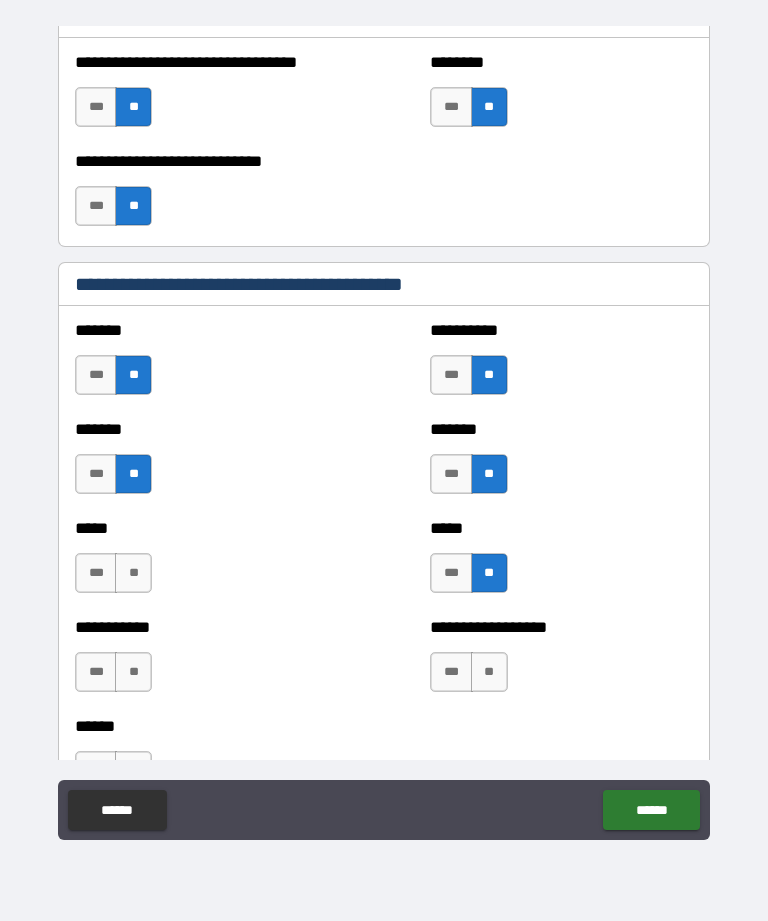 click on "**" at bounding box center (133, 573) 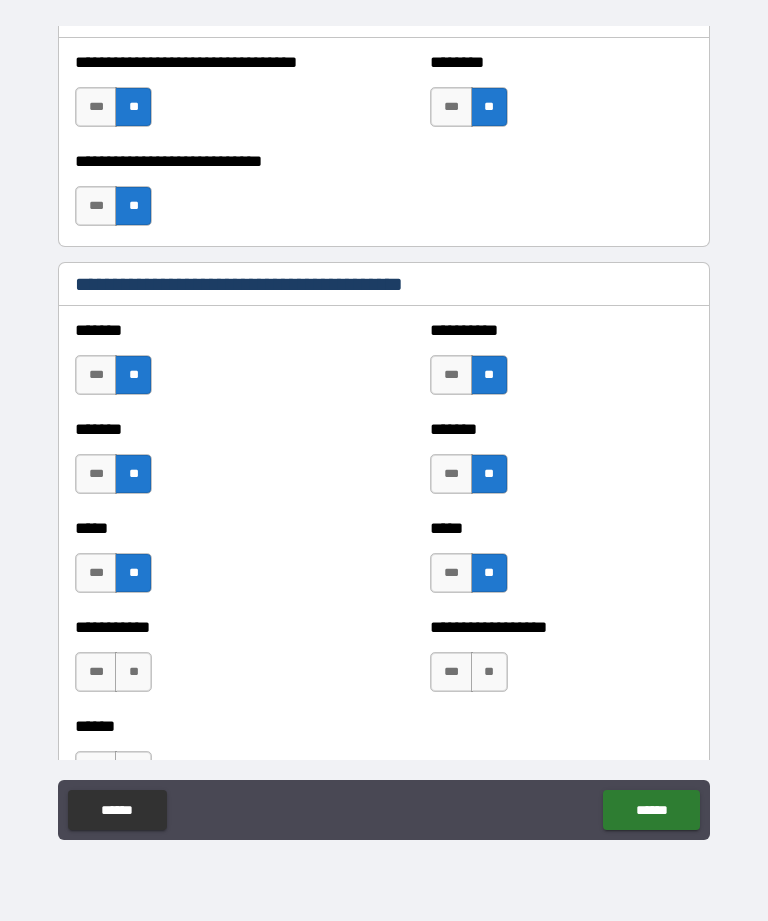 click on "**" at bounding box center (489, 672) 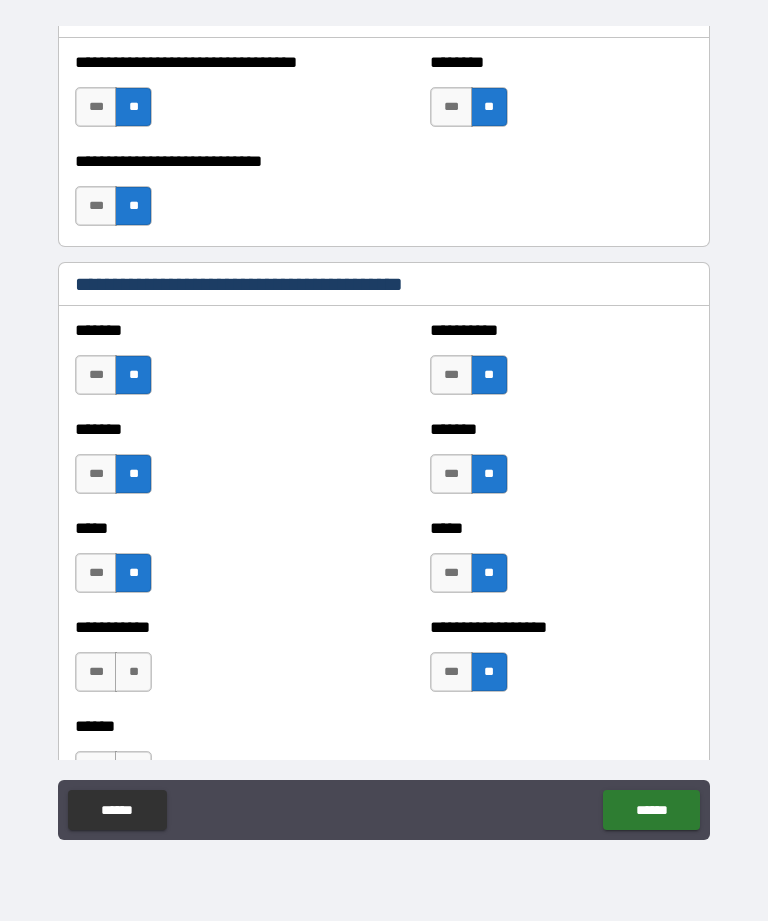 click on "**" at bounding box center (133, 672) 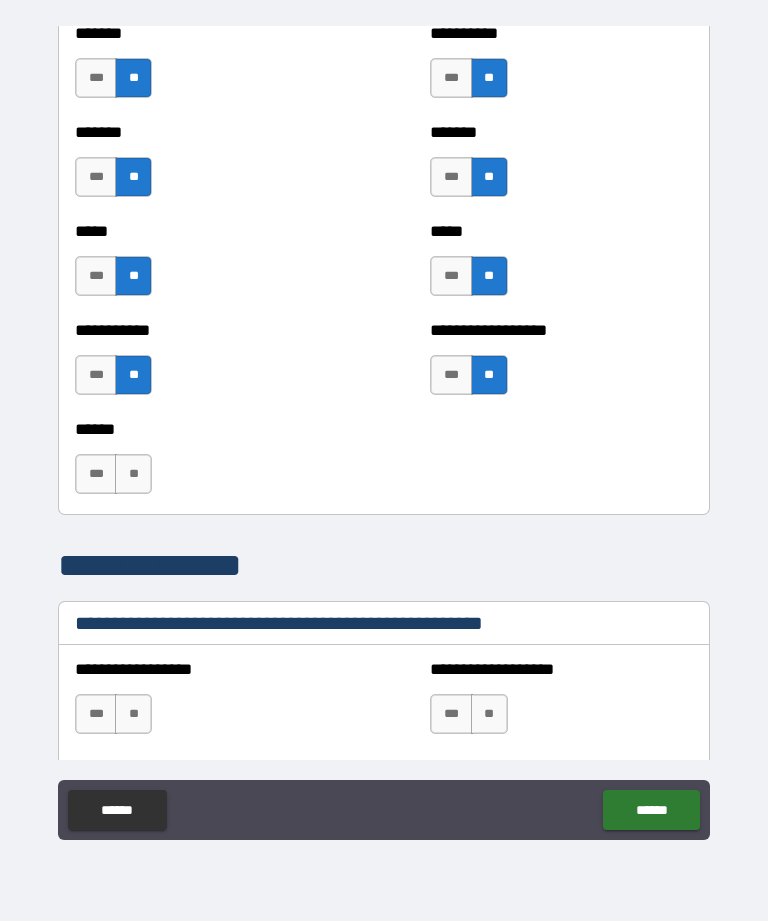 scroll, scrollTop: 1836, scrollLeft: 0, axis: vertical 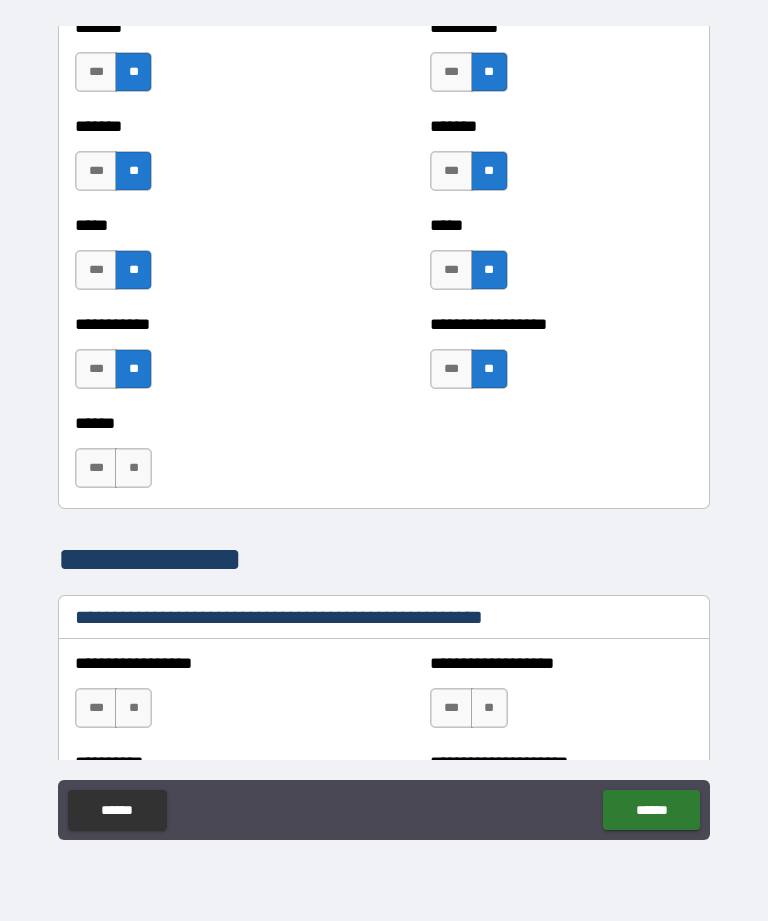 click on "***" at bounding box center [96, 468] 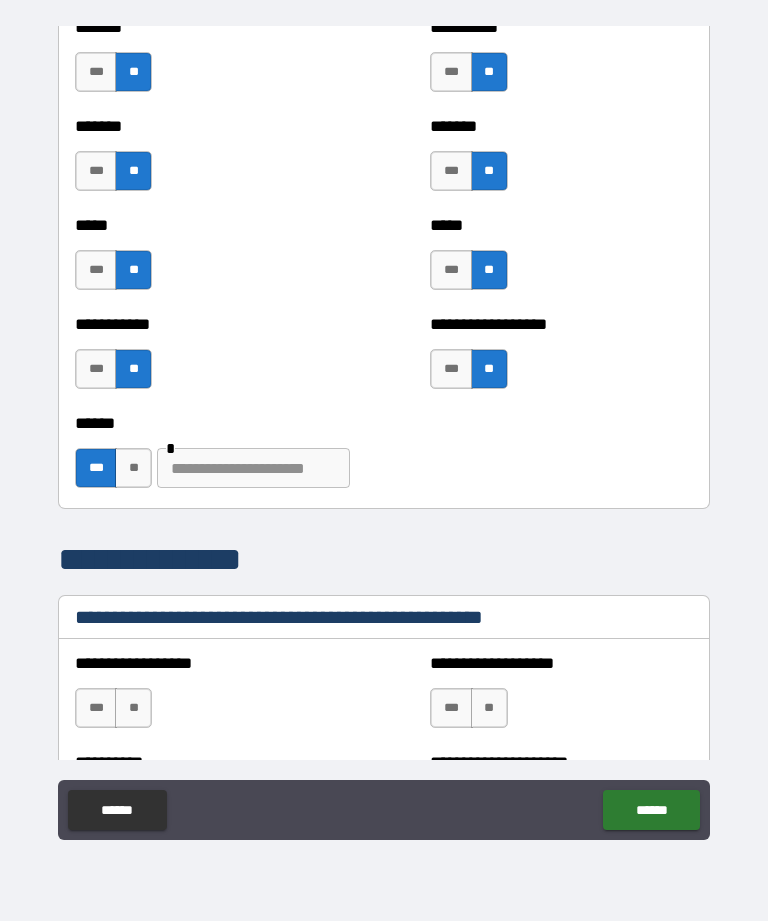 click on "**" at bounding box center (133, 468) 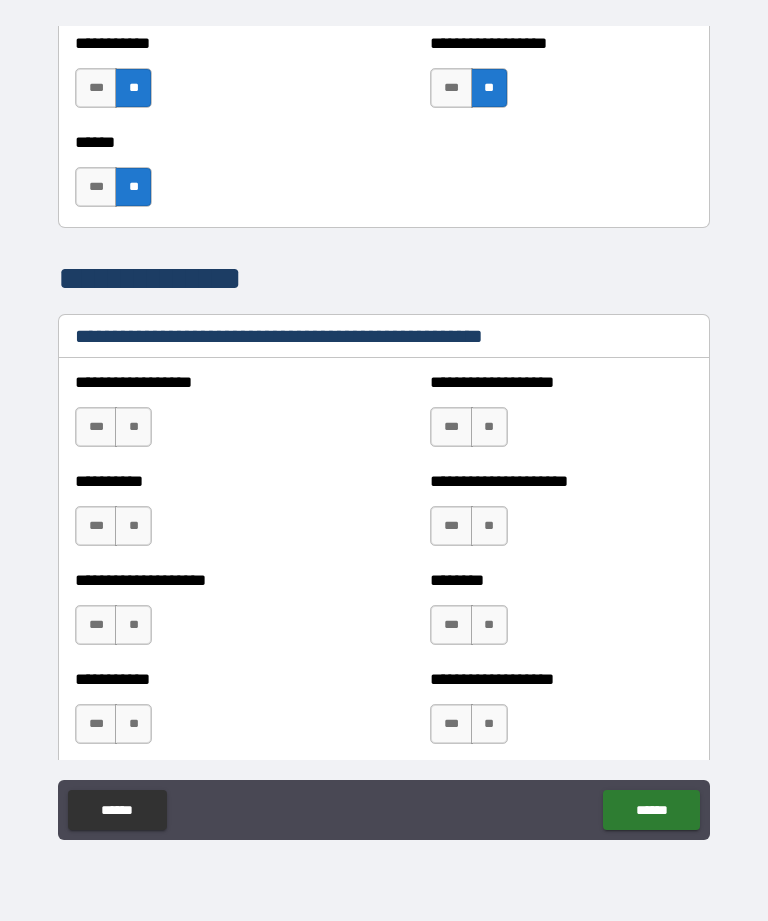 scroll, scrollTop: 2140, scrollLeft: 0, axis: vertical 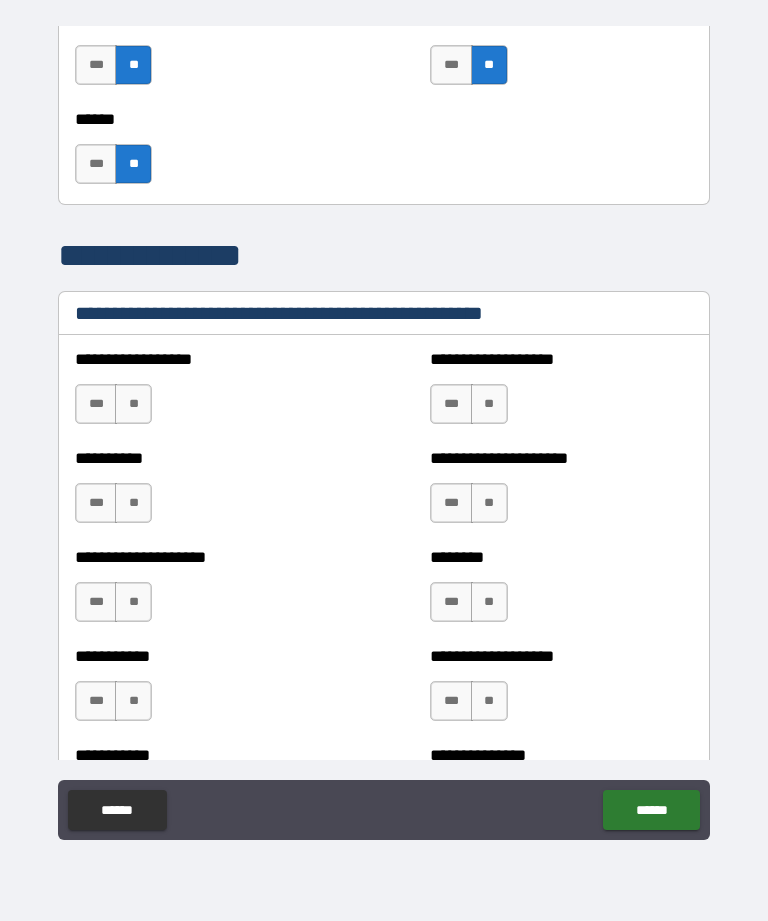click on "**" at bounding box center (133, 404) 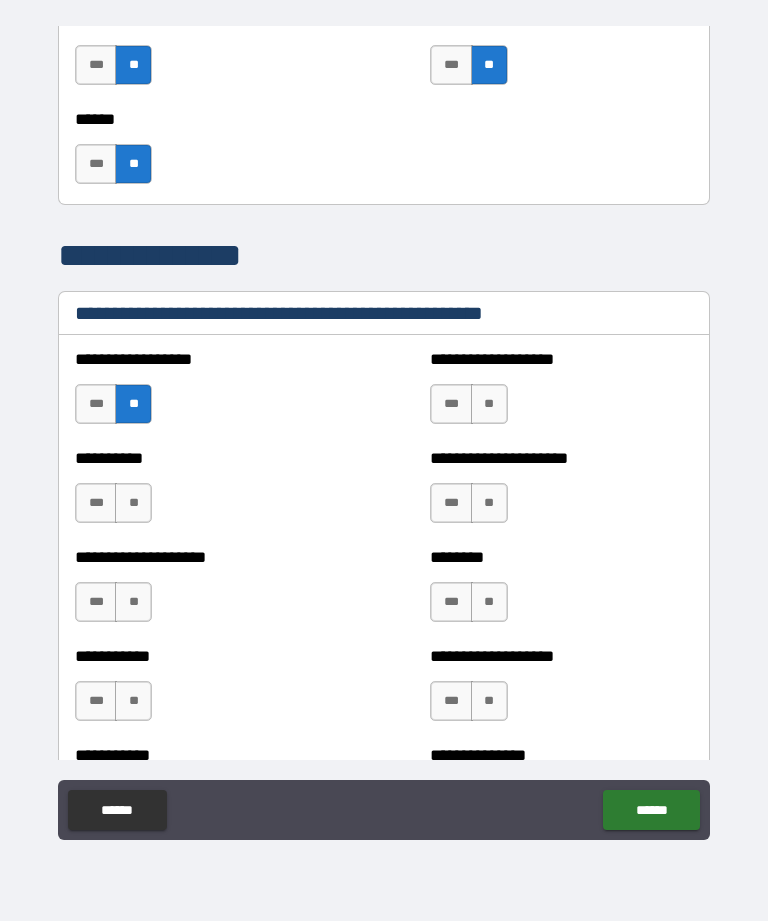 click on "**" at bounding box center [489, 404] 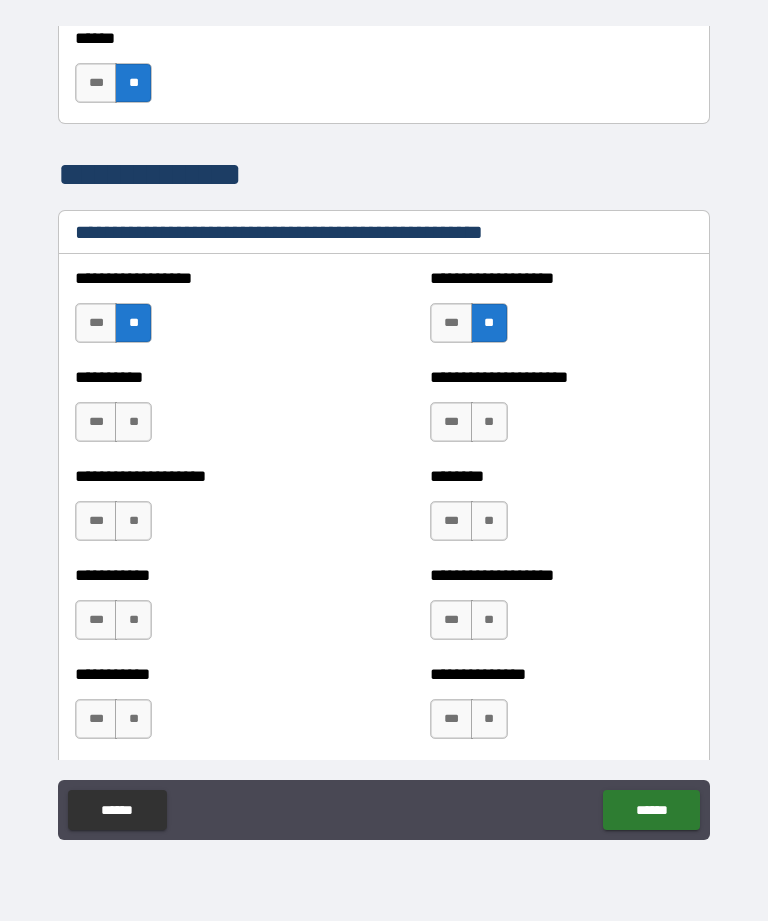 scroll, scrollTop: 2222, scrollLeft: 0, axis: vertical 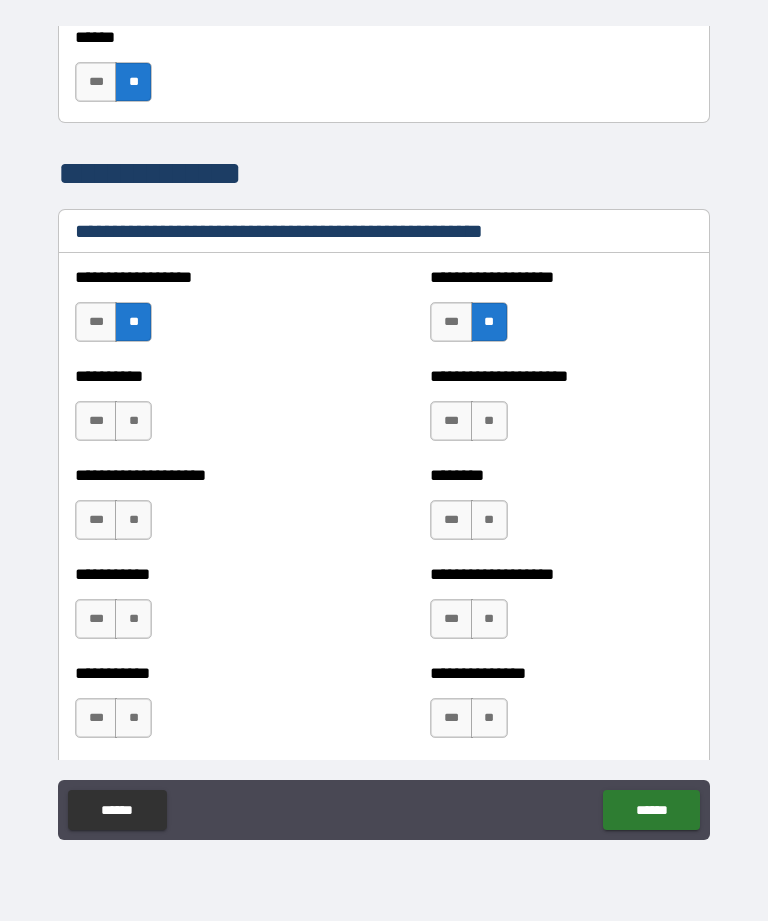 click on "**" at bounding box center [489, 421] 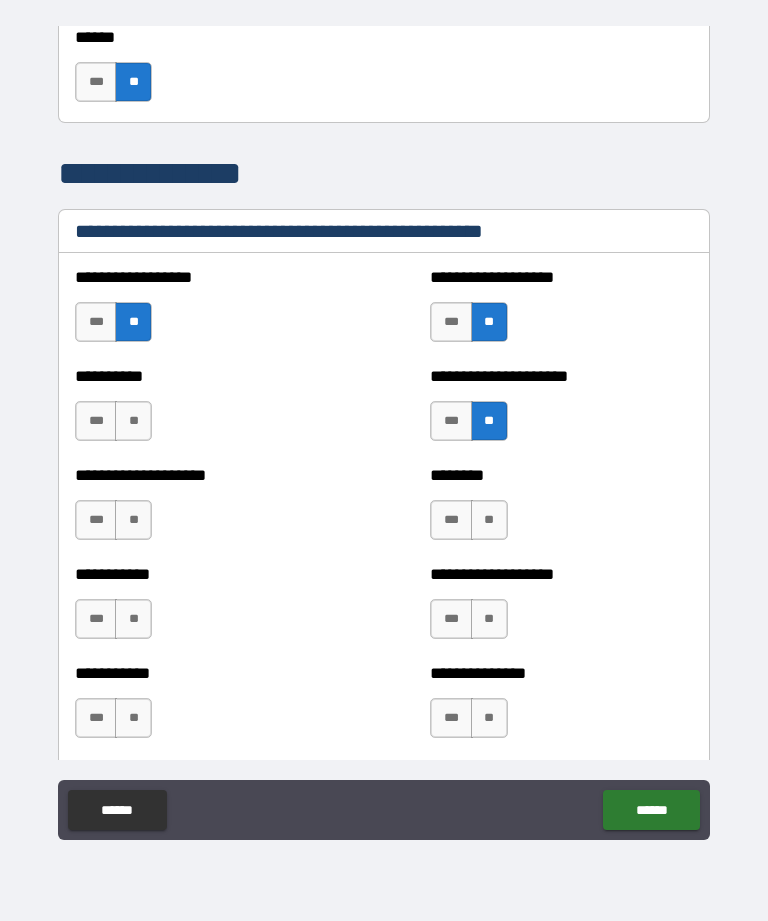click on "**" at bounding box center (133, 421) 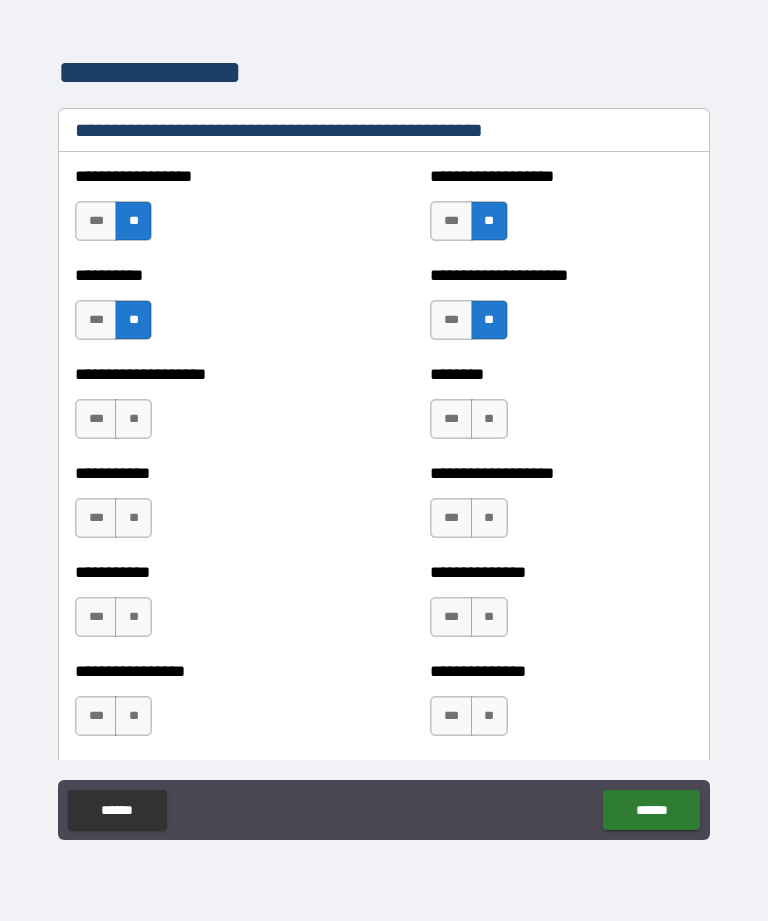 scroll, scrollTop: 2325, scrollLeft: 0, axis: vertical 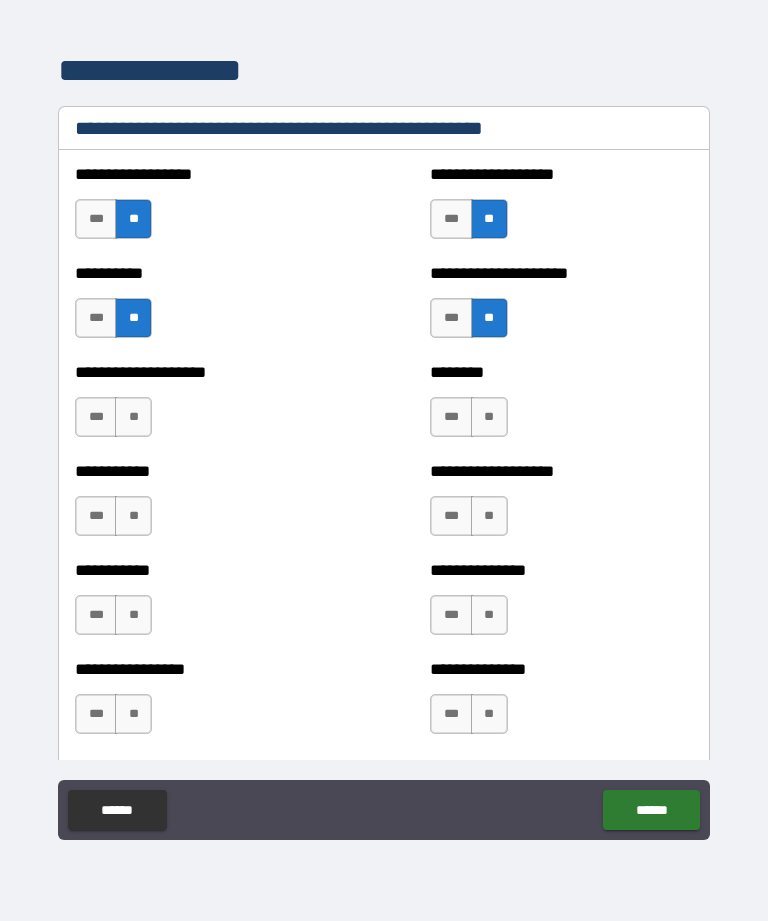click on "**" at bounding box center [133, 417] 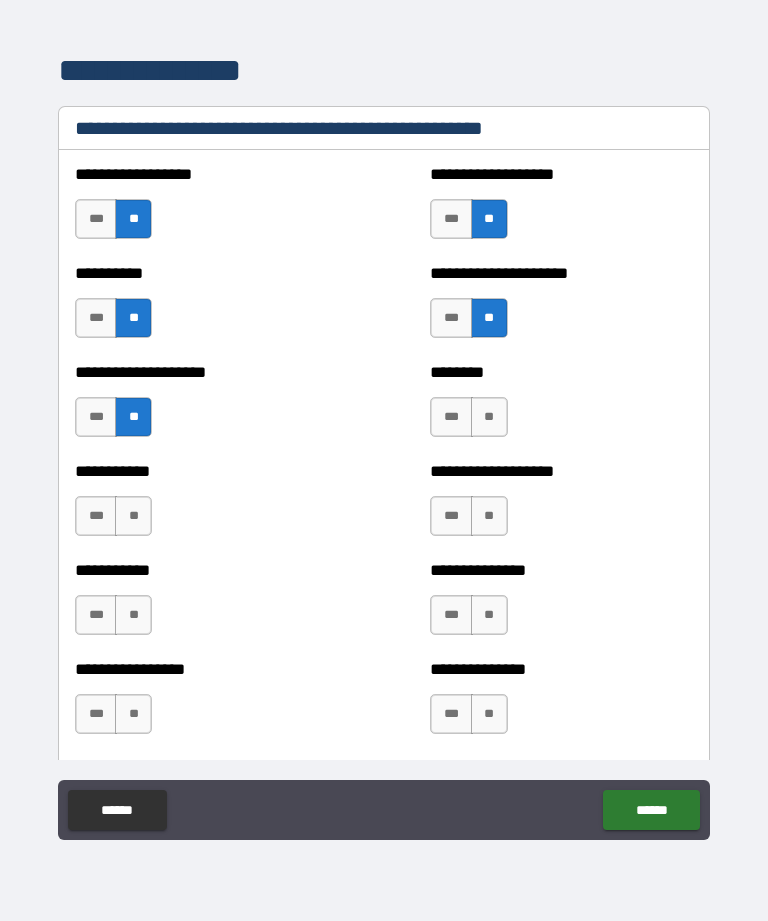 click on "**" at bounding box center [489, 417] 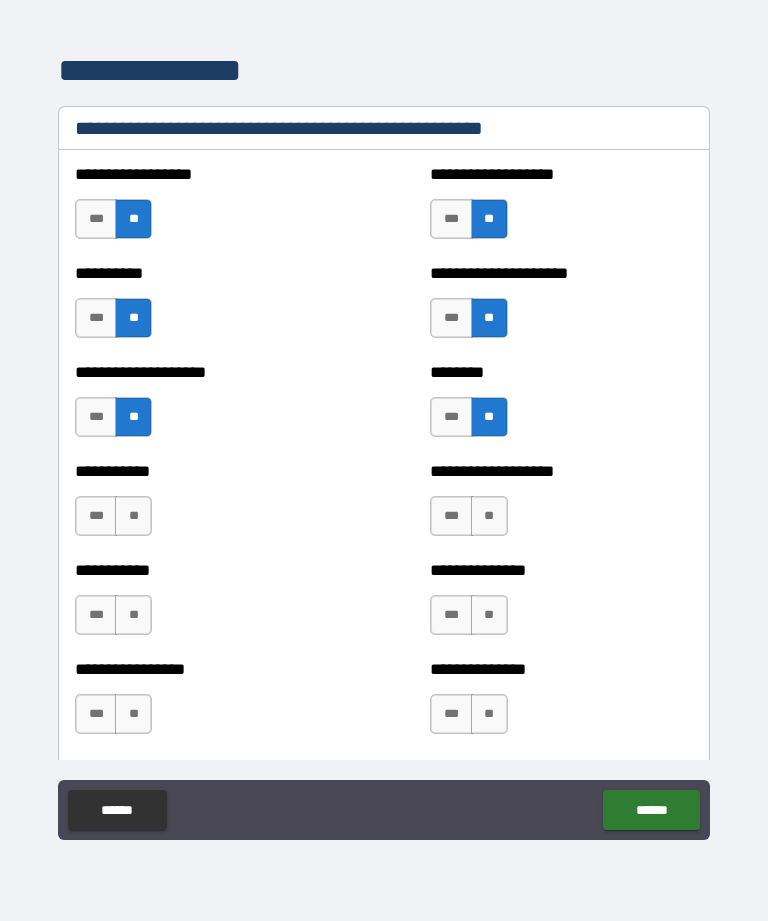 click on "**" at bounding box center [489, 516] 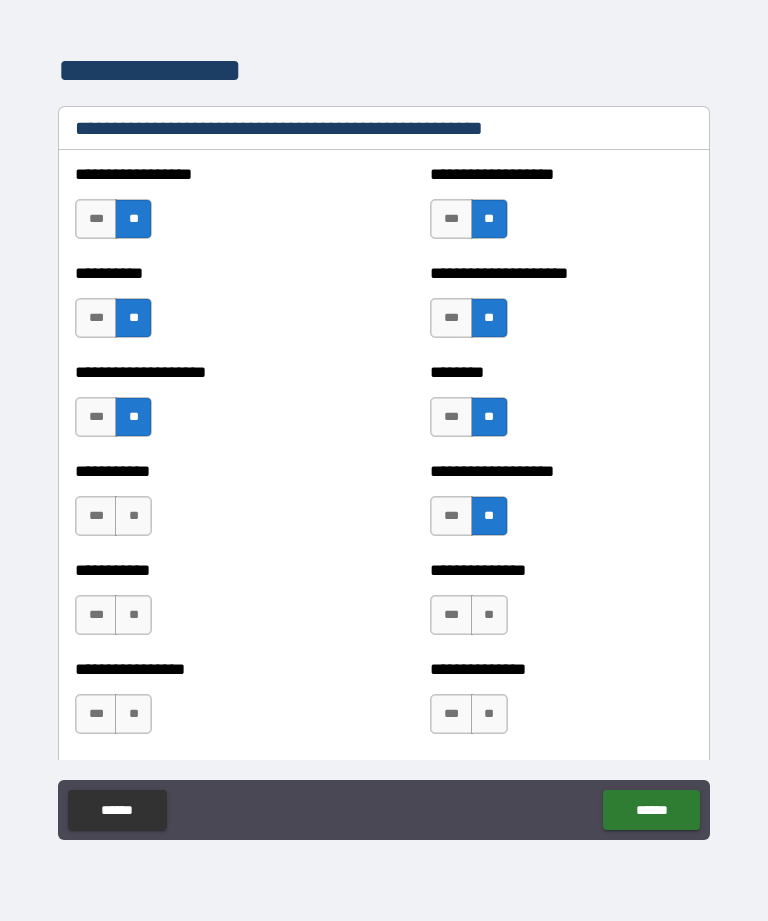 click on "**" at bounding box center [133, 516] 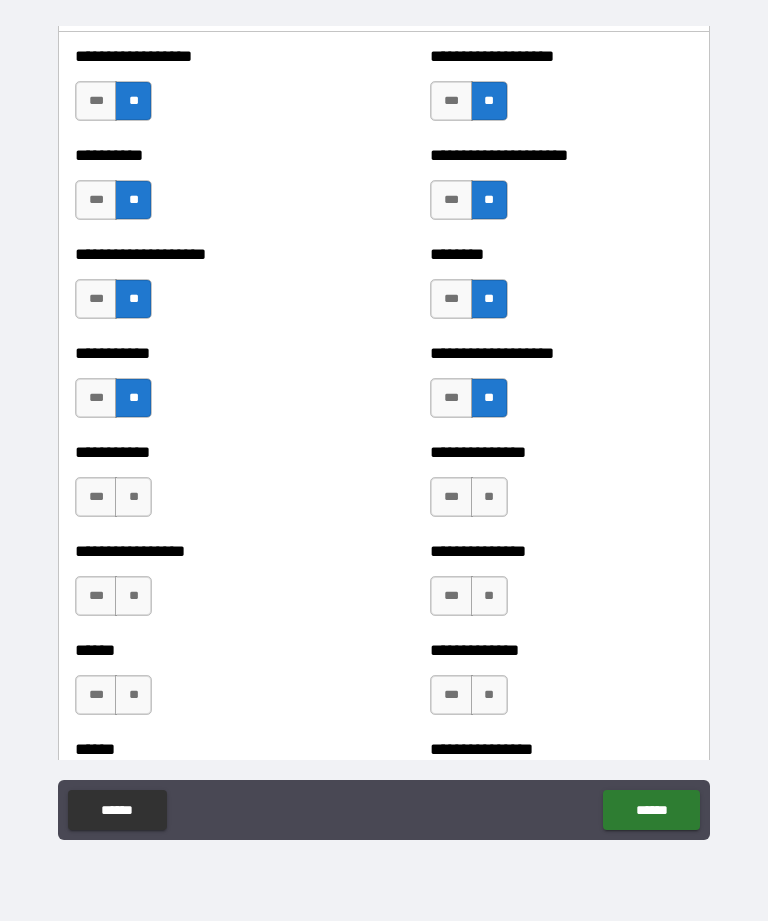 scroll, scrollTop: 2446, scrollLeft: 0, axis: vertical 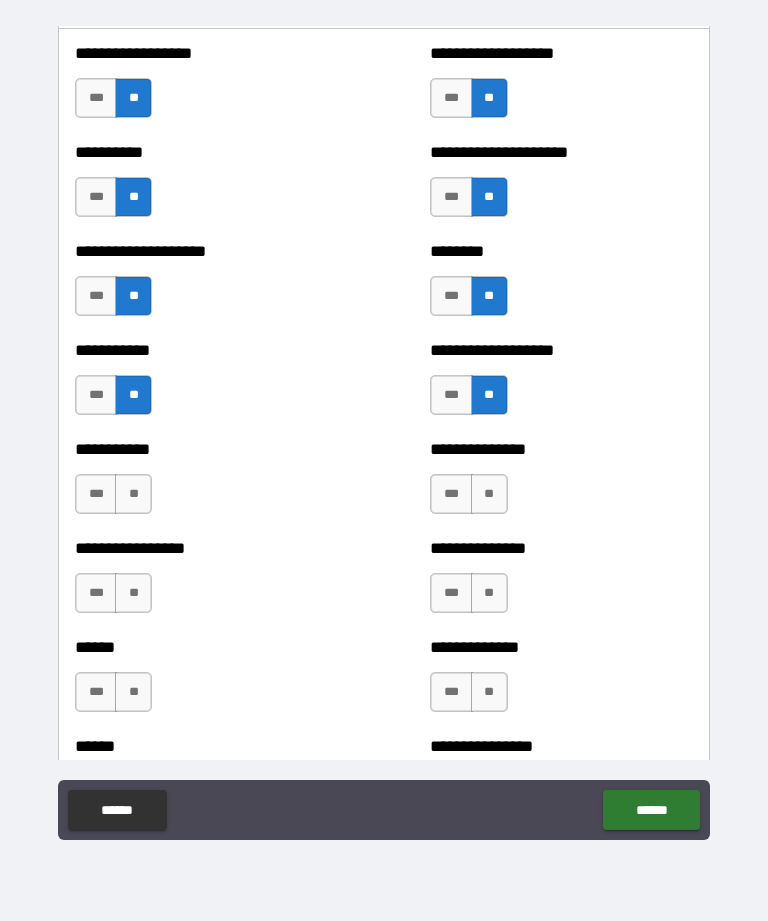 click on "**" at bounding box center [133, 494] 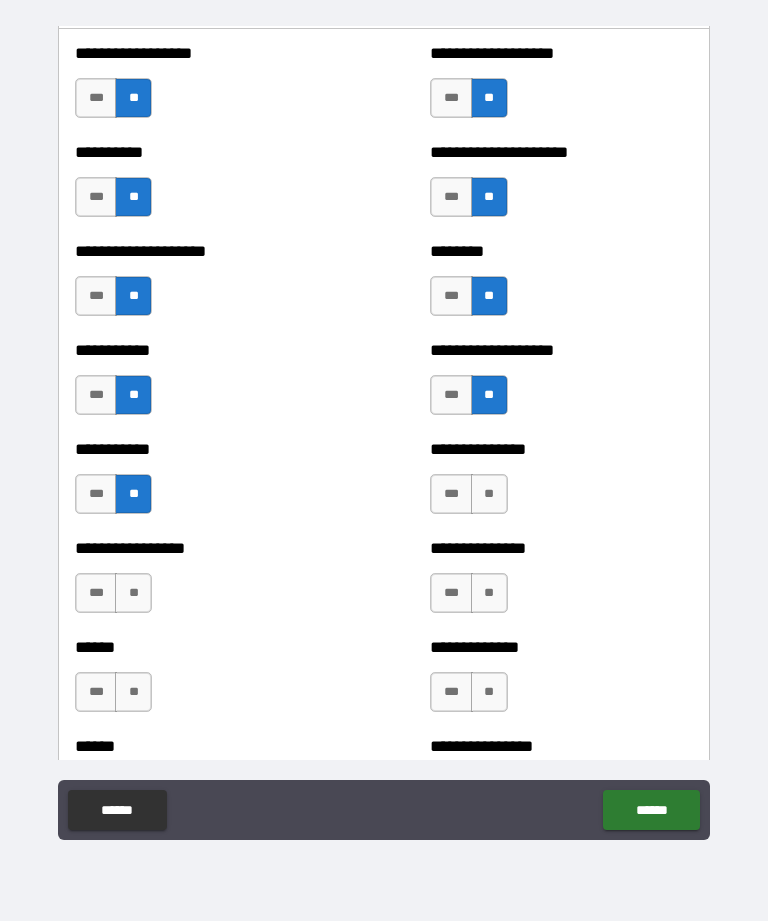 click on "**" at bounding box center (489, 494) 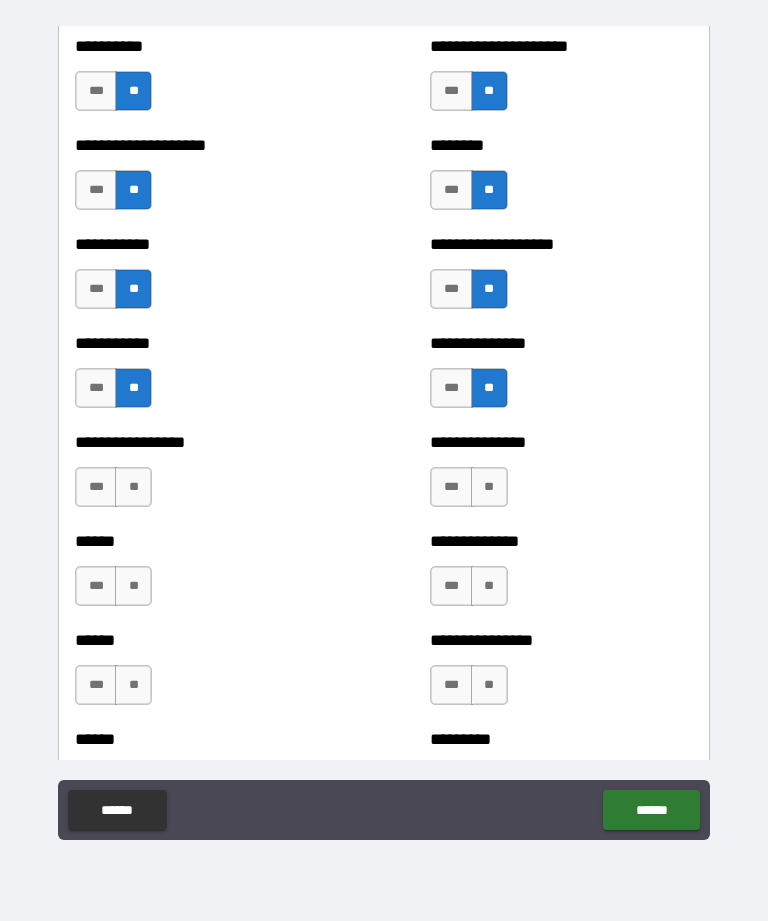 scroll, scrollTop: 2598, scrollLeft: 0, axis: vertical 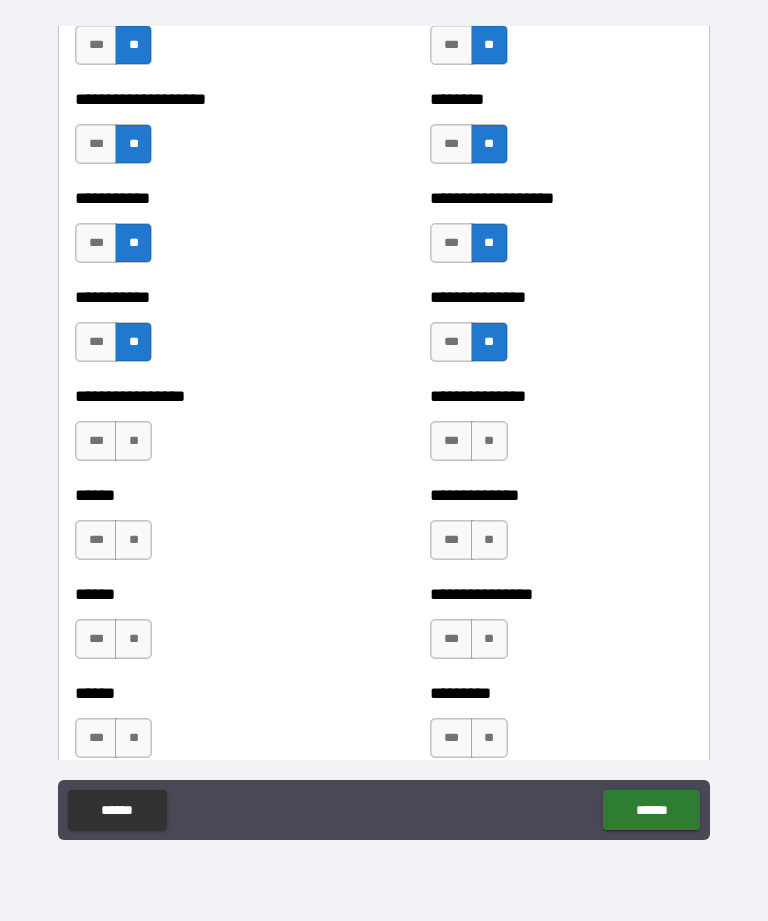 click on "**" at bounding box center (489, 441) 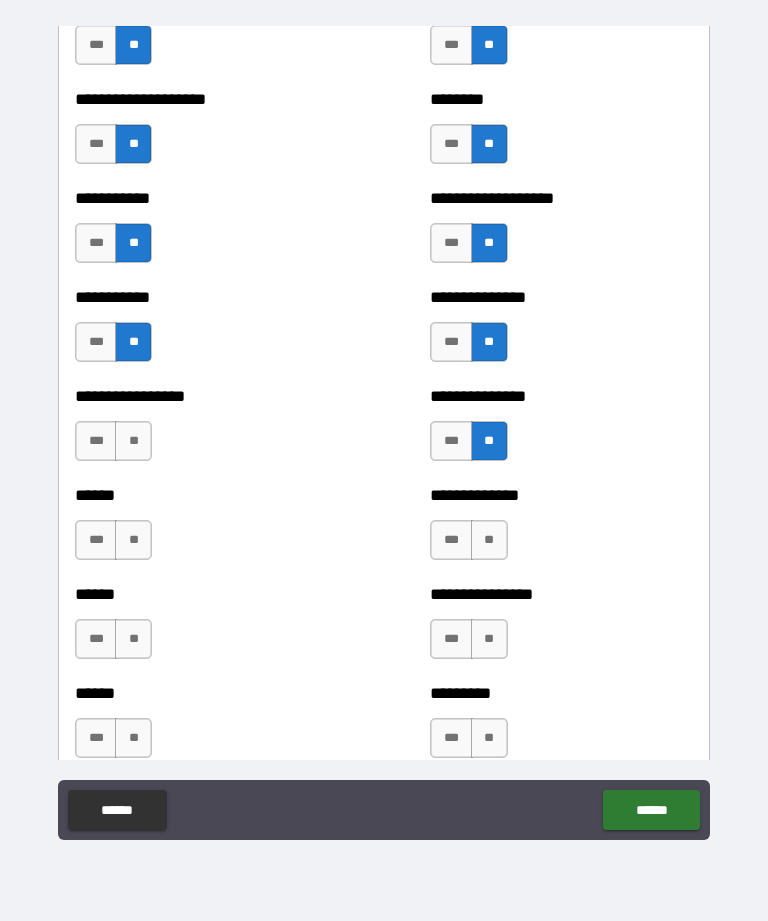 click on "**" at bounding box center (489, 540) 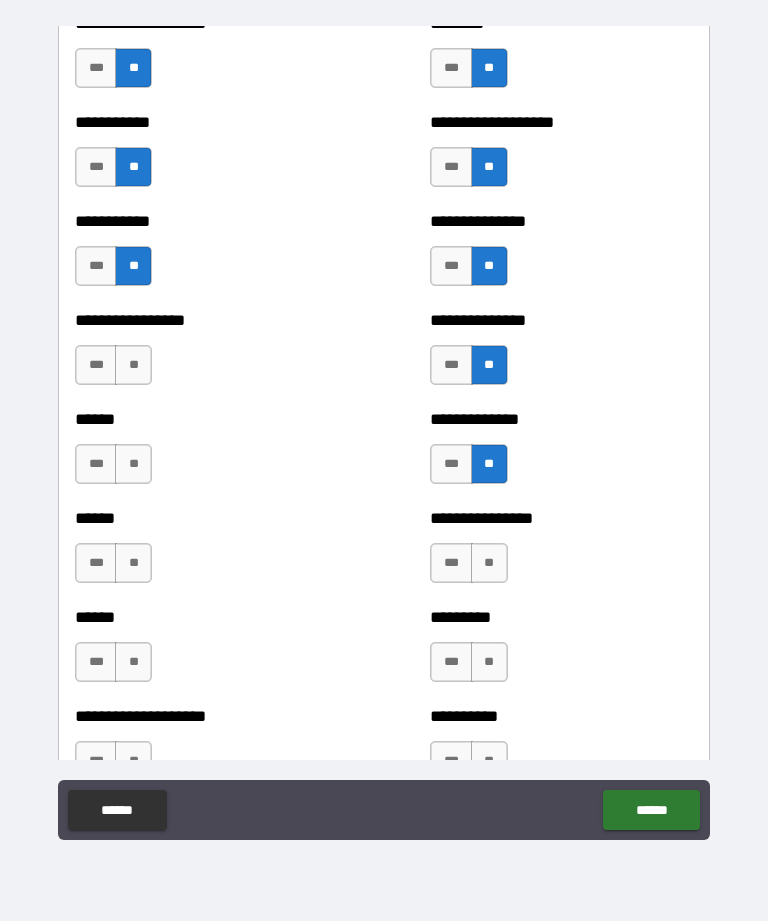scroll, scrollTop: 2692, scrollLeft: 0, axis: vertical 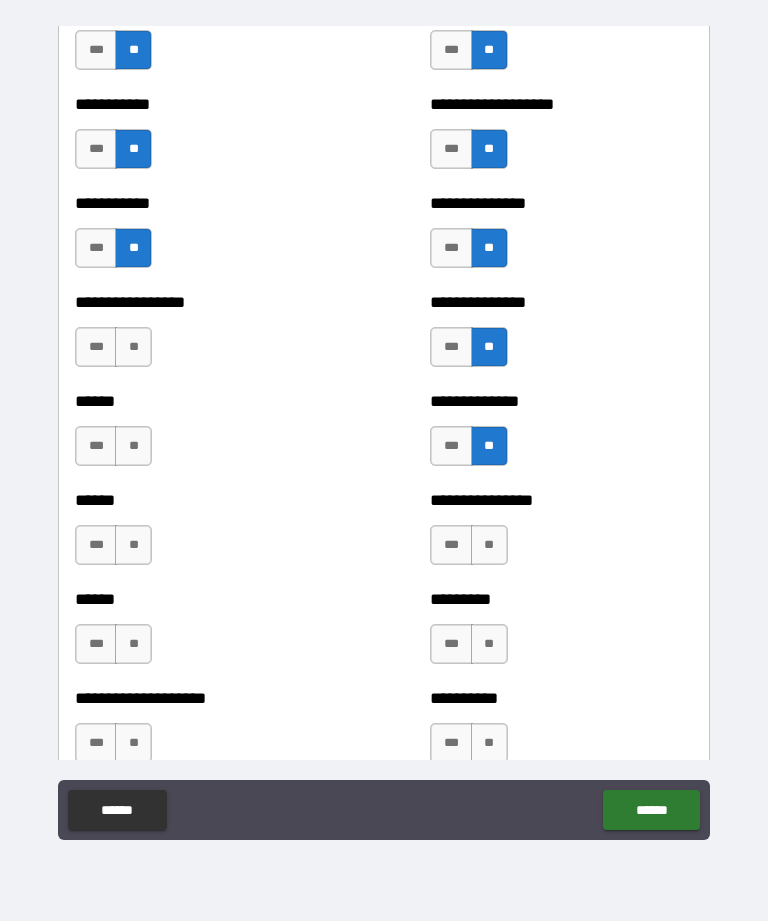 click on "**" at bounding box center [489, 545] 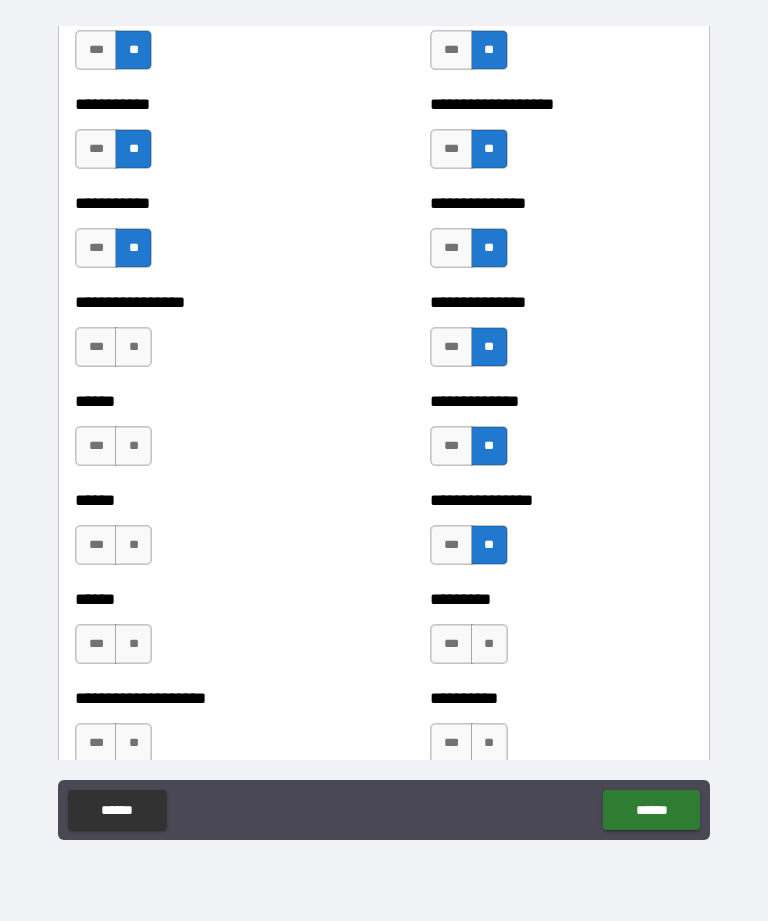click on "**" at bounding box center (489, 644) 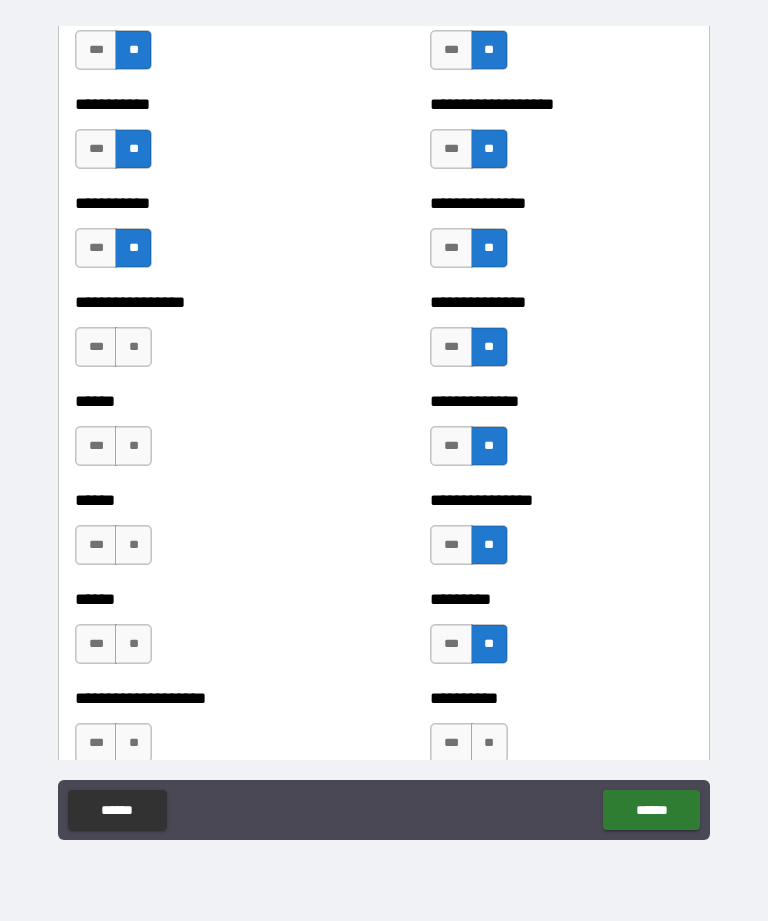 click on "**" at bounding box center [133, 347] 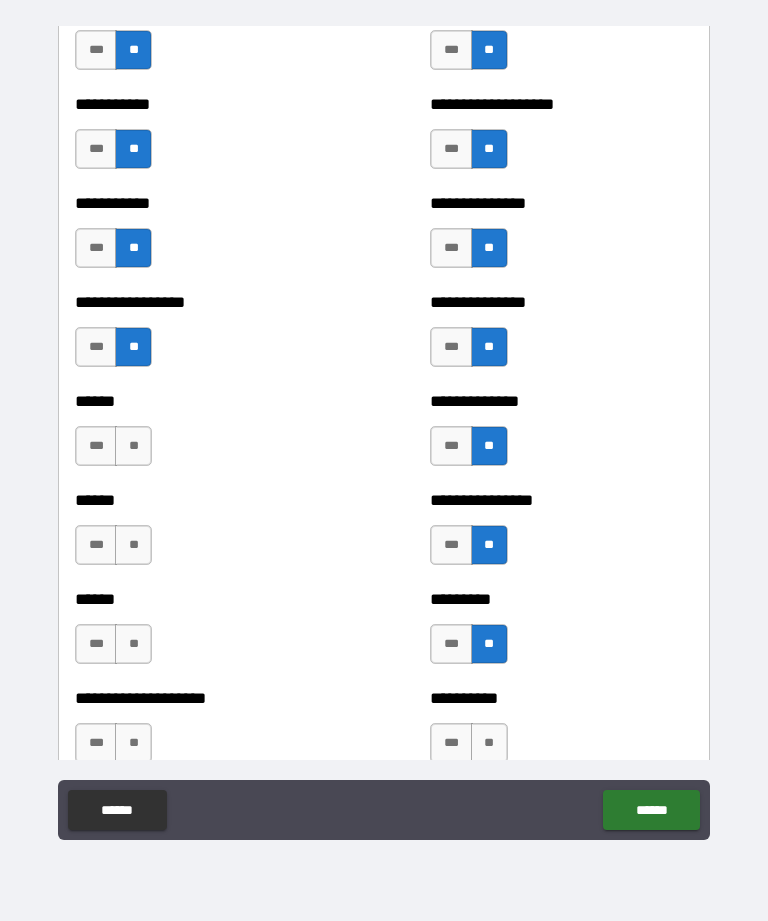 click on "**" at bounding box center (133, 446) 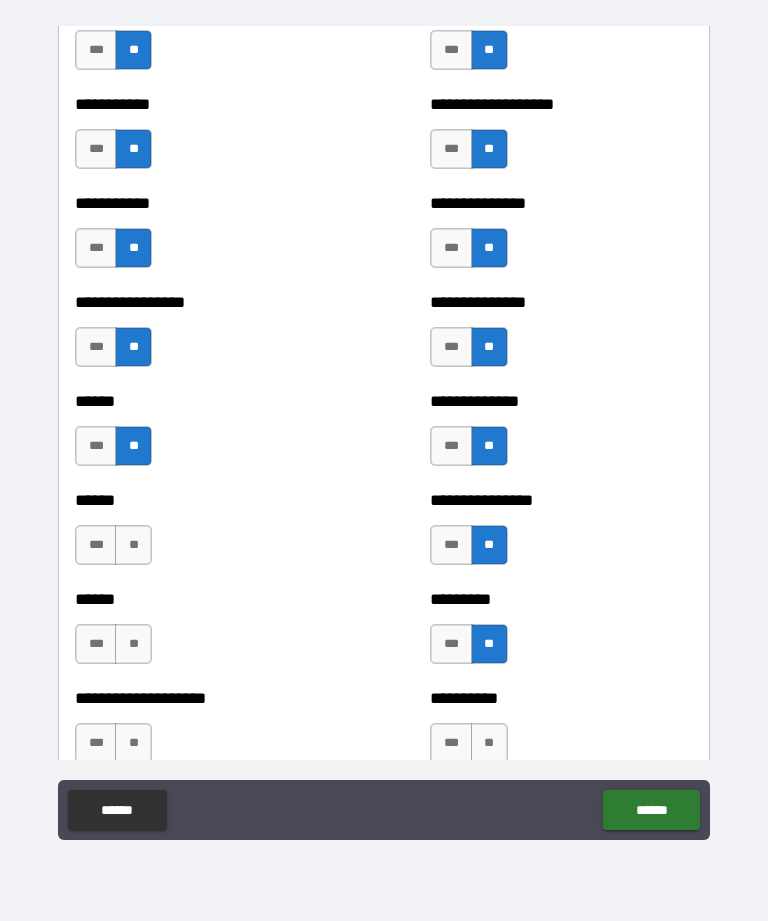 click on "**" at bounding box center [133, 545] 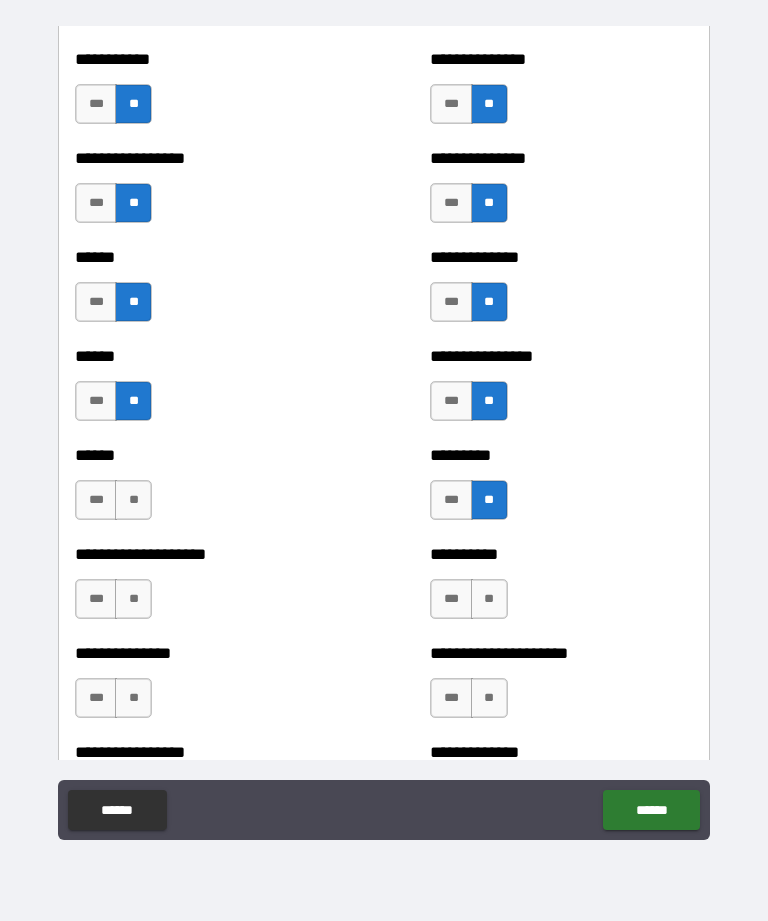 scroll, scrollTop: 2890, scrollLeft: 0, axis: vertical 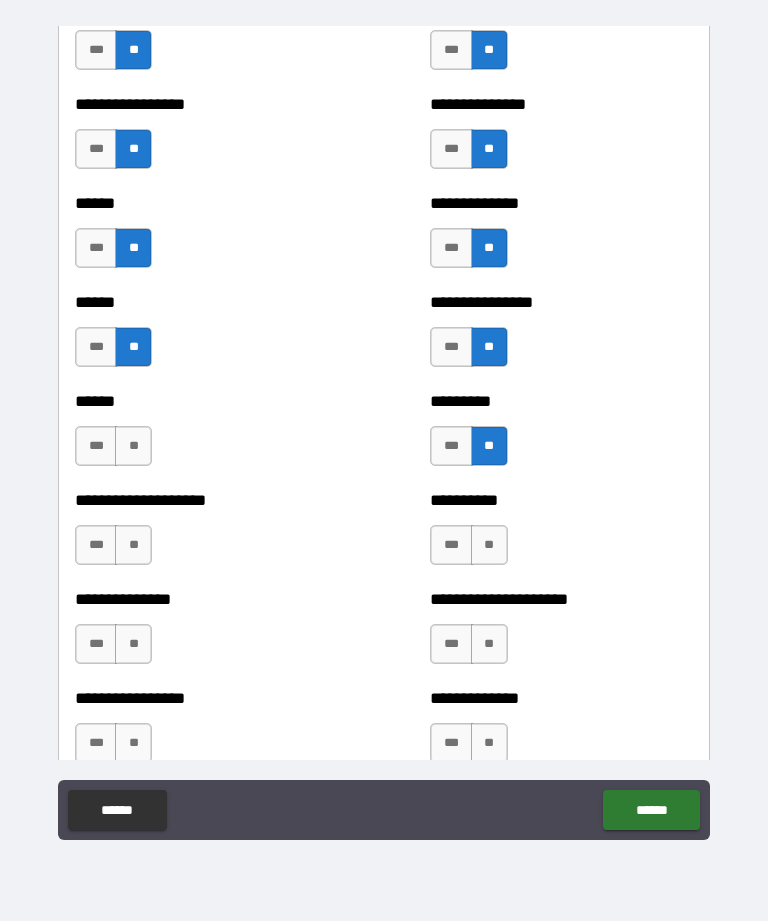 click on "**" at bounding box center (133, 446) 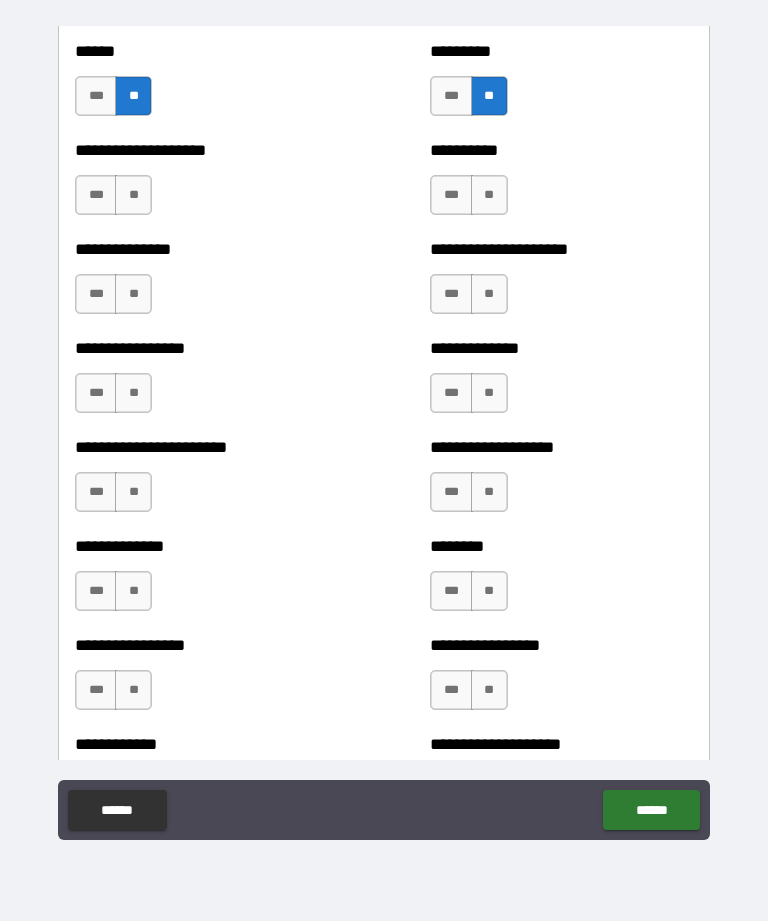 scroll, scrollTop: 3238, scrollLeft: 0, axis: vertical 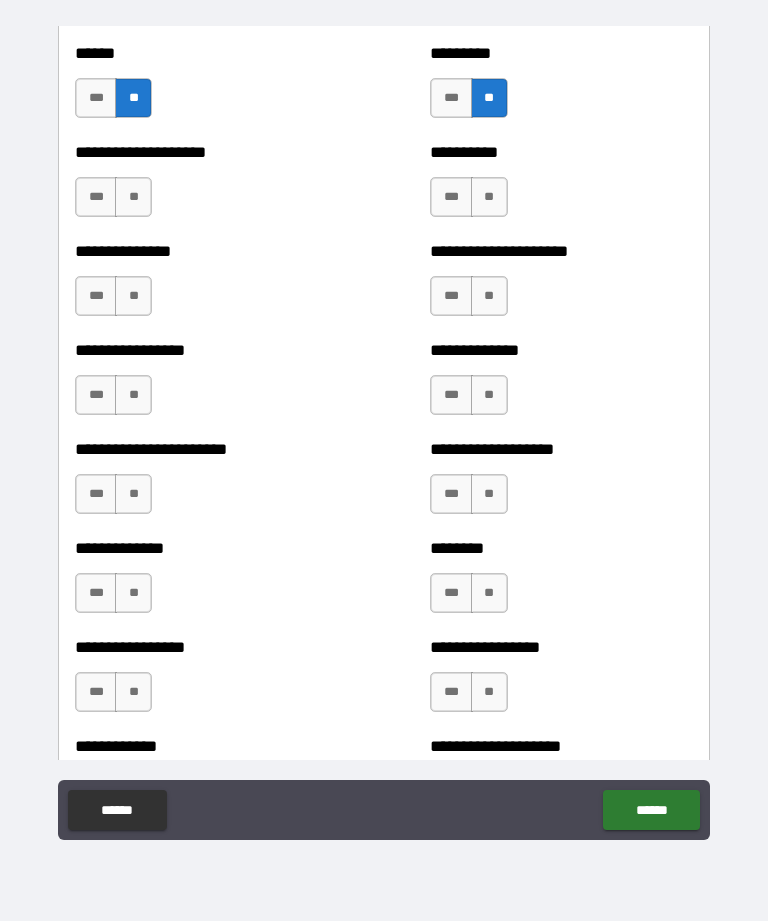 click on "**" at bounding box center [489, 197] 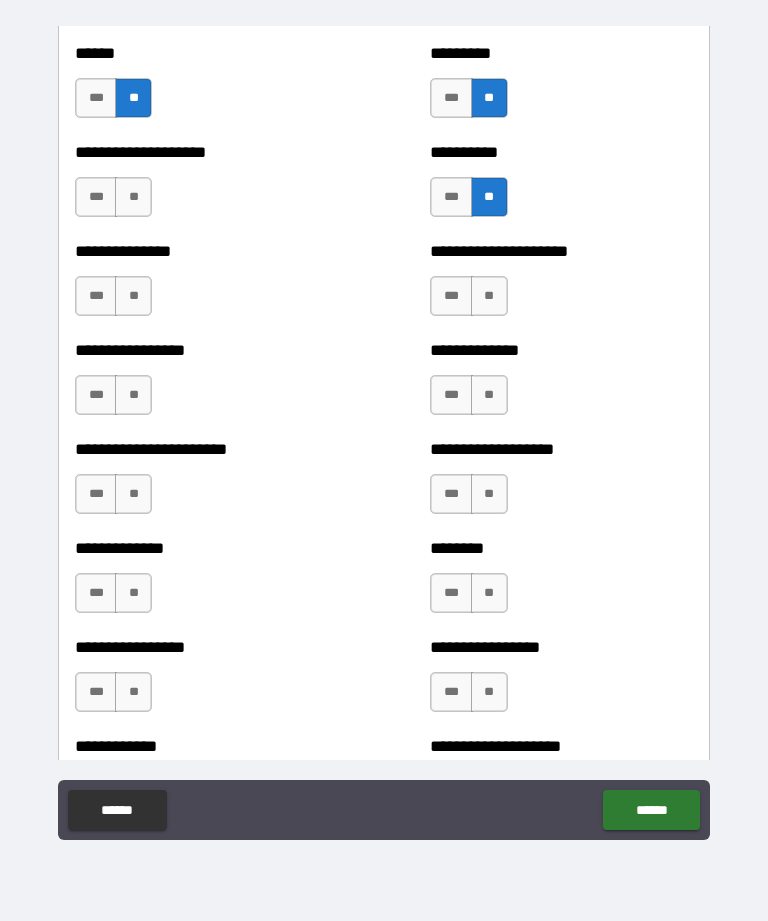 click on "**" at bounding box center [489, 296] 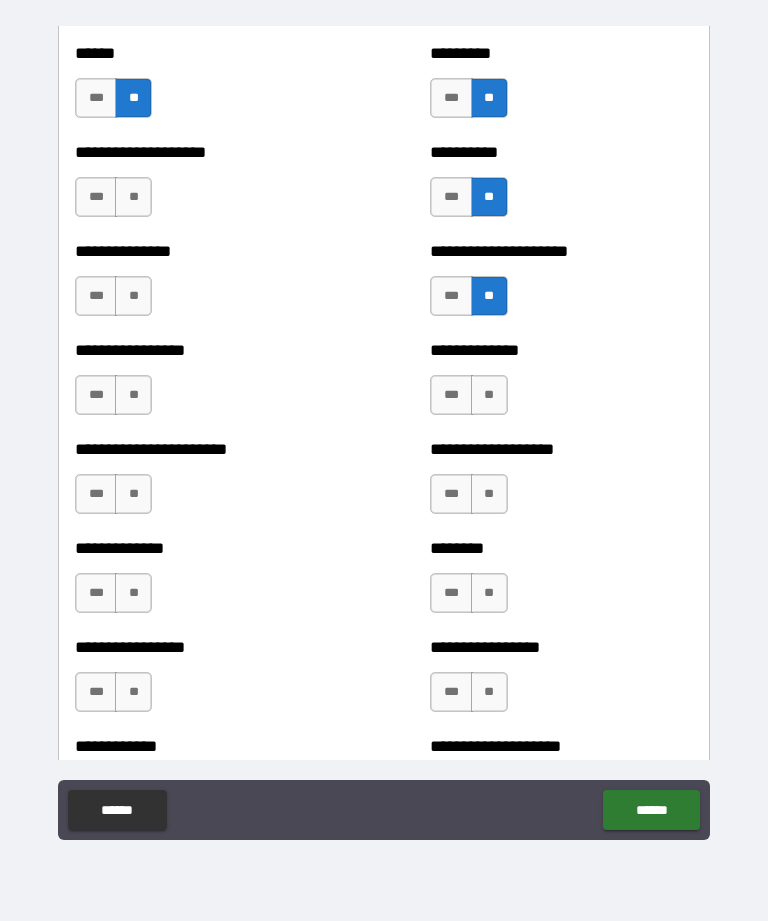 click on "**" at bounding box center (489, 395) 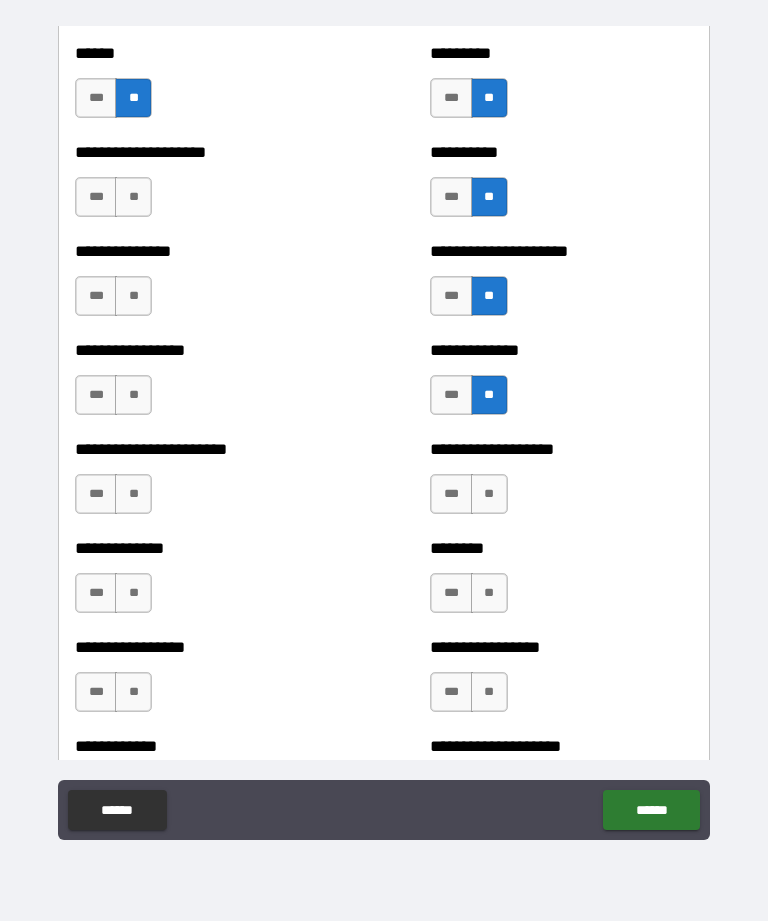 click on "**" at bounding box center [489, 494] 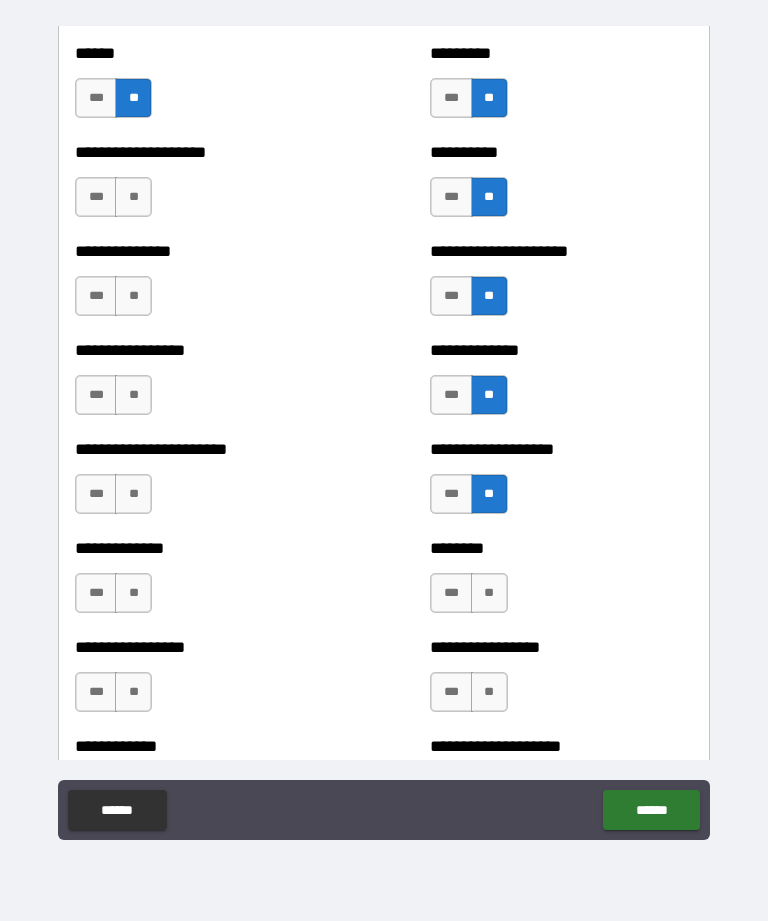 click on "**" at bounding box center [489, 593] 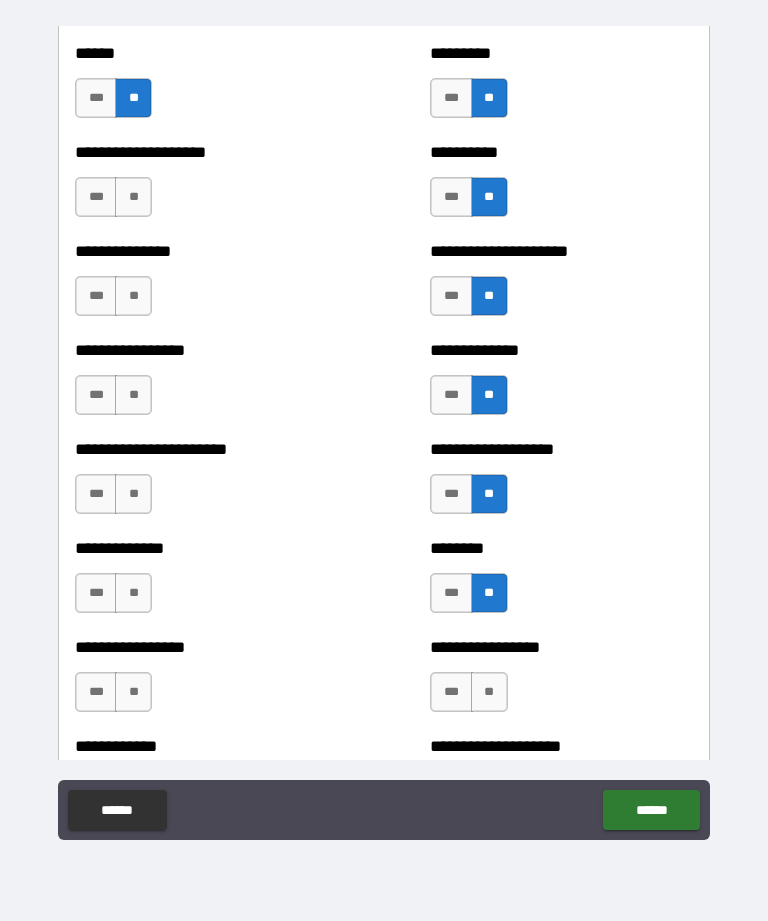 click on "**" at bounding box center [489, 692] 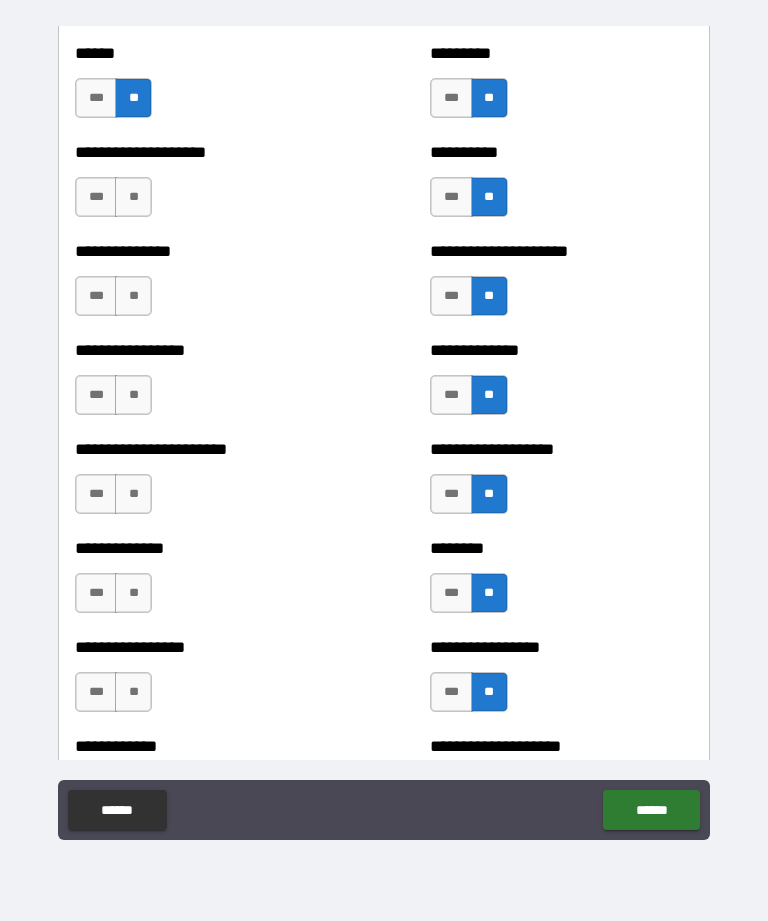 click on "**" at bounding box center (133, 197) 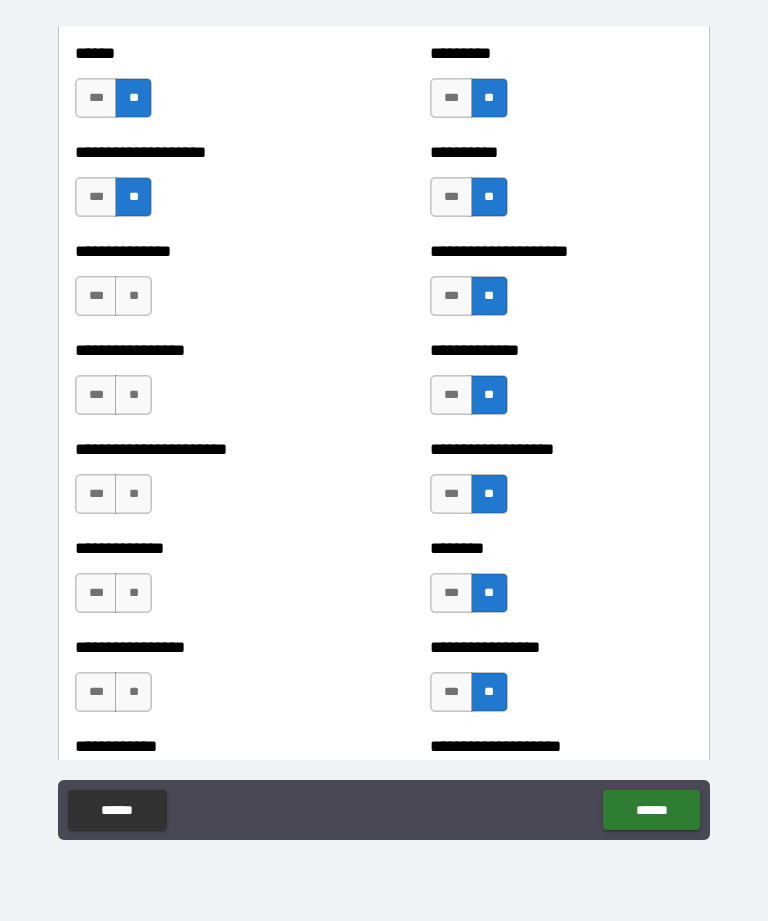 click on "**" at bounding box center [133, 296] 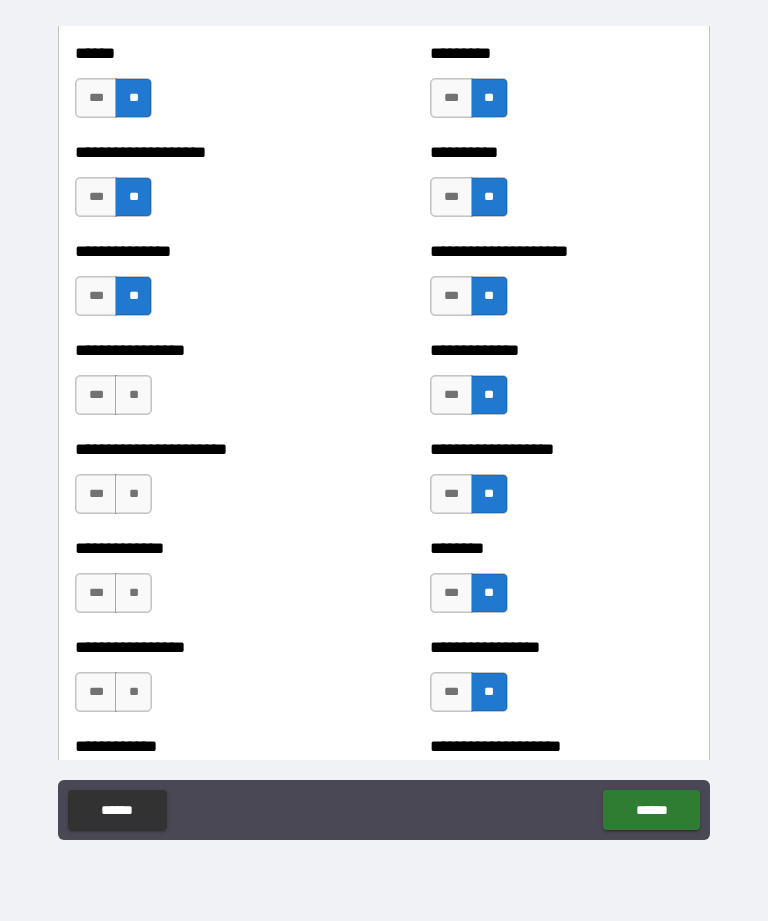 click on "**" at bounding box center (133, 395) 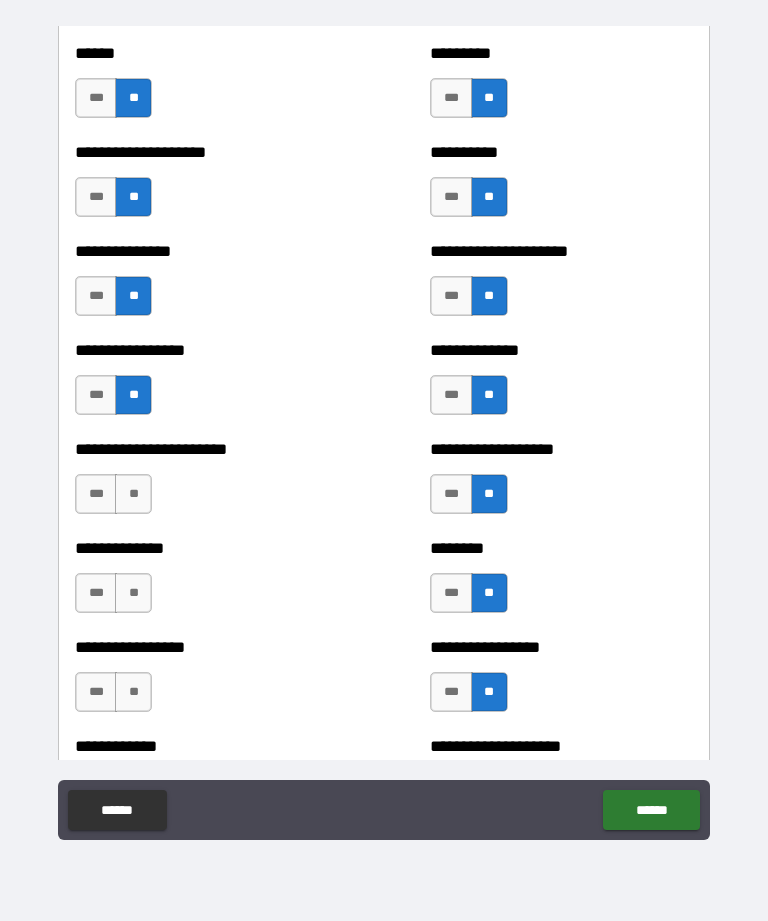 click on "**" at bounding box center (133, 494) 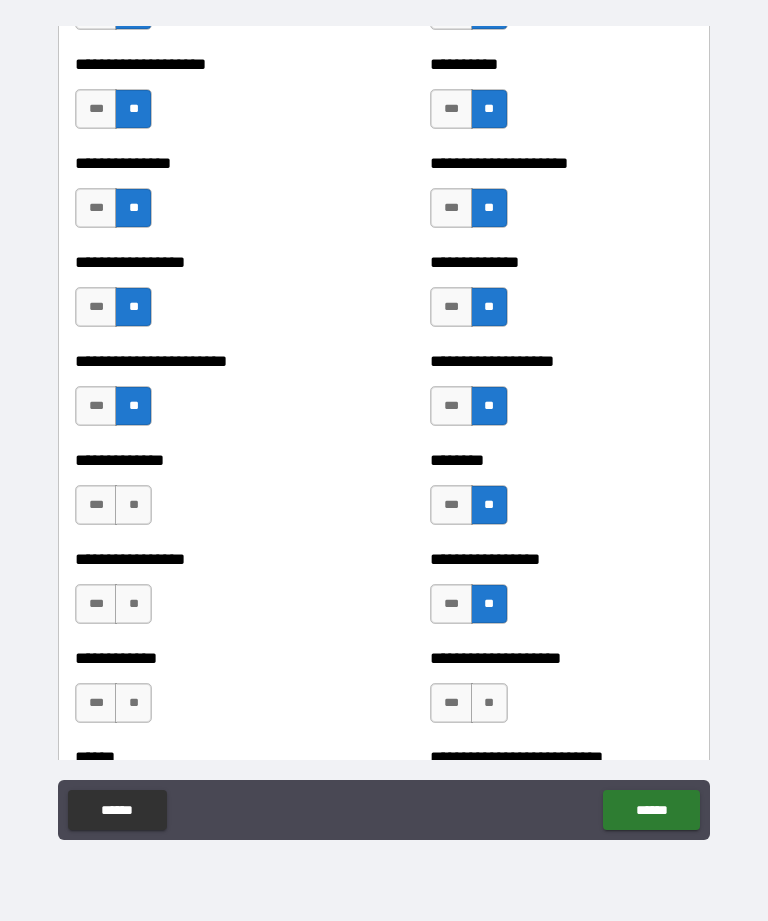 scroll, scrollTop: 3369, scrollLeft: 0, axis: vertical 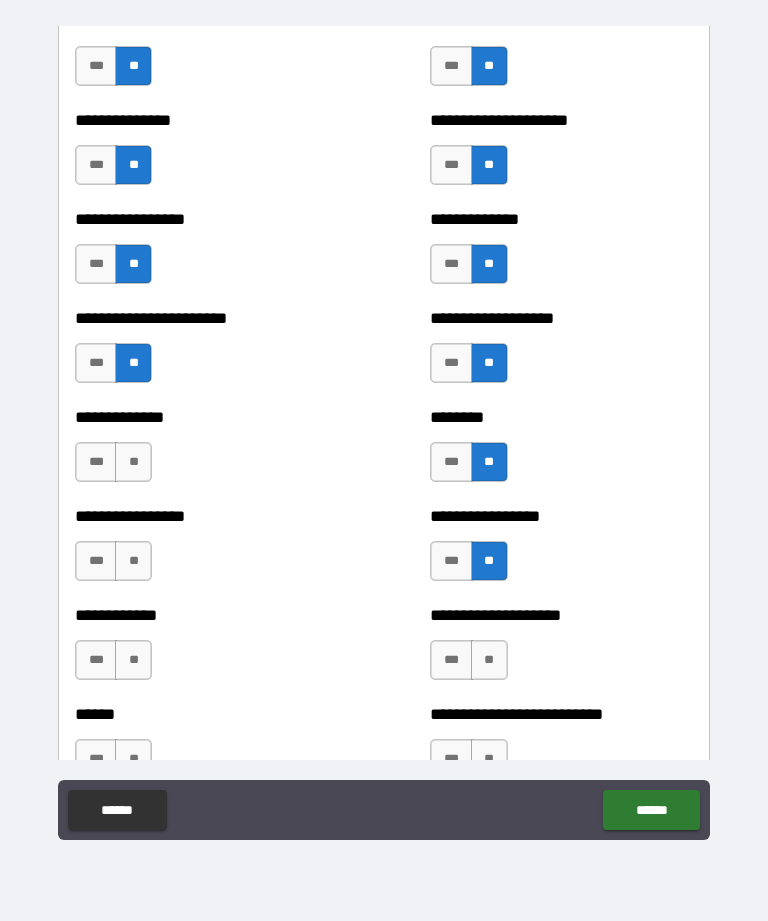 click on "**" at bounding box center (133, 462) 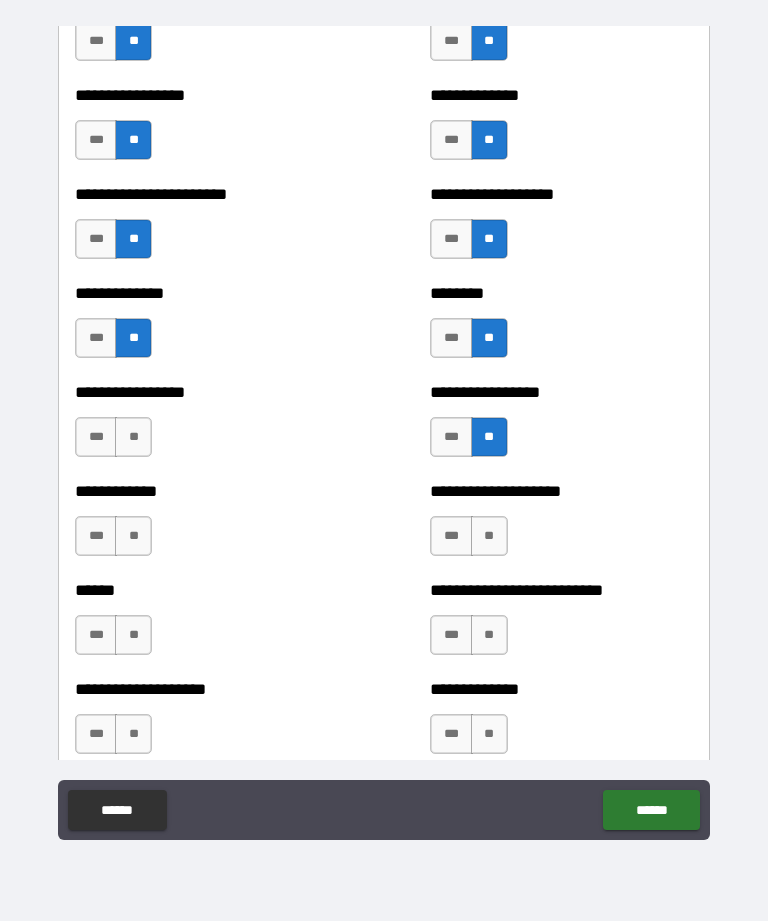 scroll, scrollTop: 3495, scrollLeft: 0, axis: vertical 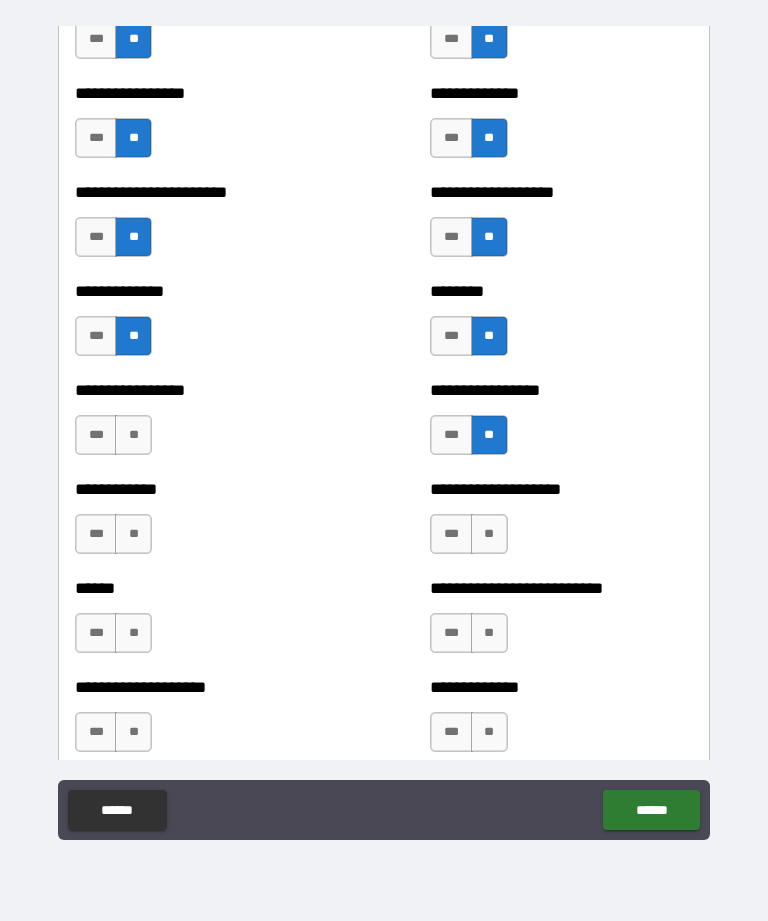 click on "**" at bounding box center (133, 435) 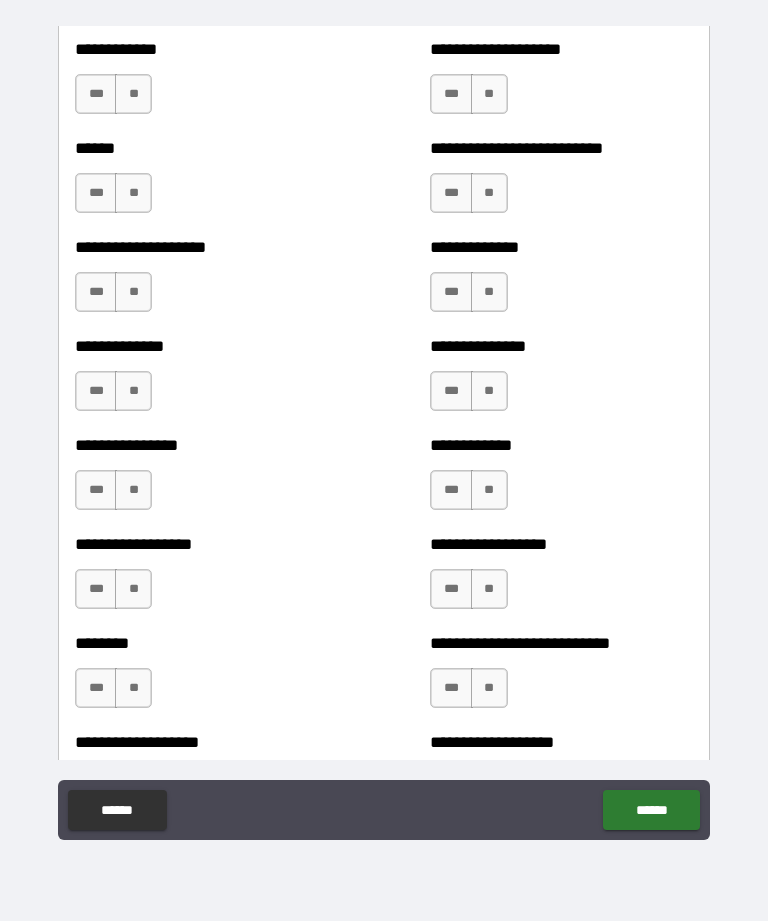 scroll, scrollTop: 3920, scrollLeft: 0, axis: vertical 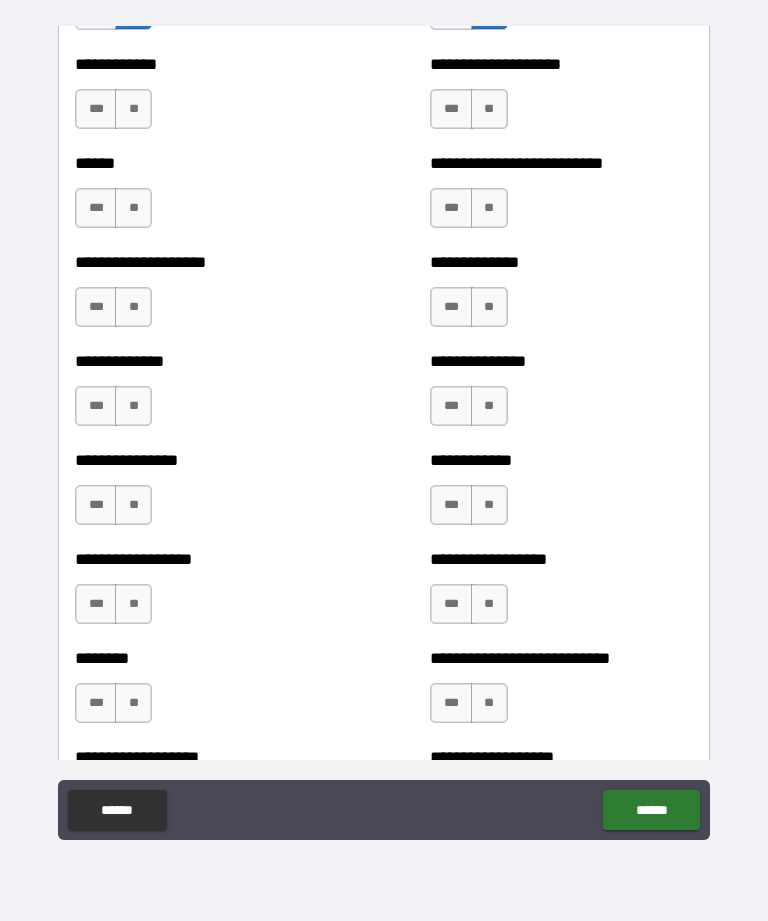 click on "**" at bounding box center [133, 109] 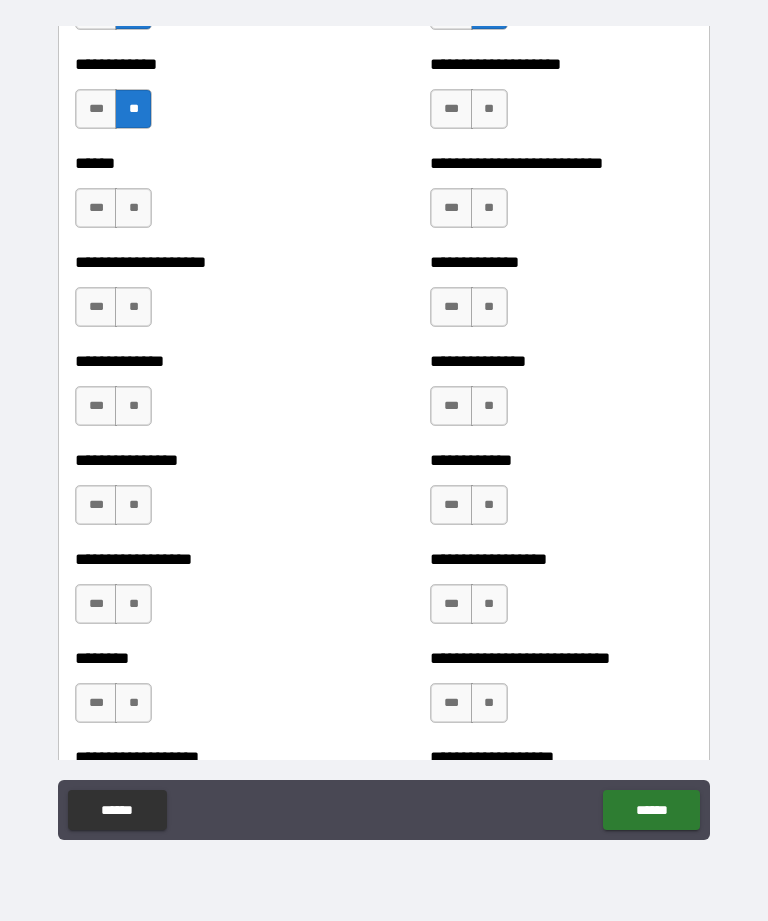 click on "**" at bounding box center [133, 208] 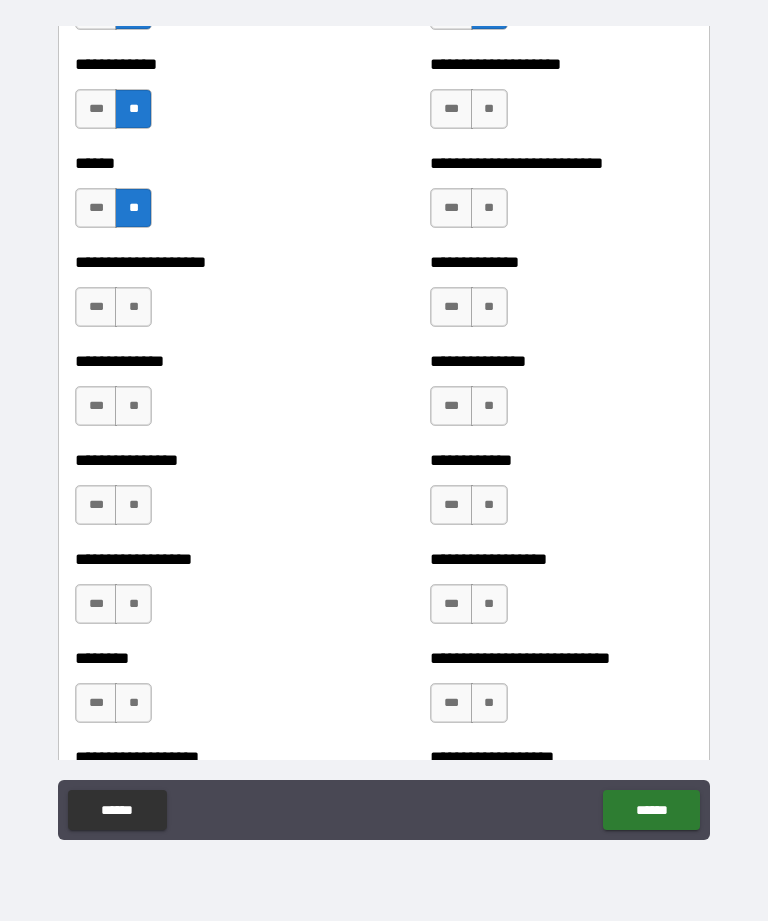 click on "**" at bounding box center [133, 406] 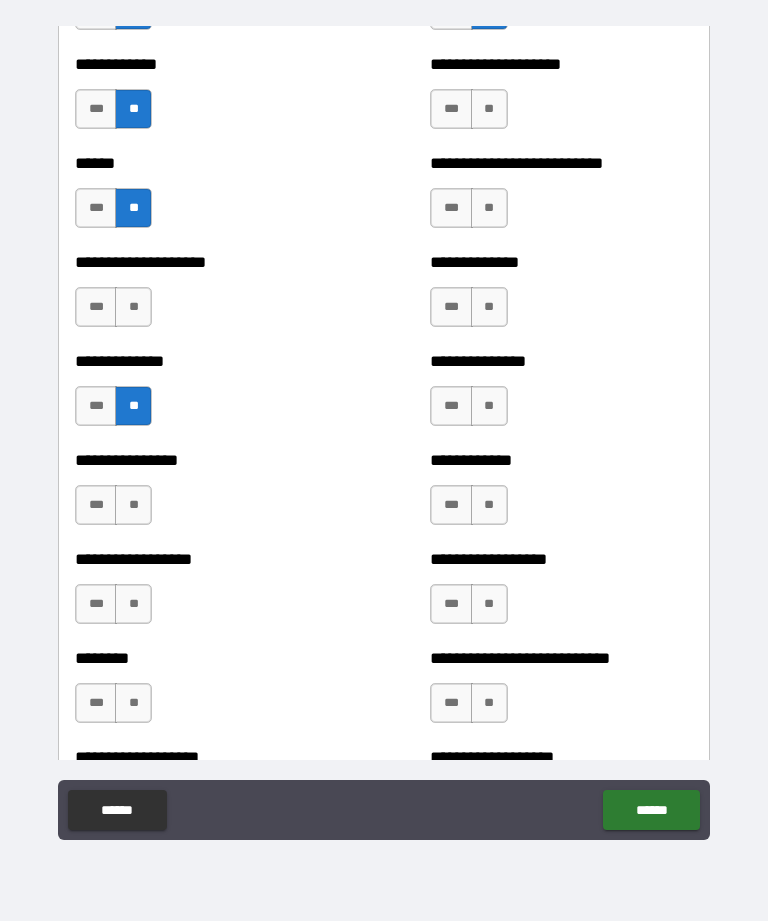 click on "**" at bounding box center (133, 307) 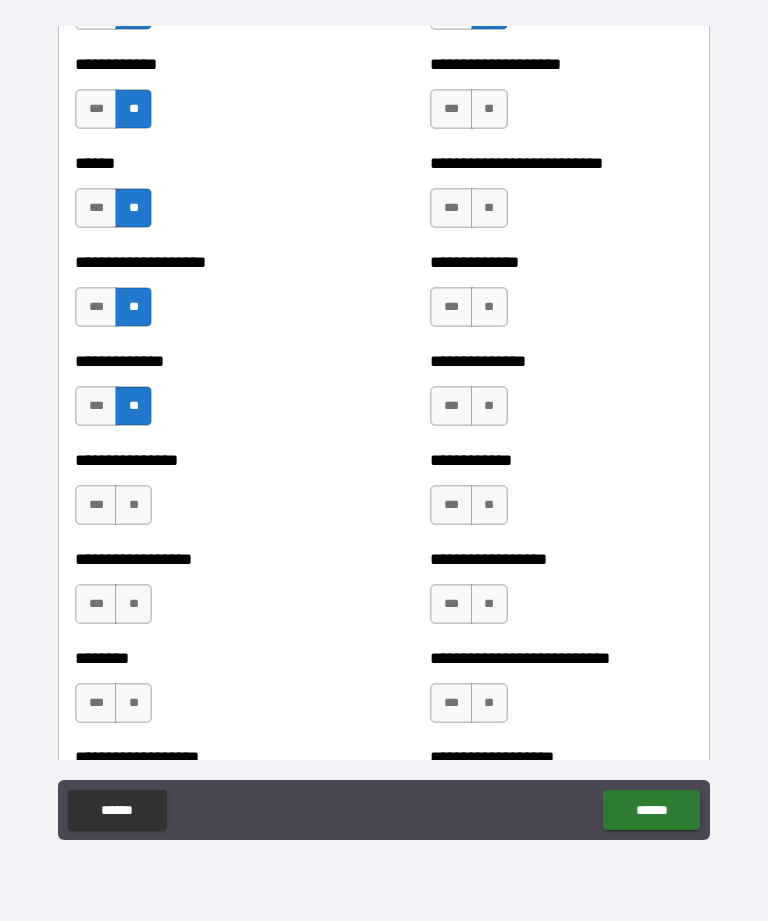 click on "**" at bounding box center [133, 505] 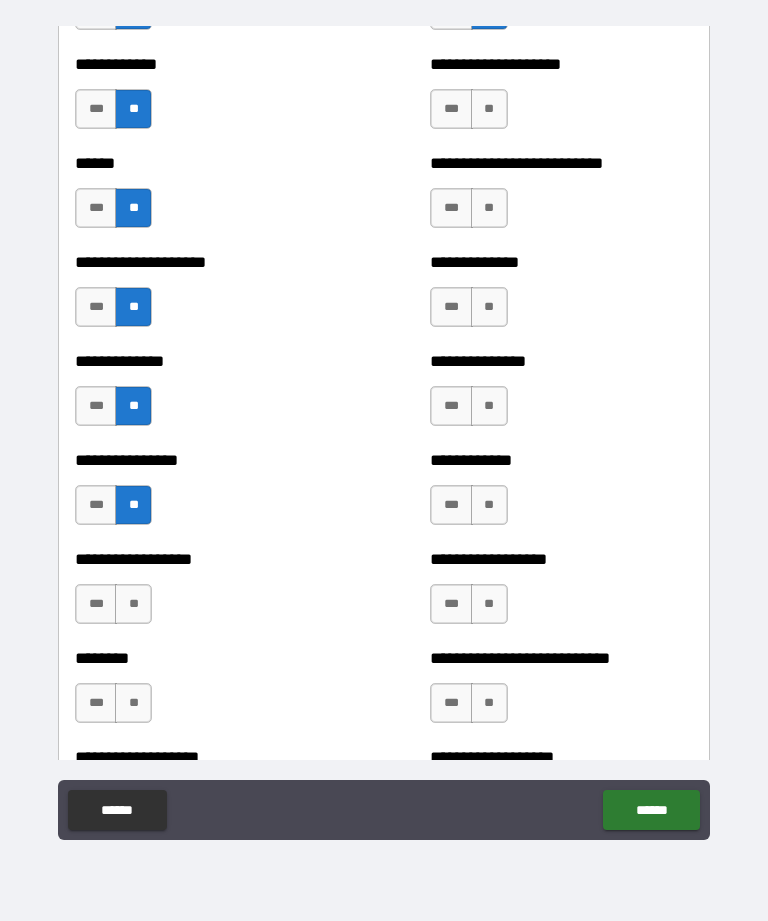 click on "**" at bounding box center [133, 604] 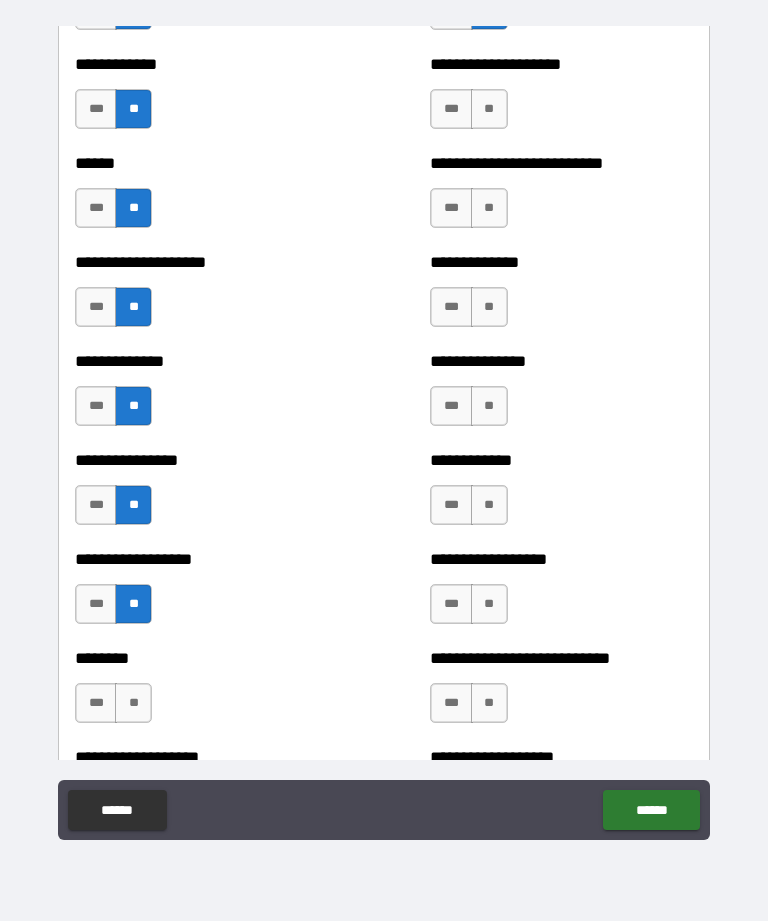 click on "**" at bounding box center [133, 703] 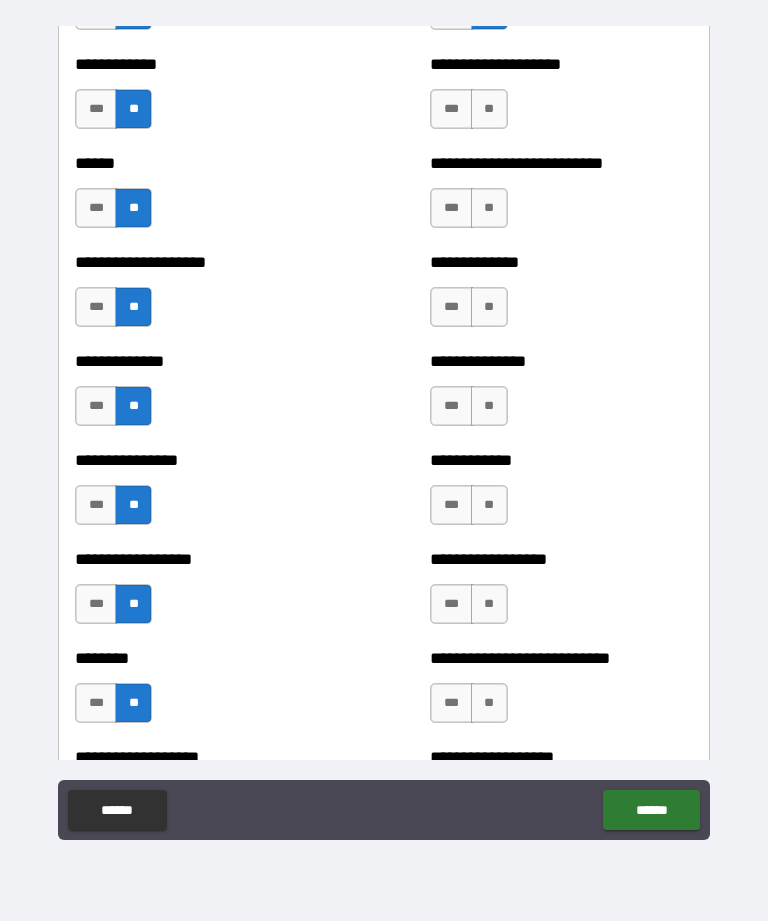 click on "**" at bounding box center [489, 703] 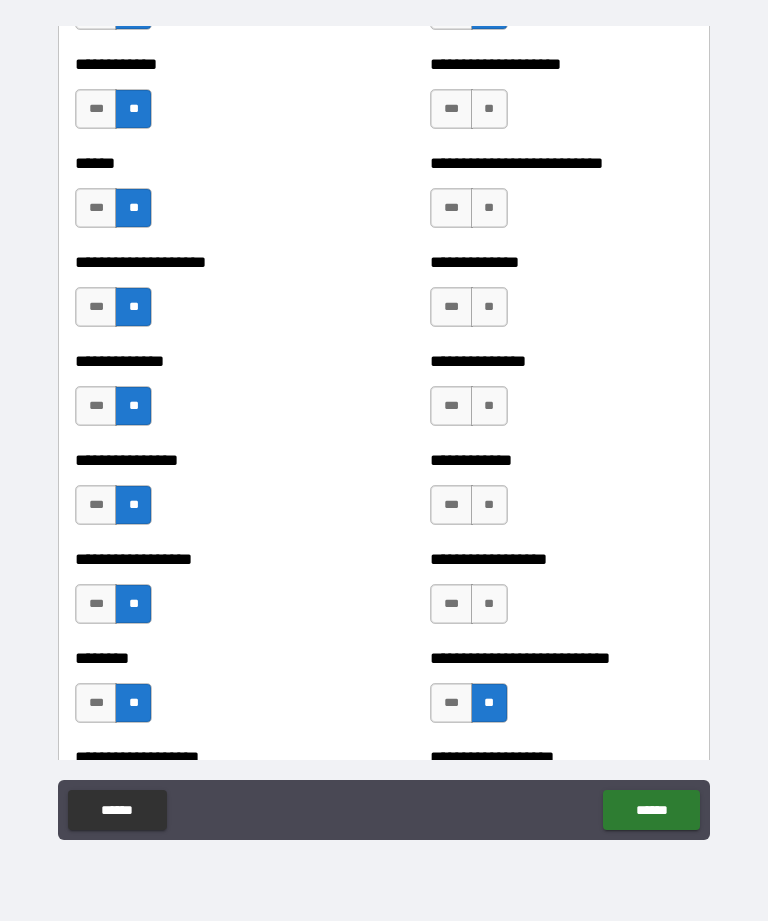 click on "**" at bounding box center [489, 604] 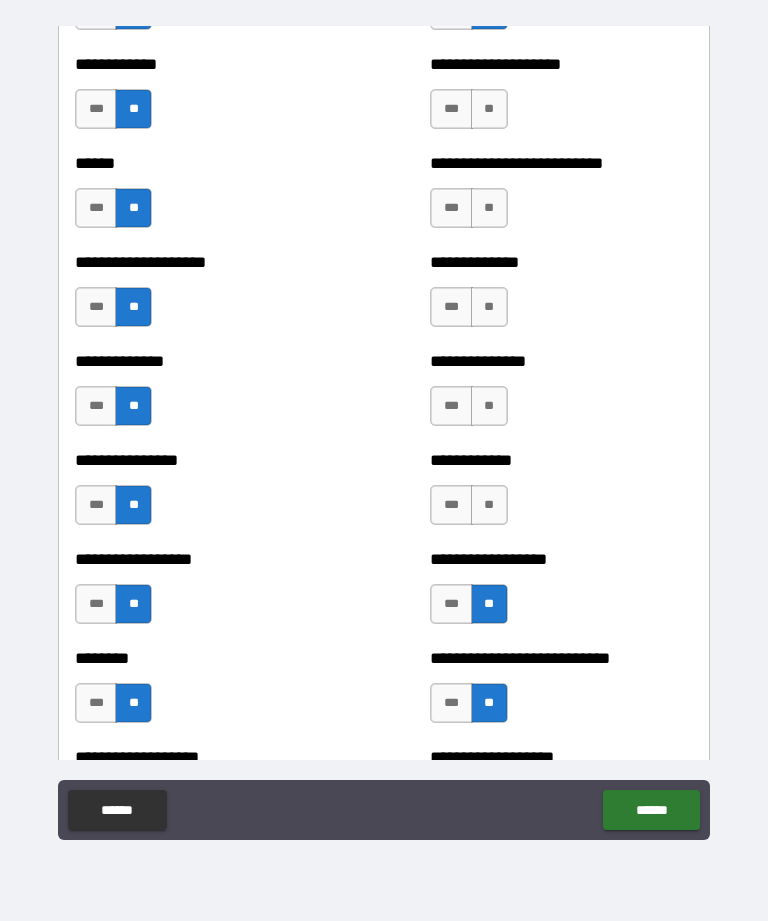 click on "**" at bounding box center [489, 505] 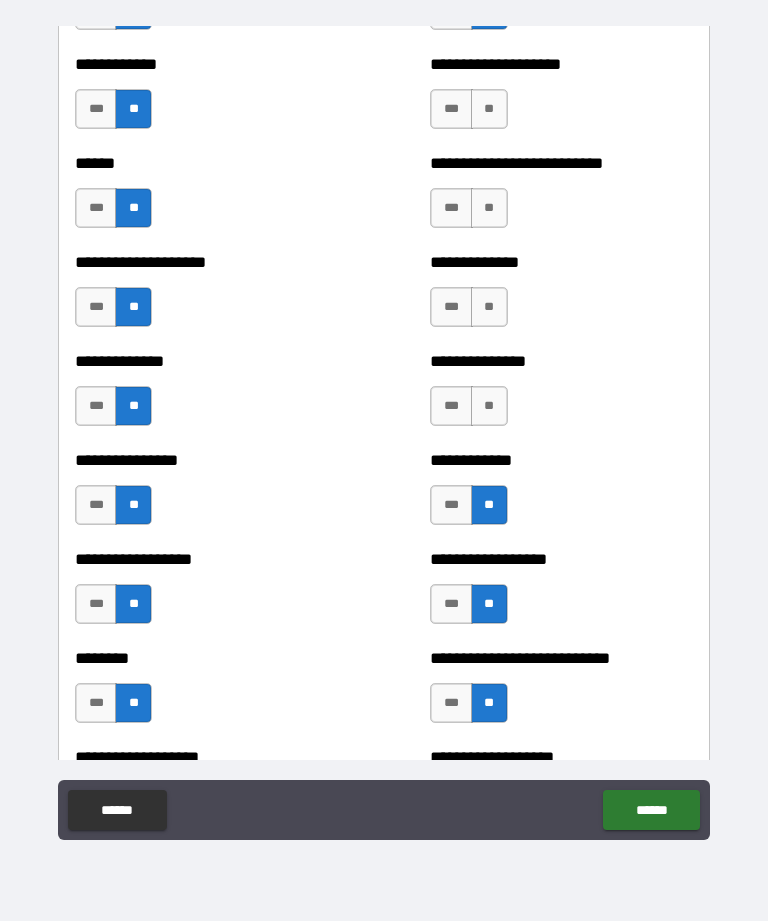 click on "**" at bounding box center (489, 406) 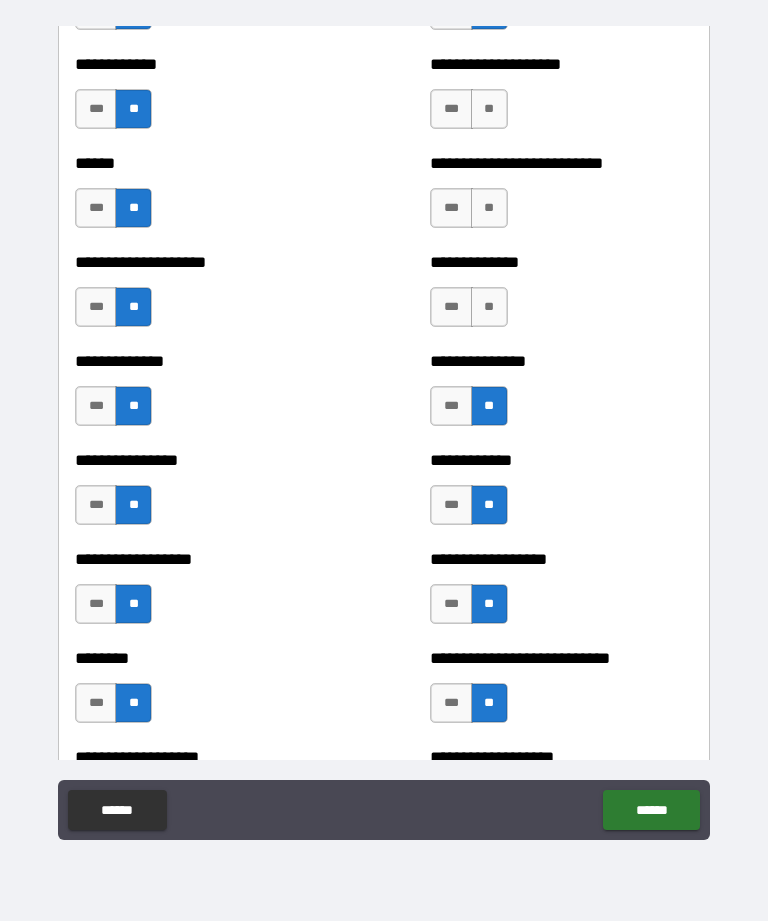click on "**" at bounding box center (489, 307) 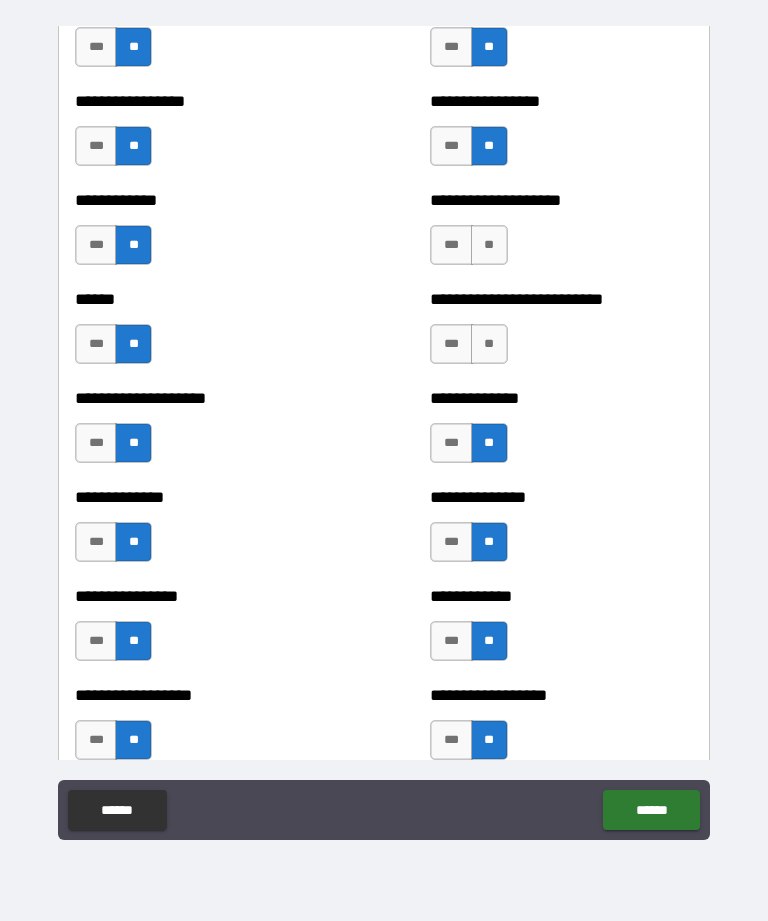 scroll, scrollTop: 3779, scrollLeft: 0, axis: vertical 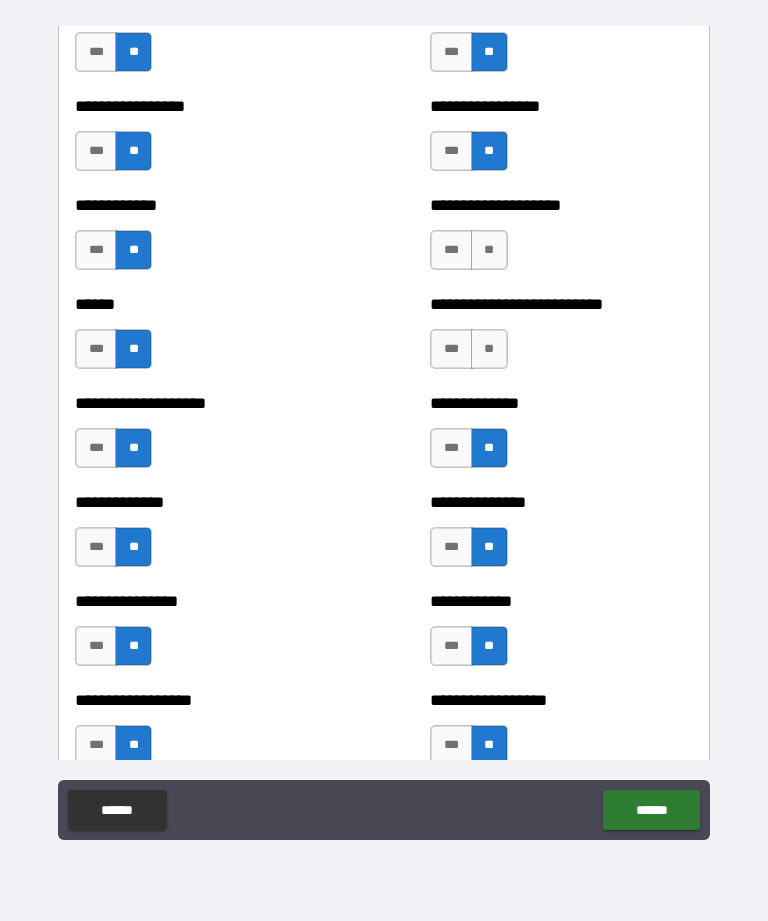 click on "**" at bounding box center [489, 349] 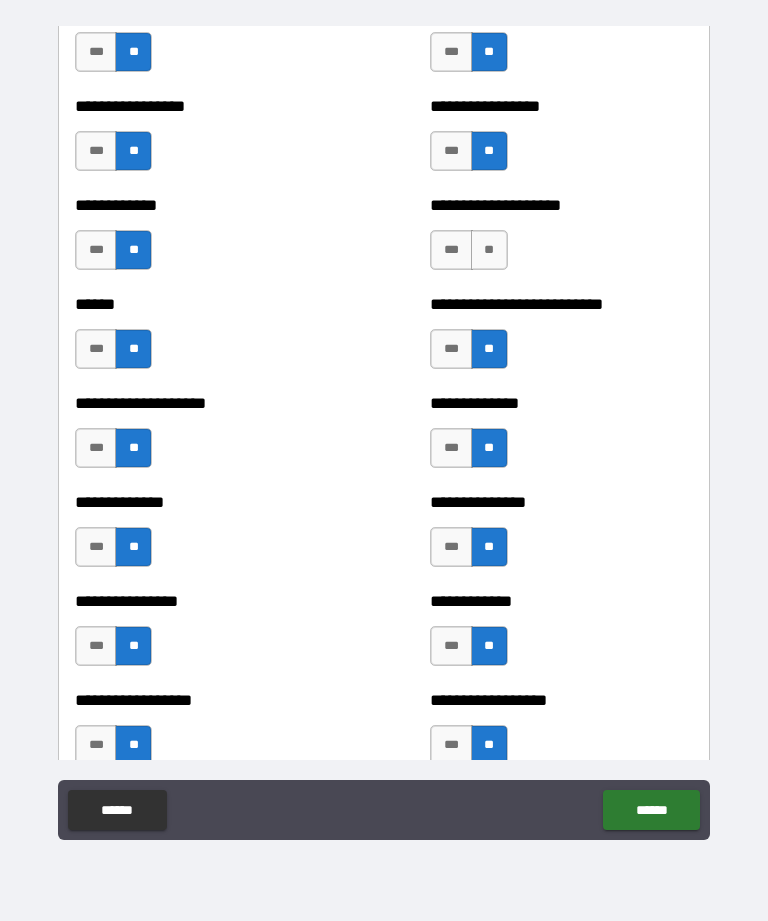 click on "**" at bounding box center (489, 250) 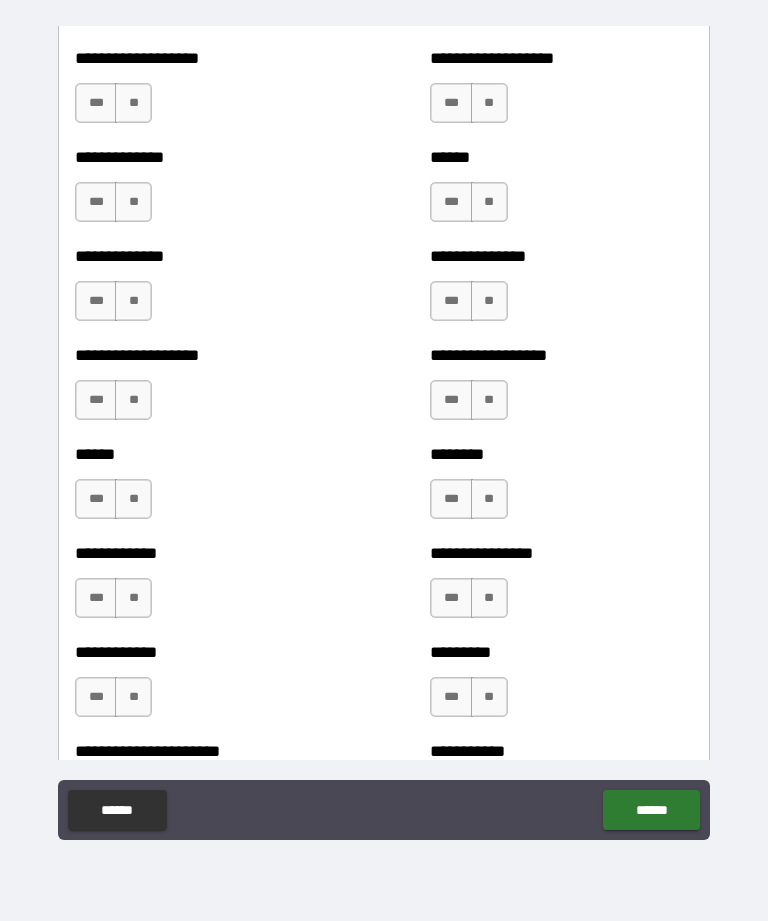 scroll, scrollTop: 4618, scrollLeft: 0, axis: vertical 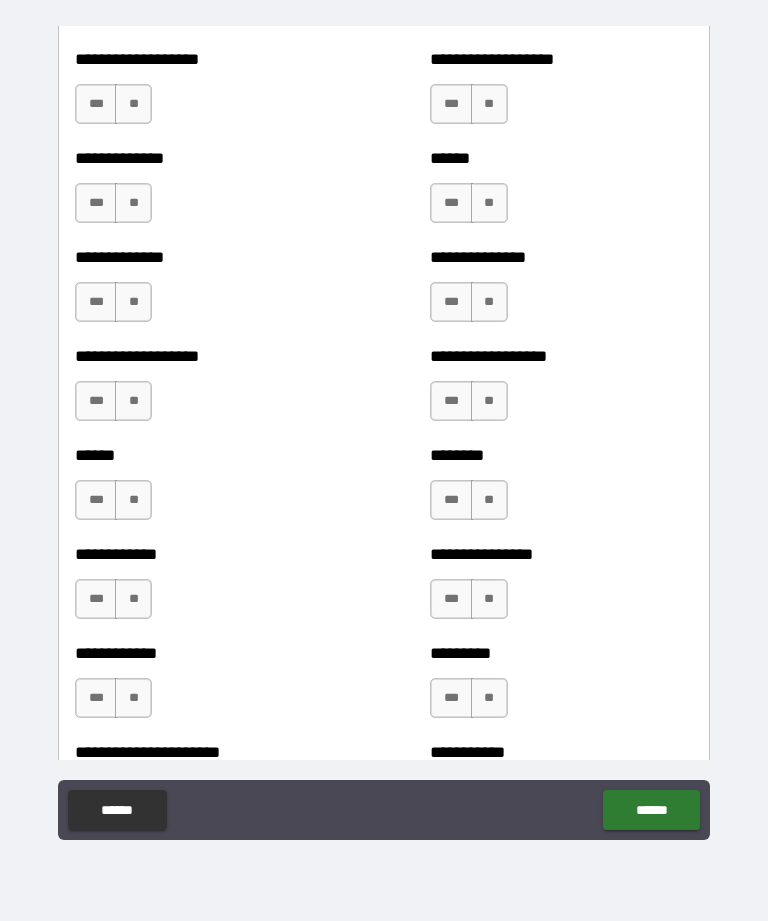 click on "**" at bounding box center [489, 104] 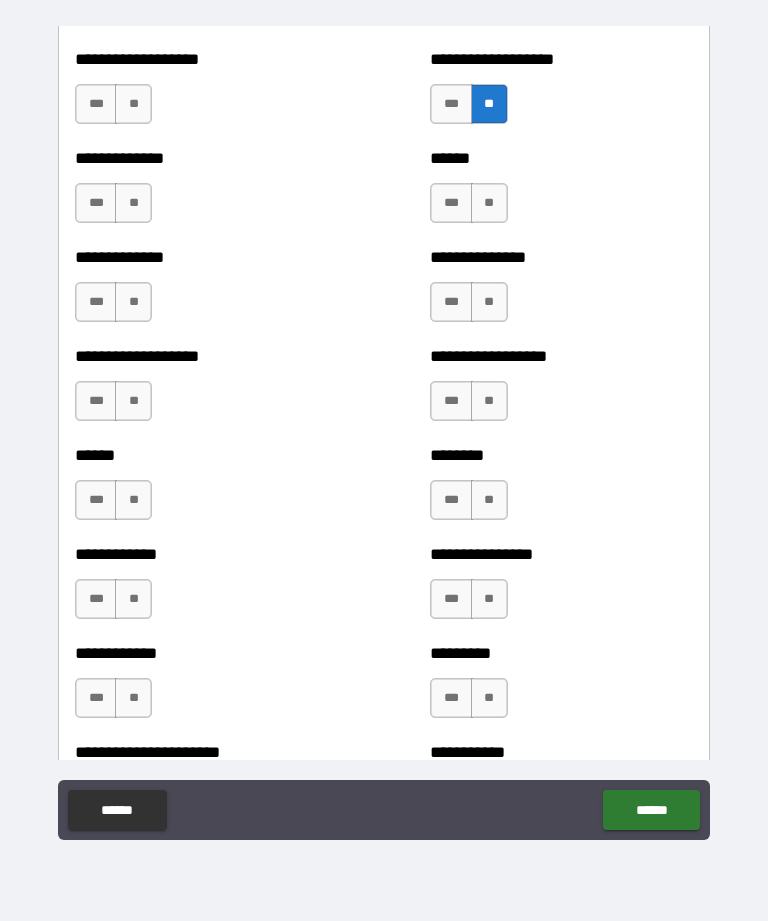 click on "**" at bounding box center (489, 203) 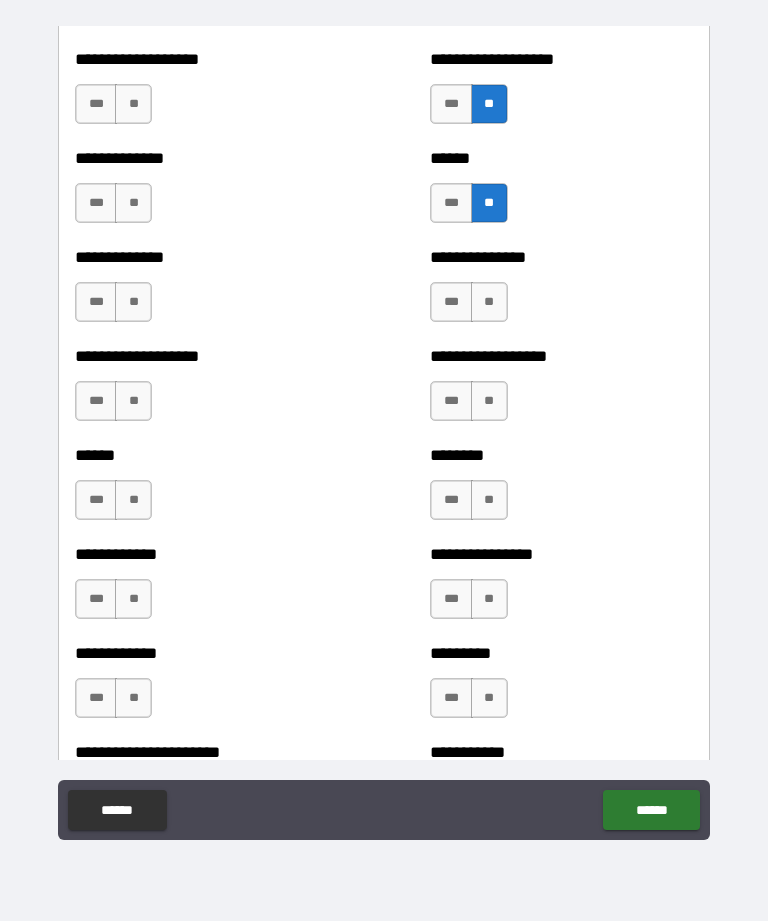 click on "**" at bounding box center [489, 302] 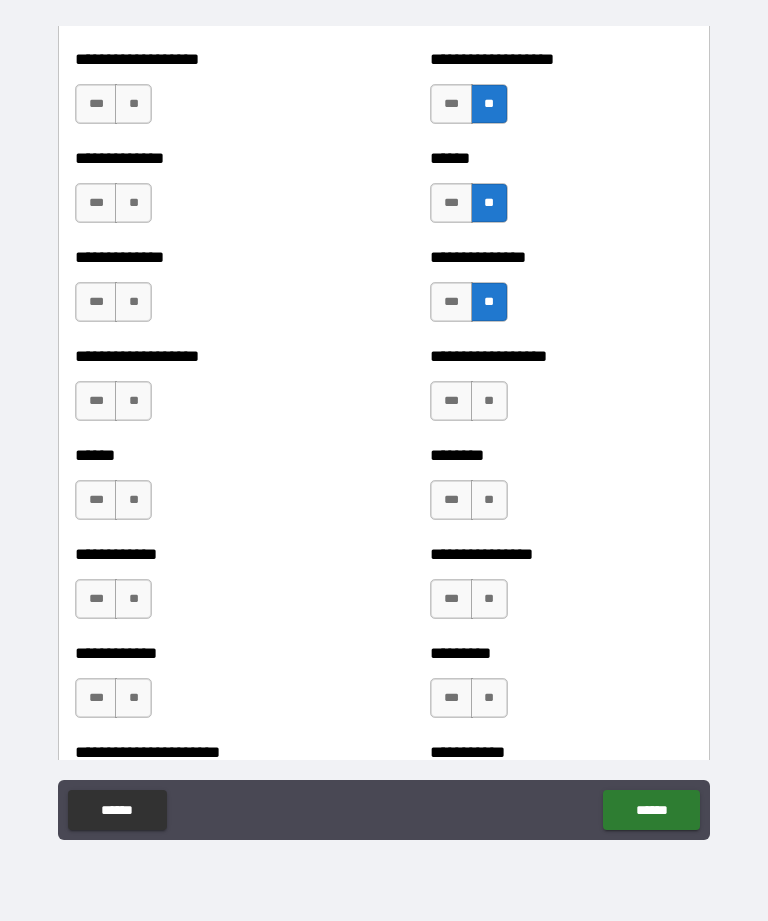 click on "**" at bounding box center [489, 401] 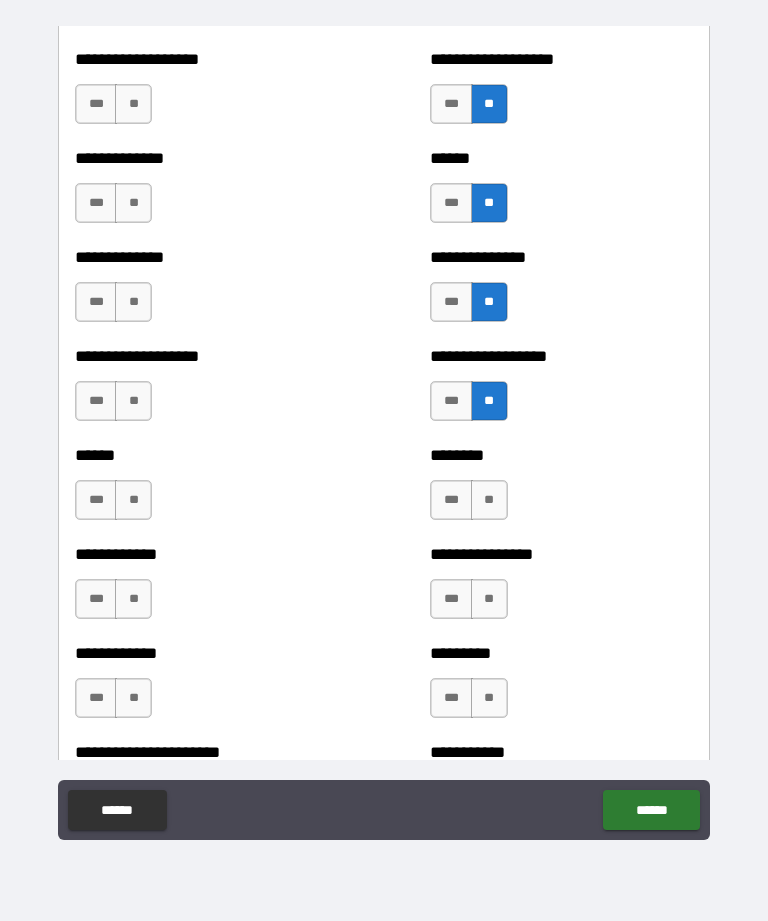 click on "**" at bounding box center (489, 500) 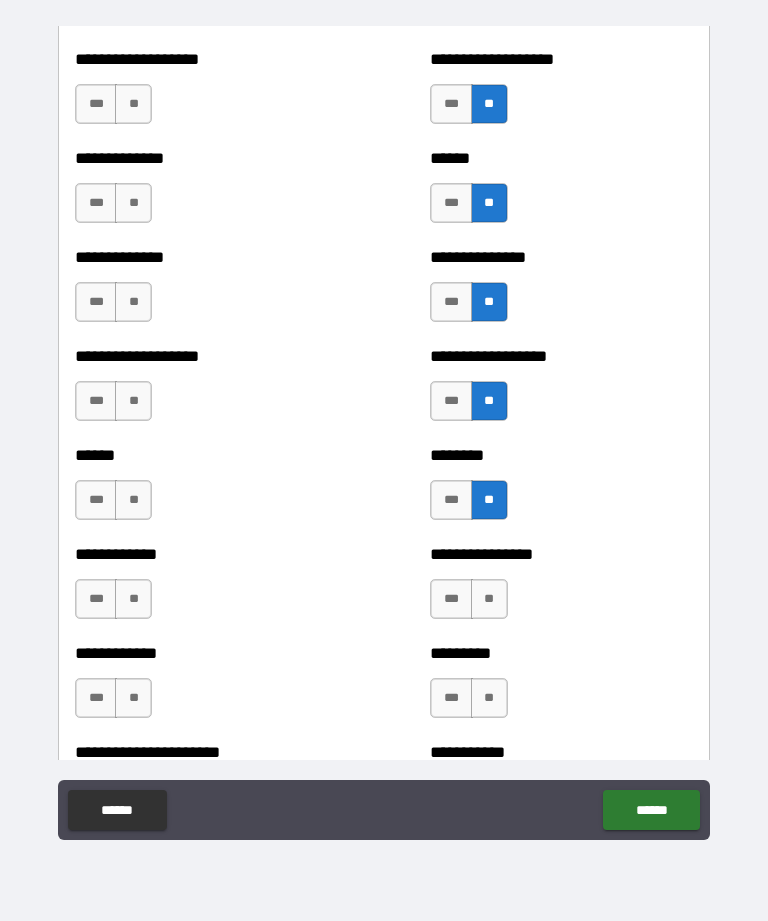 click on "**" at bounding box center (489, 599) 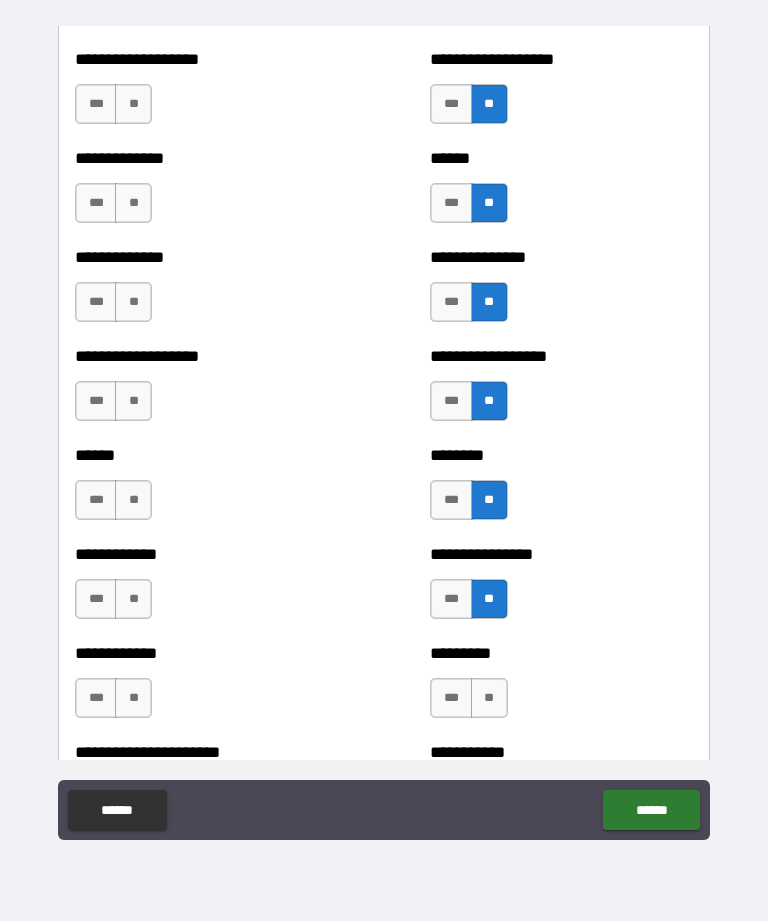 click on "**" at bounding box center (489, 698) 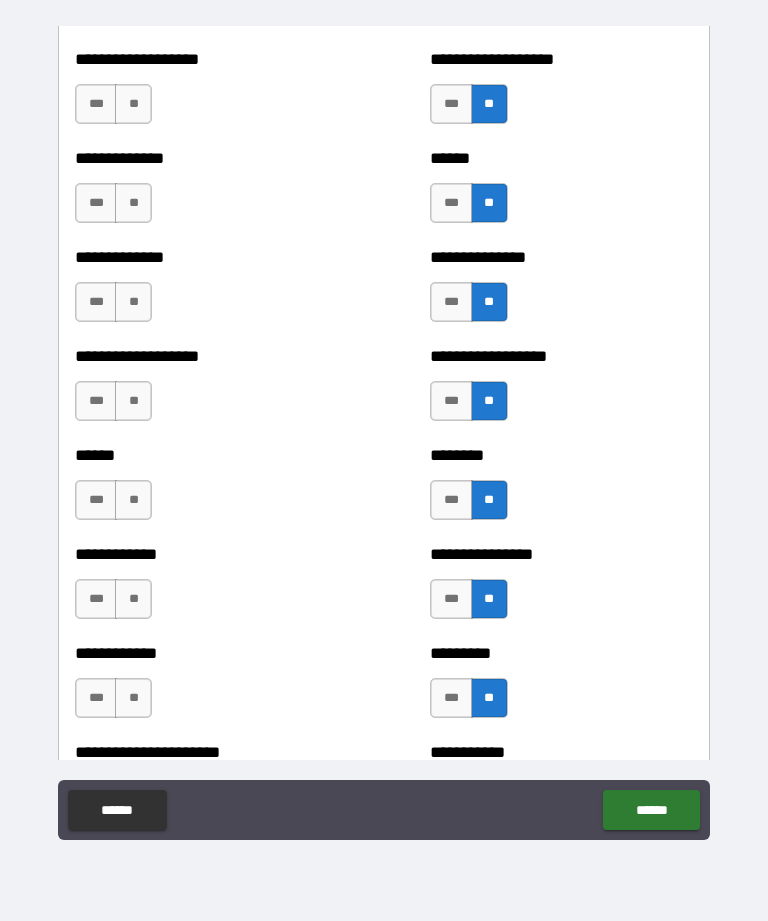 click on "**" at bounding box center (133, 104) 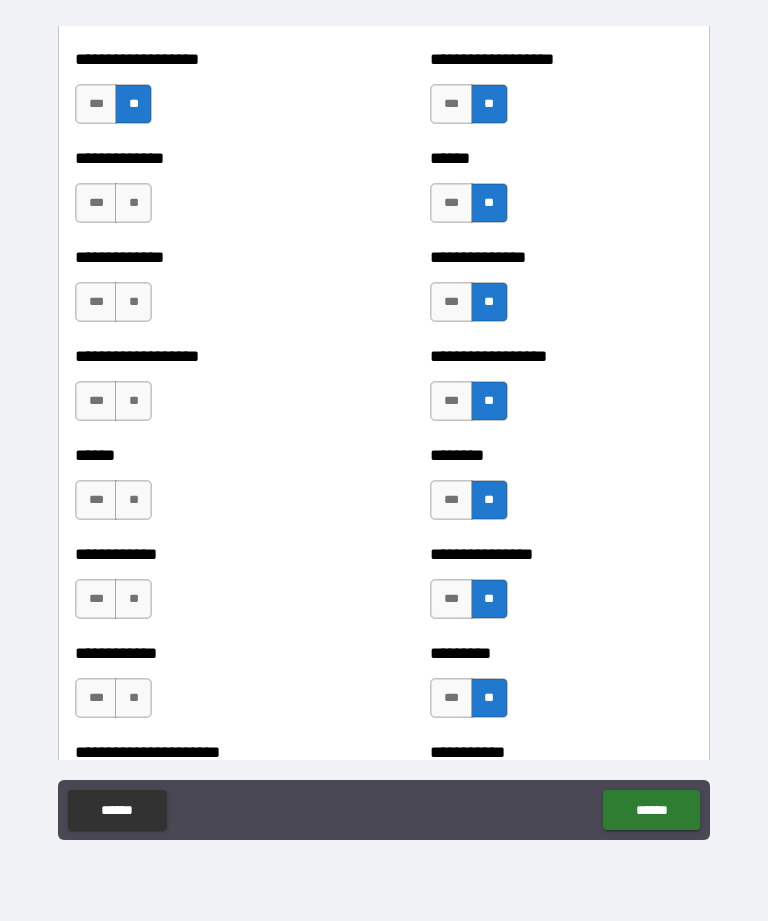 click on "**" at bounding box center [133, 203] 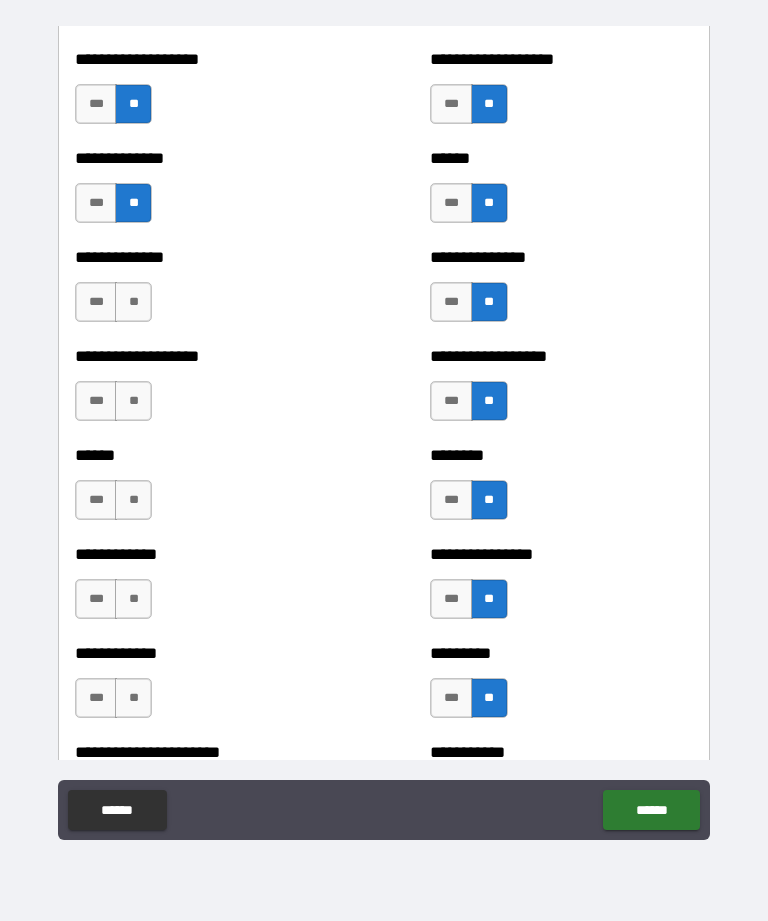 click on "**" at bounding box center (133, 302) 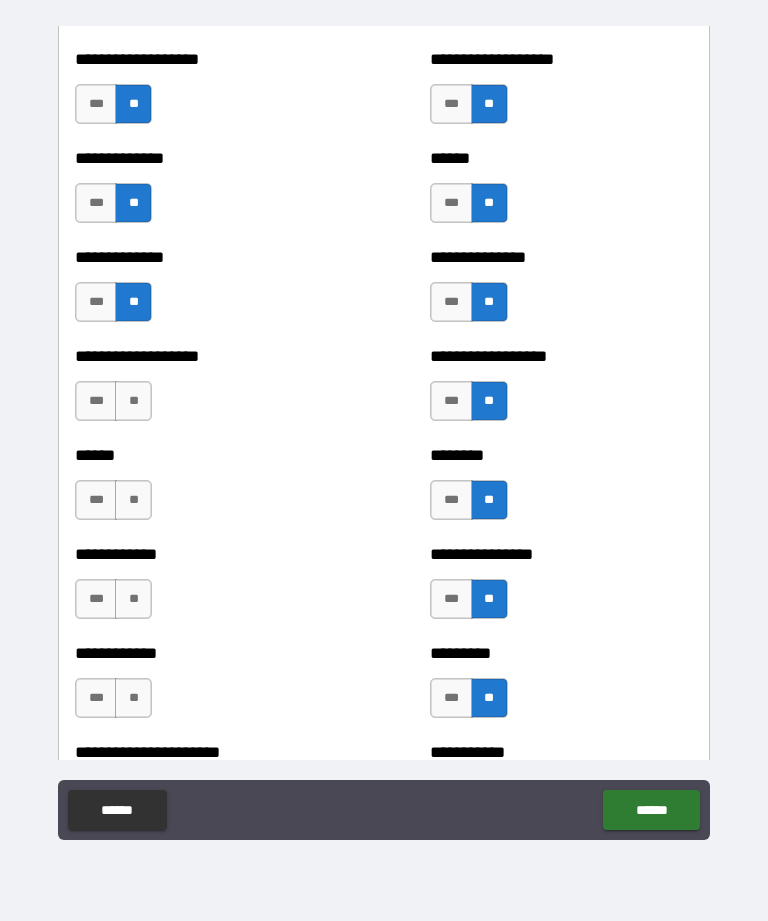 click on "**" at bounding box center (133, 401) 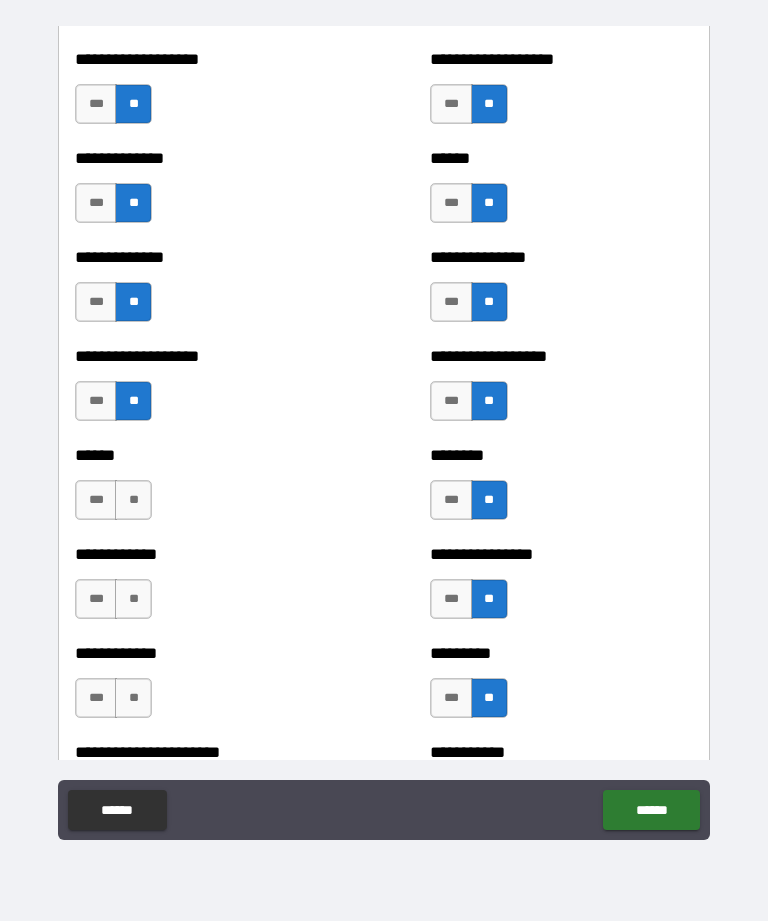 click on "**" at bounding box center (133, 500) 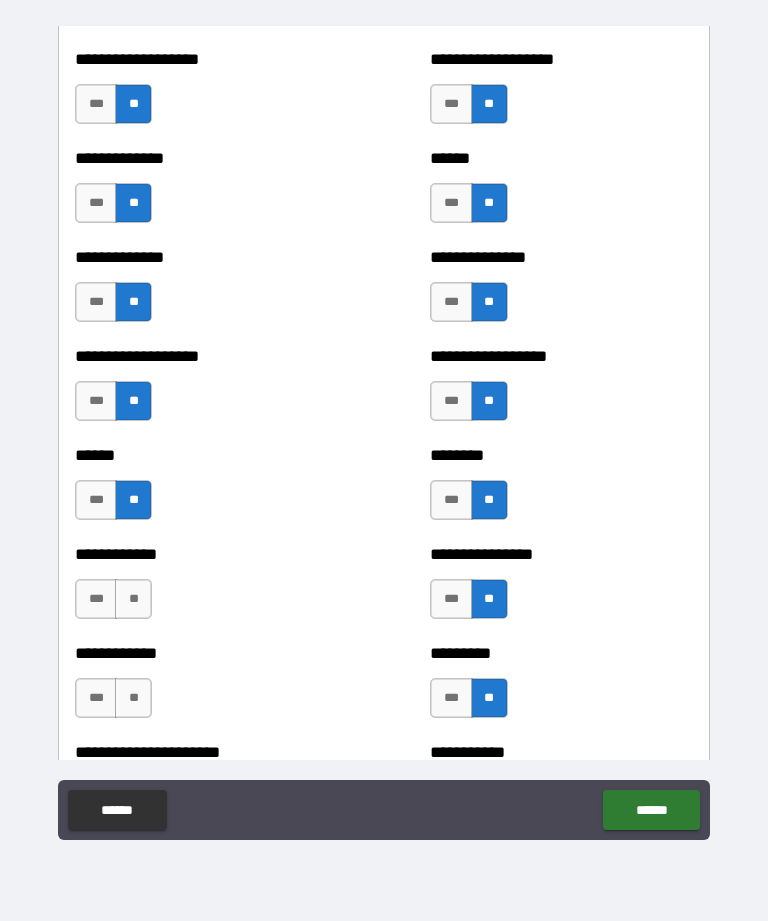 click on "**" at bounding box center (133, 599) 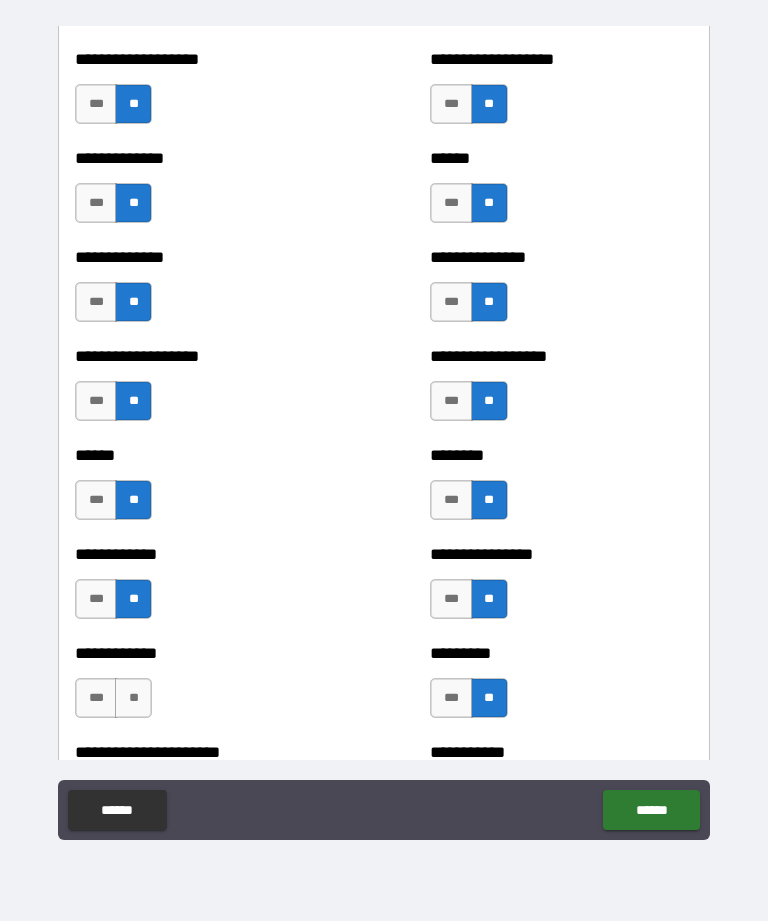 click on "**" at bounding box center (133, 698) 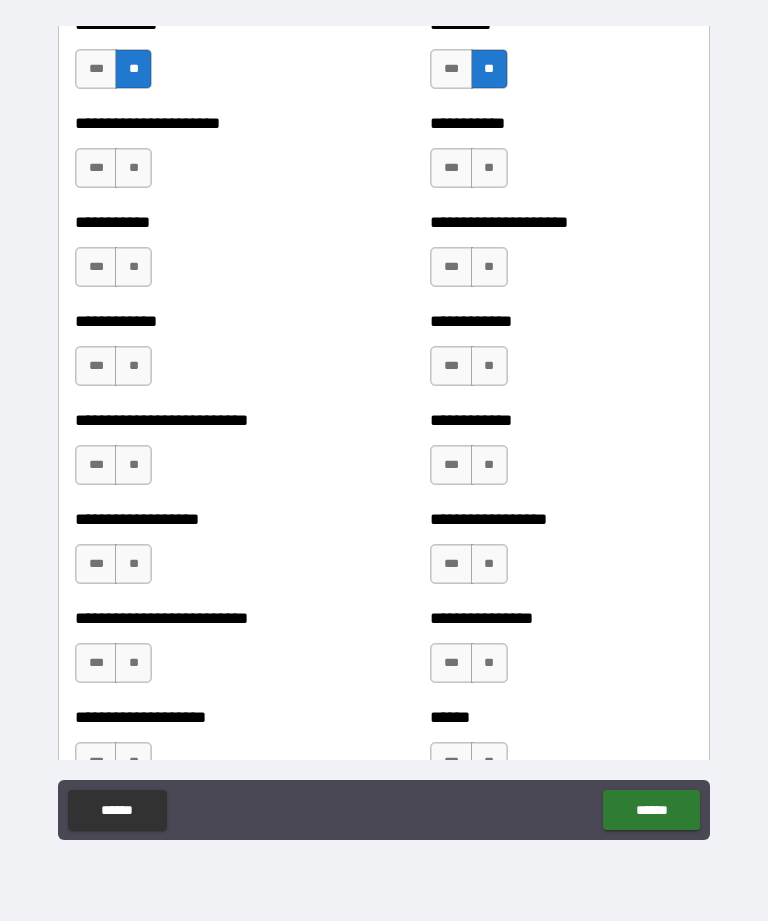 scroll, scrollTop: 5252, scrollLeft: 0, axis: vertical 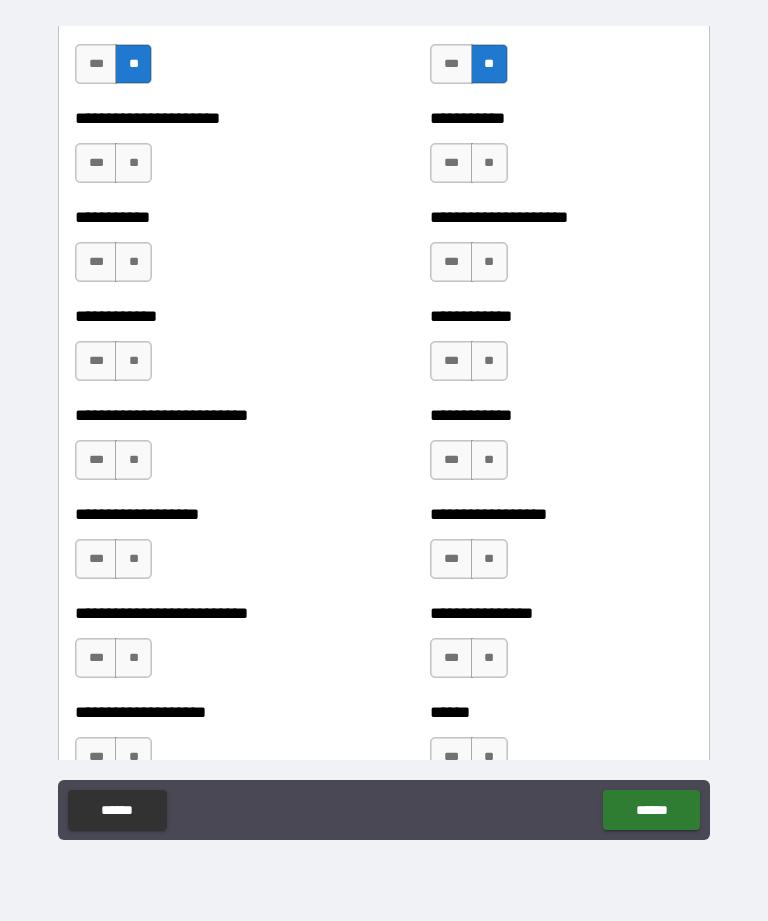 click on "**" at bounding box center (133, 163) 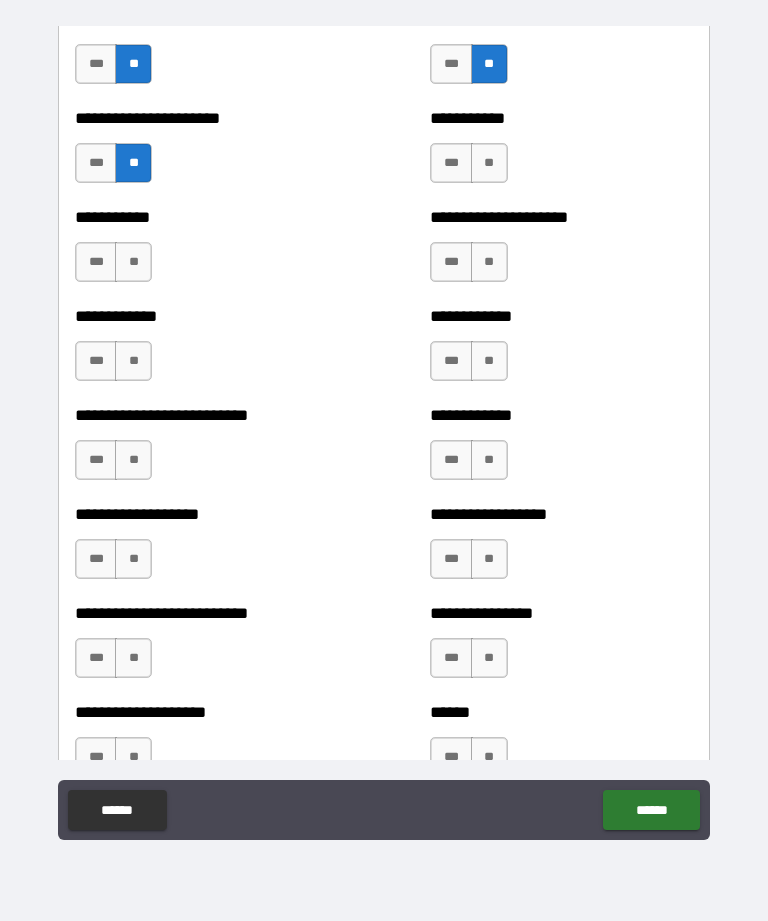 click on "**" at bounding box center (133, 262) 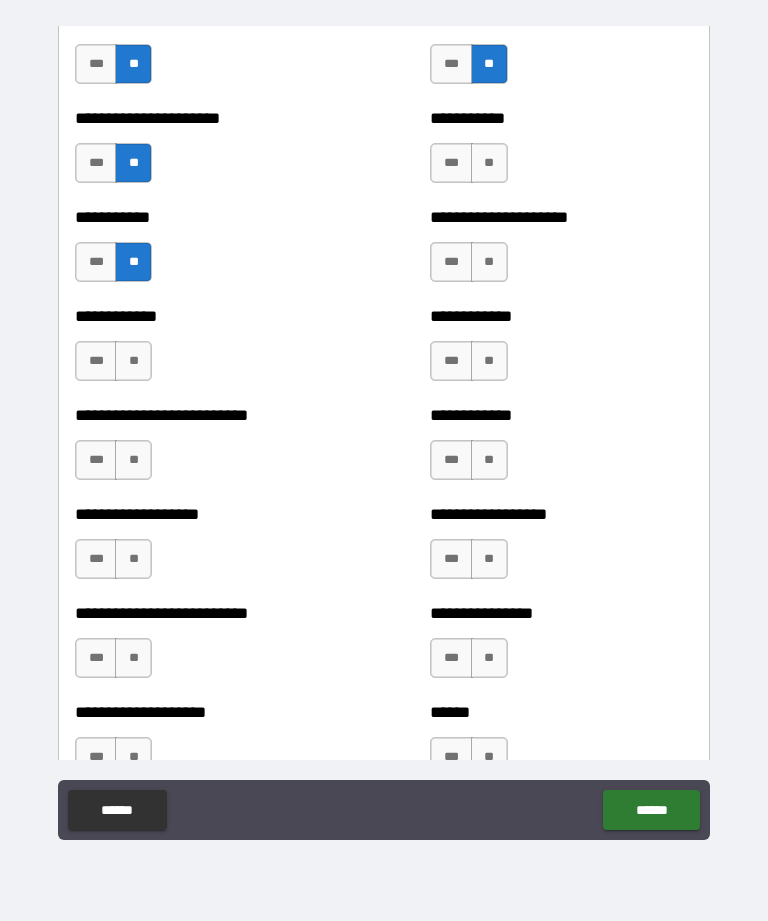 click on "**" at bounding box center [133, 361] 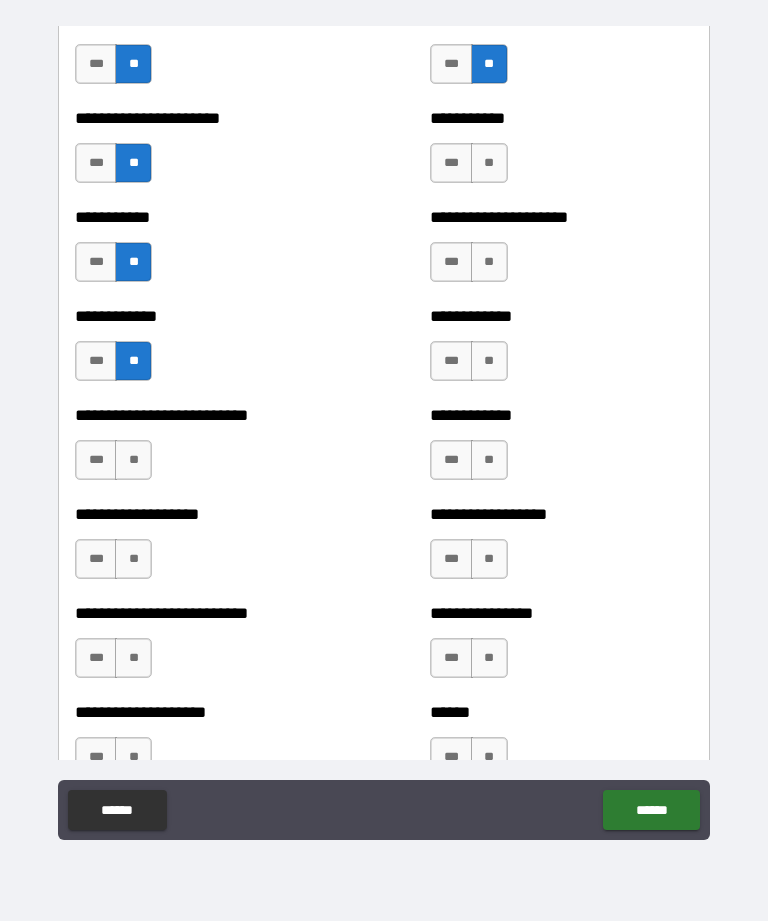 click on "**" at bounding box center (133, 460) 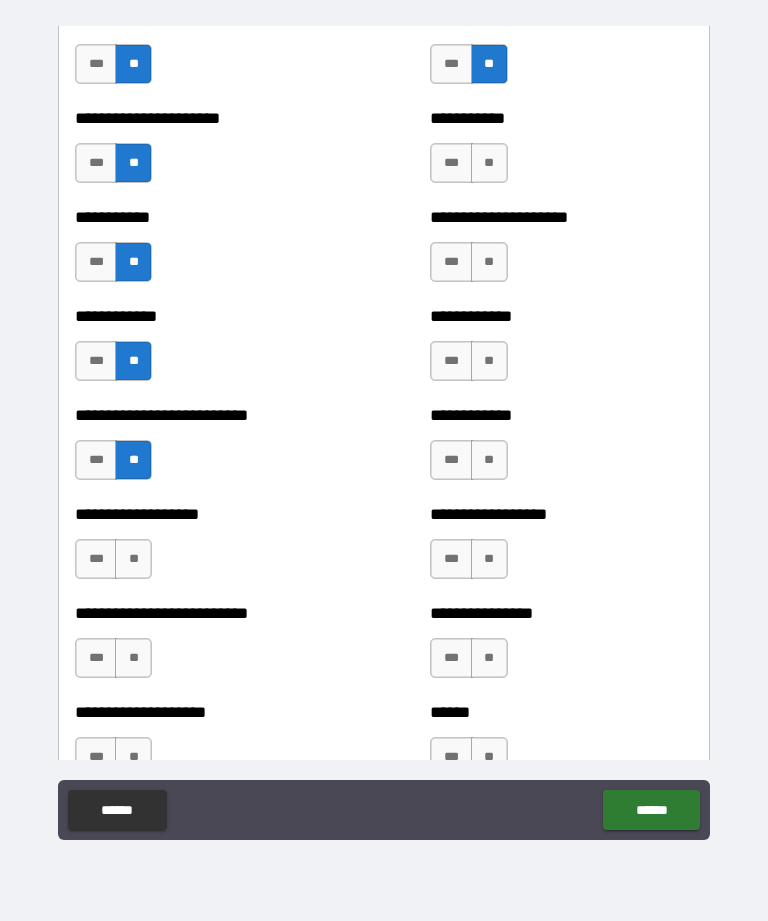 click on "**" at bounding box center (133, 559) 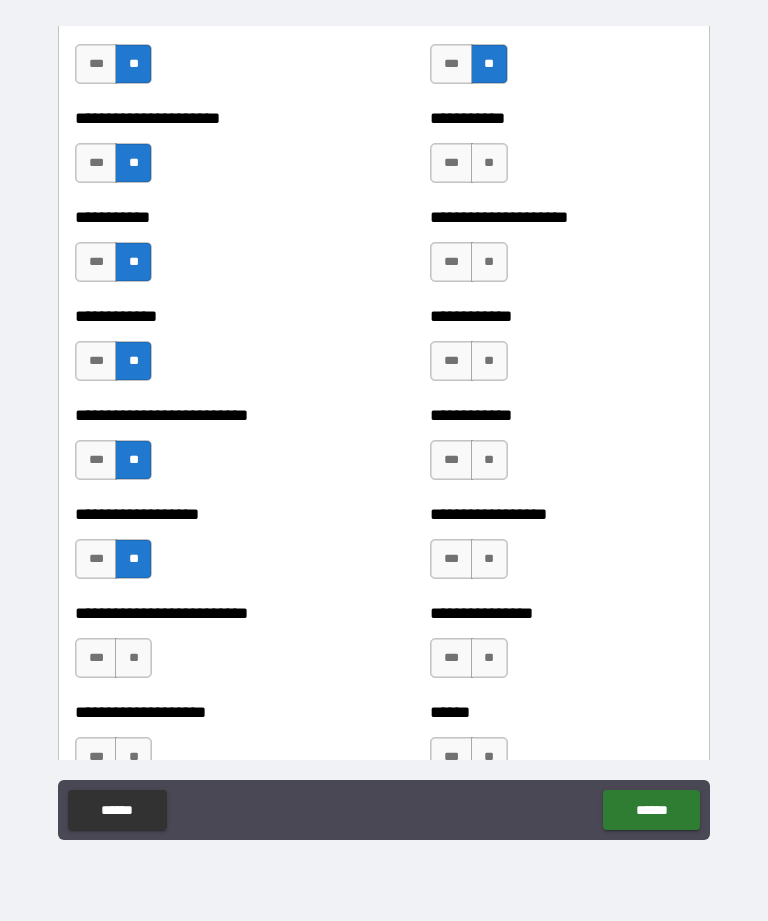 click on "**" at bounding box center [133, 658] 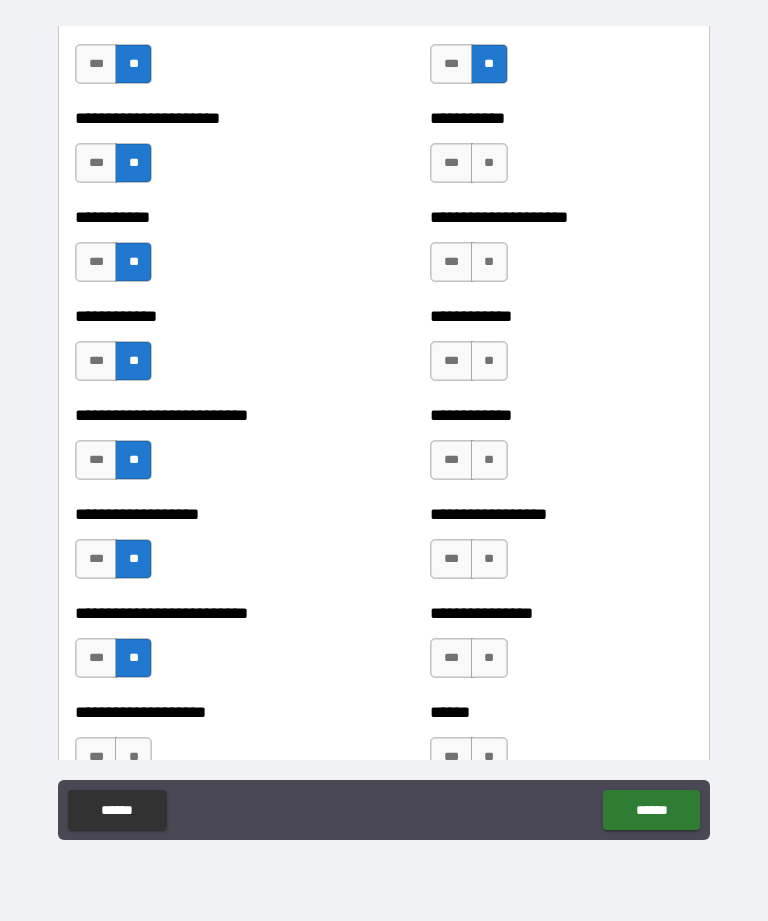 click on "**" at bounding box center [489, 163] 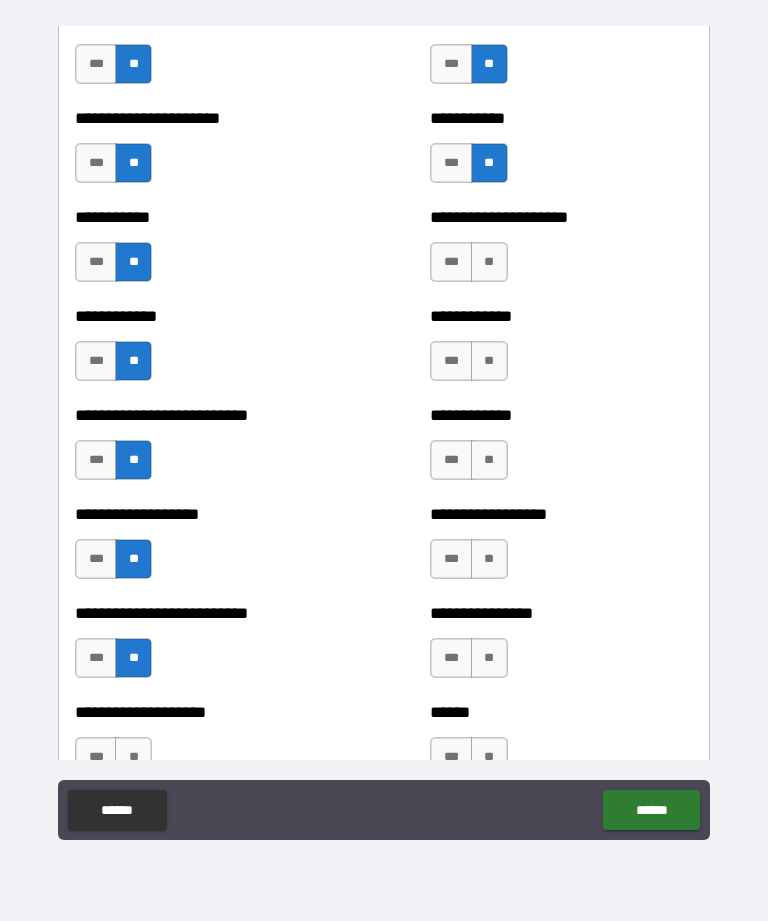 click on "**" at bounding box center [489, 262] 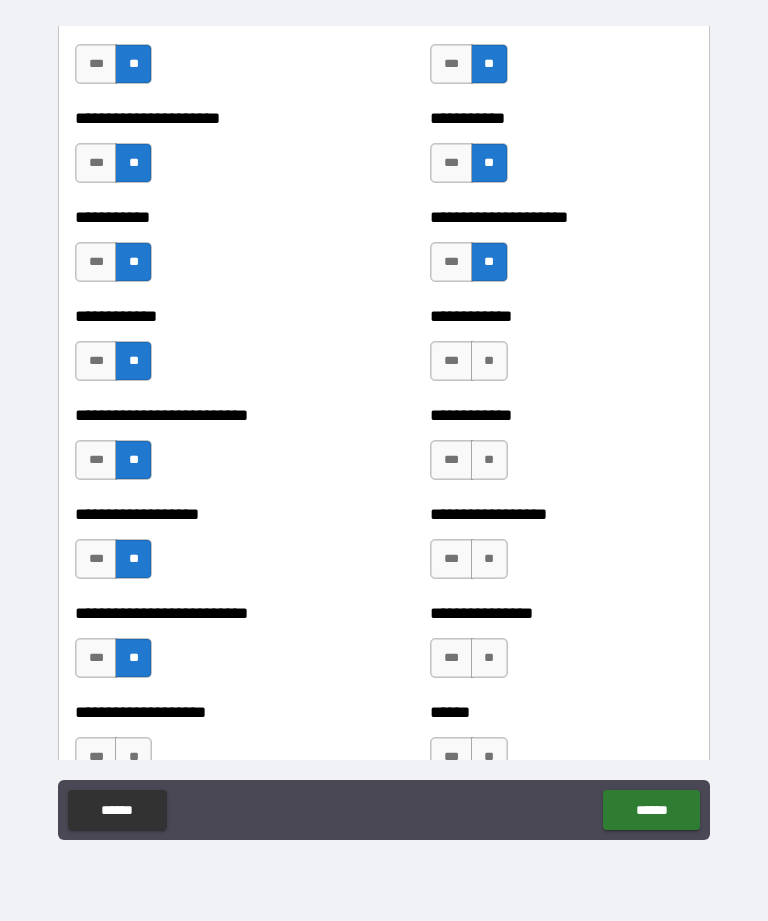 click on "**" at bounding box center [489, 361] 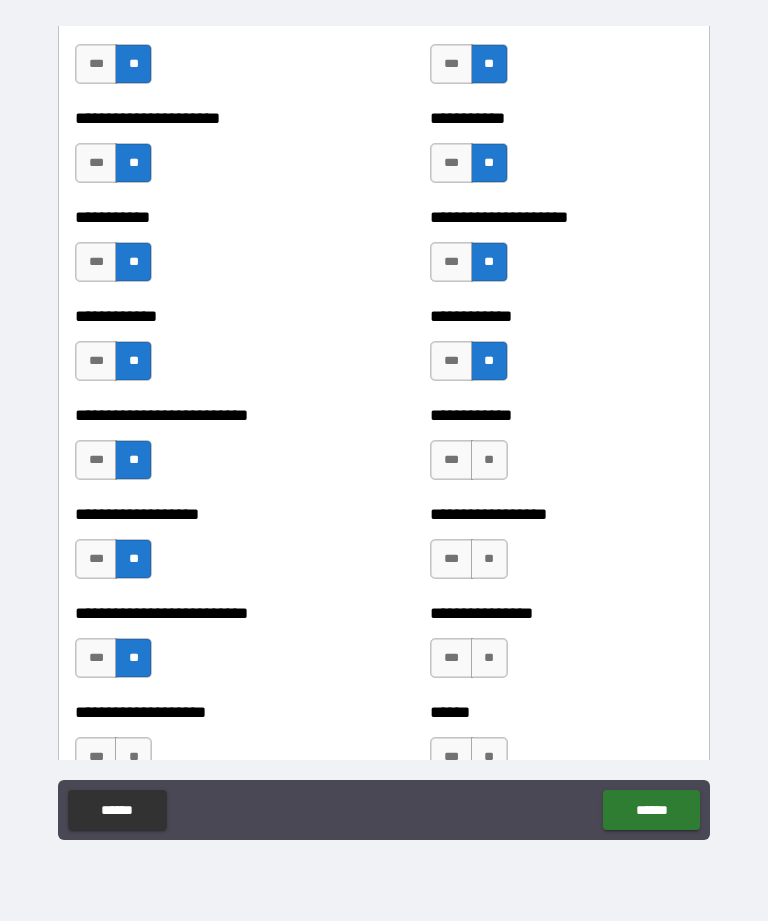 click on "**" at bounding box center (489, 460) 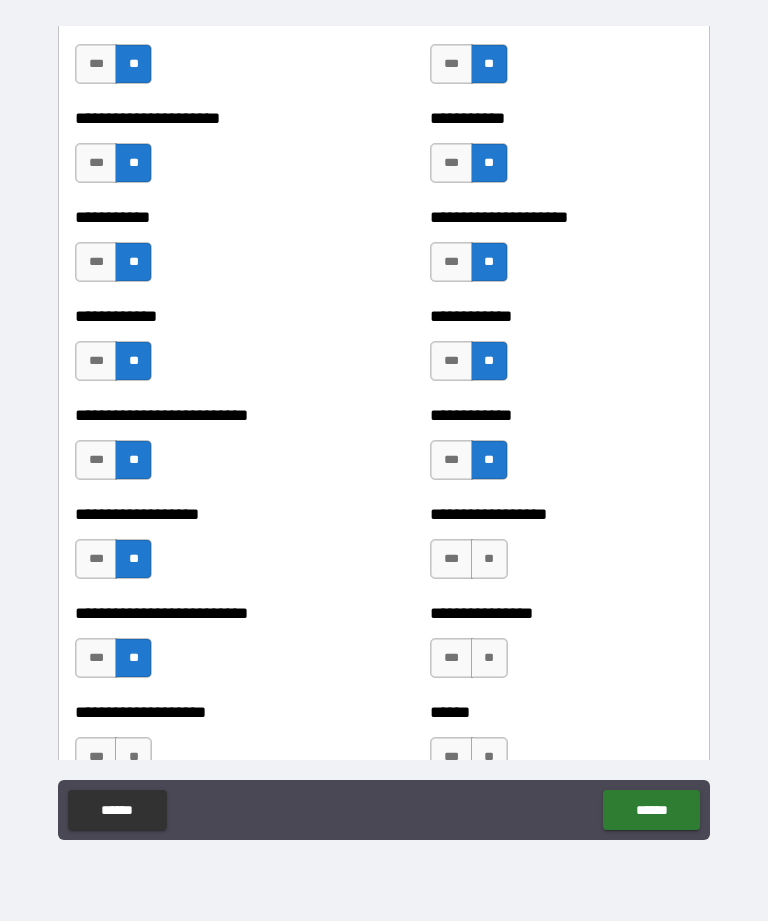click on "**" at bounding box center [489, 559] 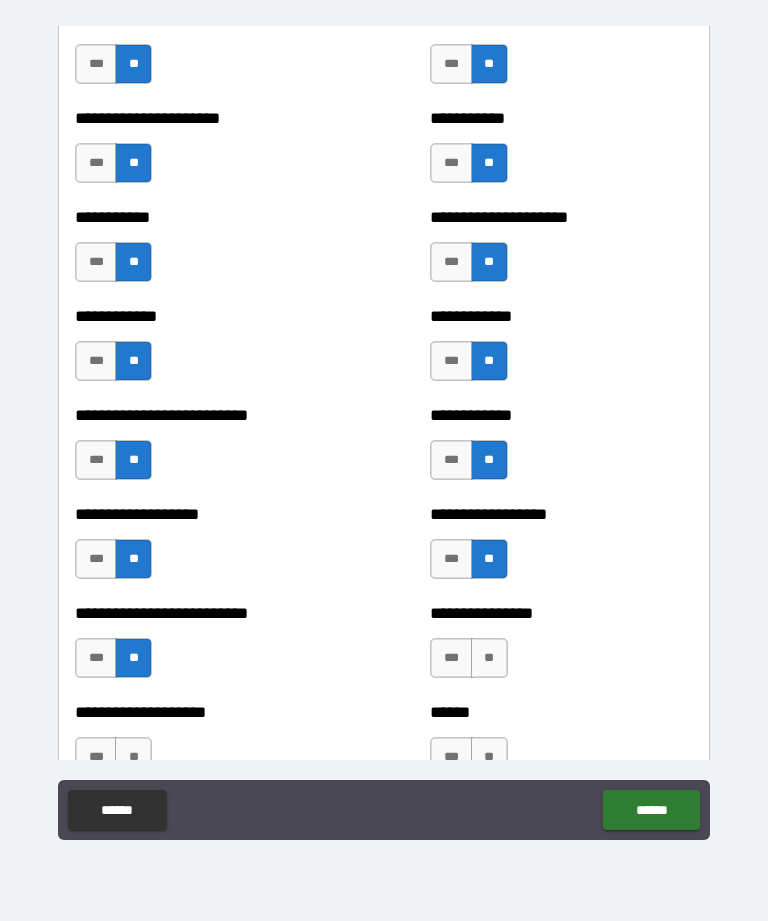 click on "**" at bounding box center [489, 658] 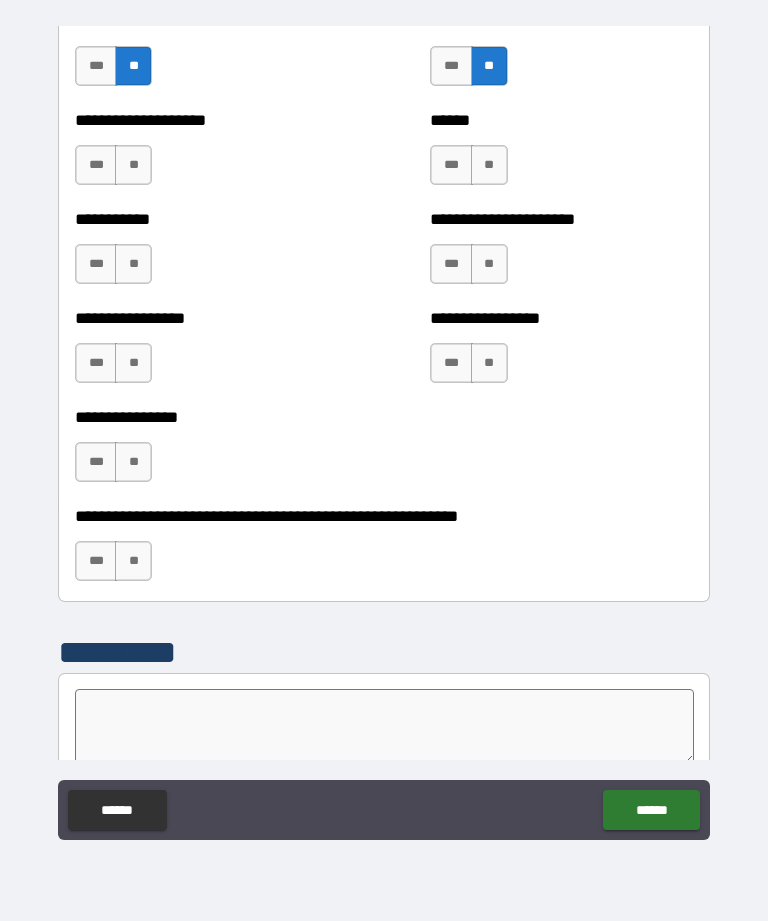 scroll, scrollTop: 5845, scrollLeft: 0, axis: vertical 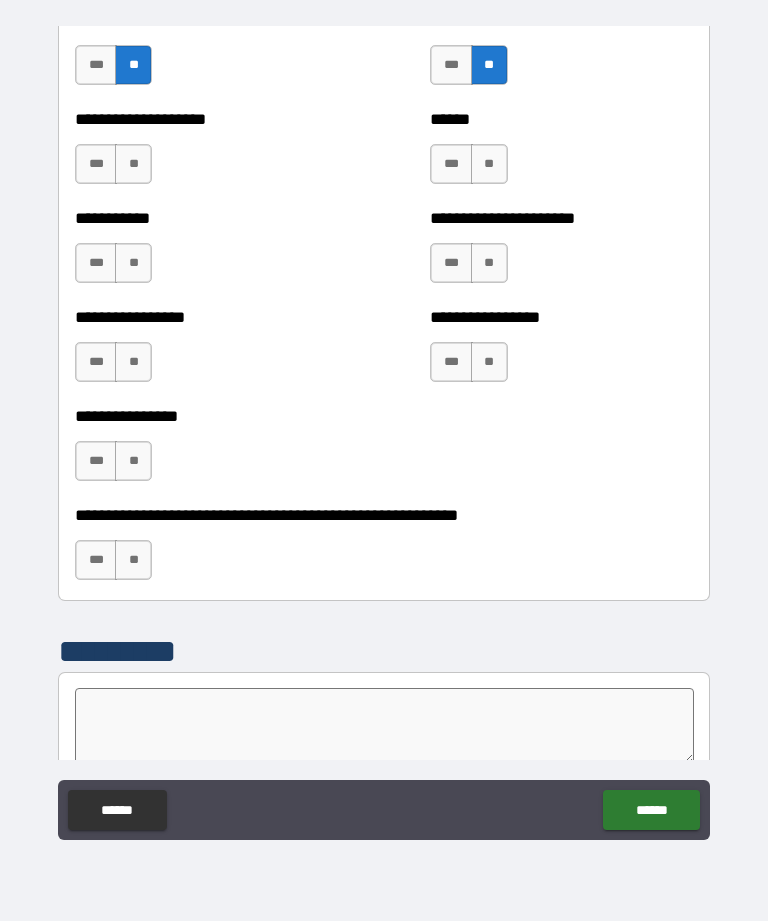 click on "**" at bounding box center [489, 164] 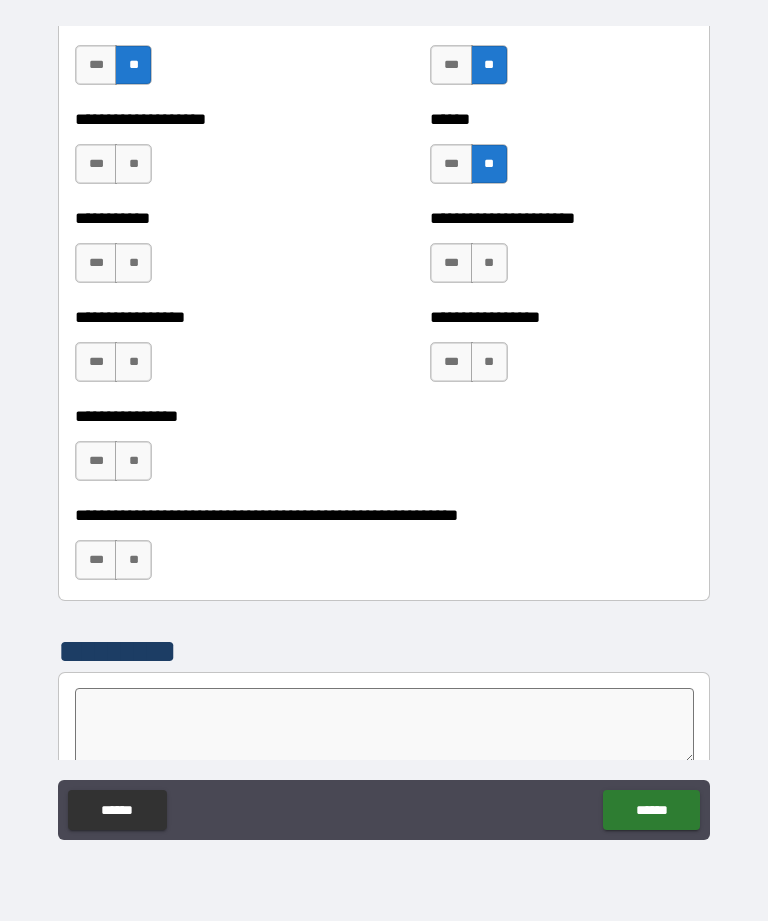 click on "**" at bounding box center (489, 263) 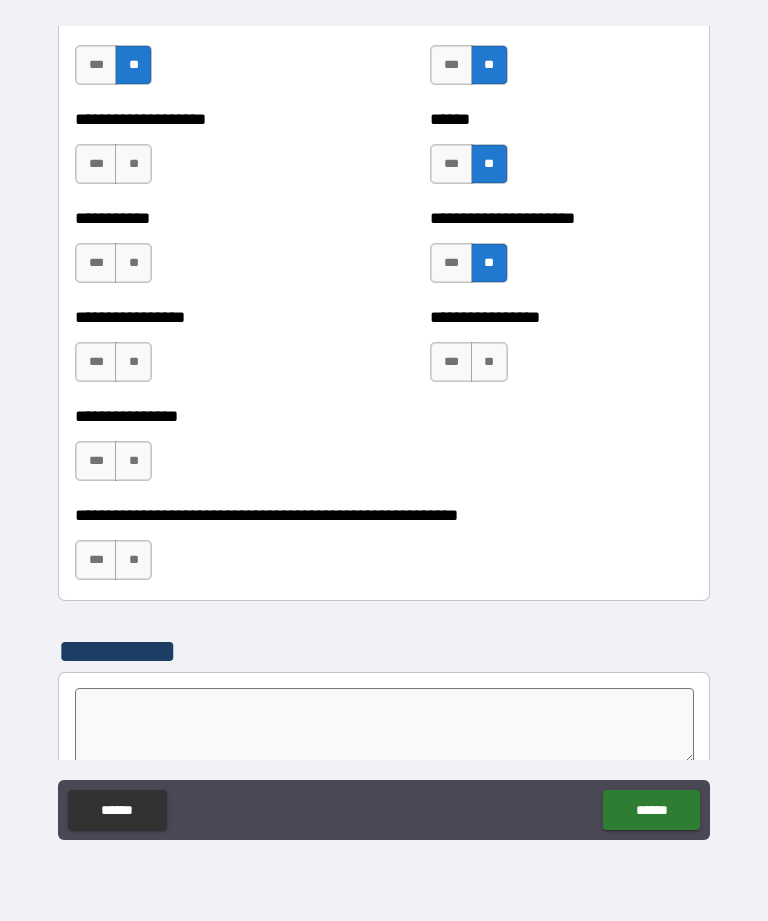click on "**" at bounding box center [489, 362] 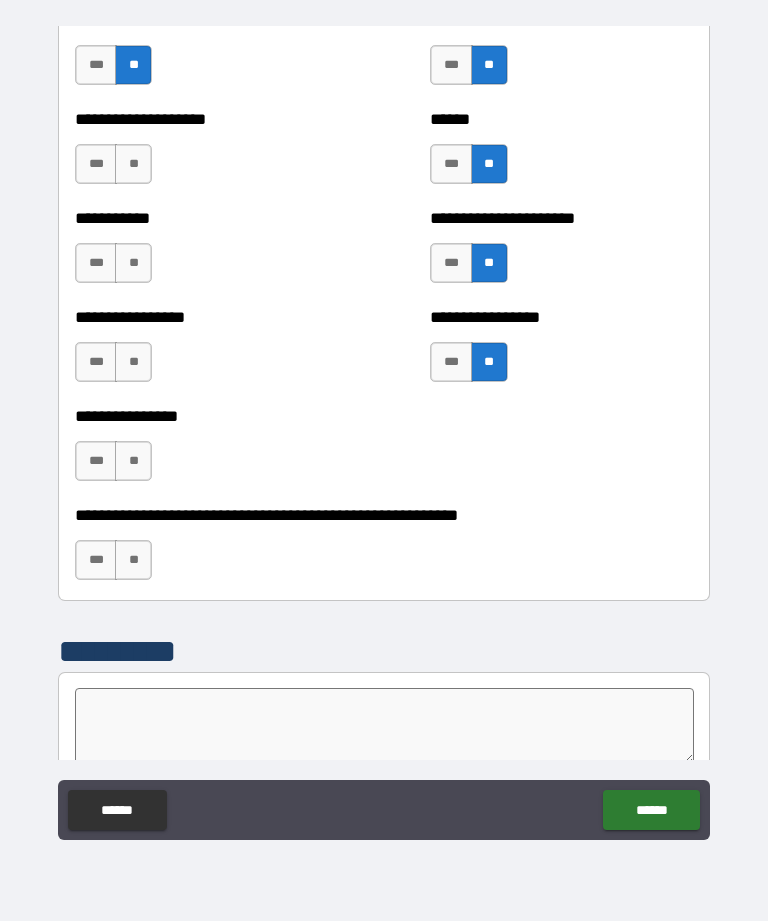 click on "**" at bounding box center (133, 164) 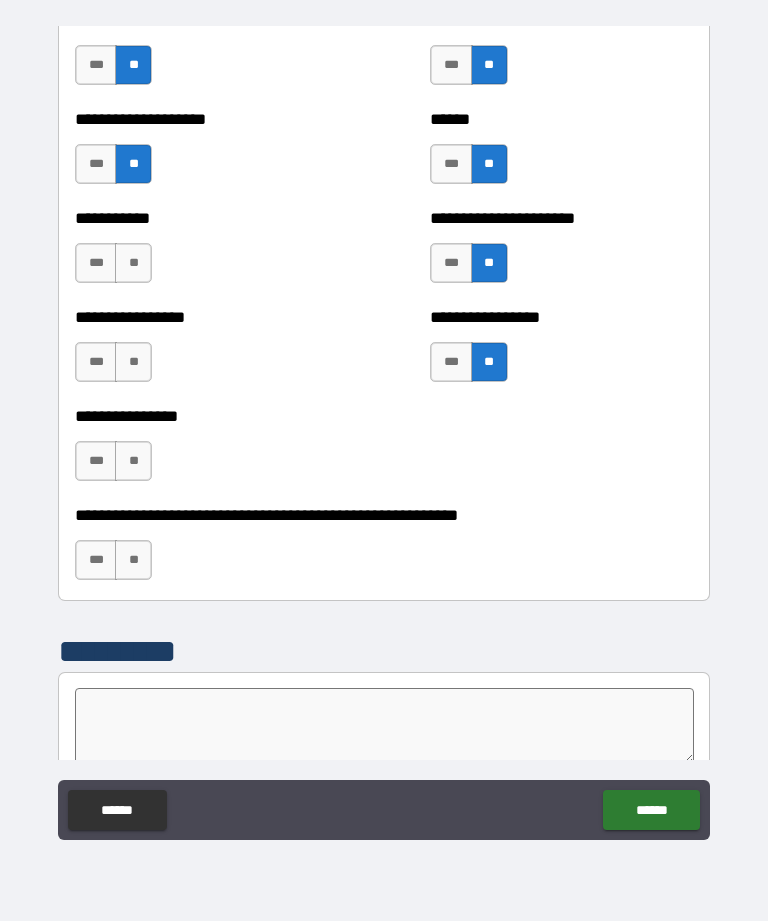 click on "**" at bounding box center [133, 263] 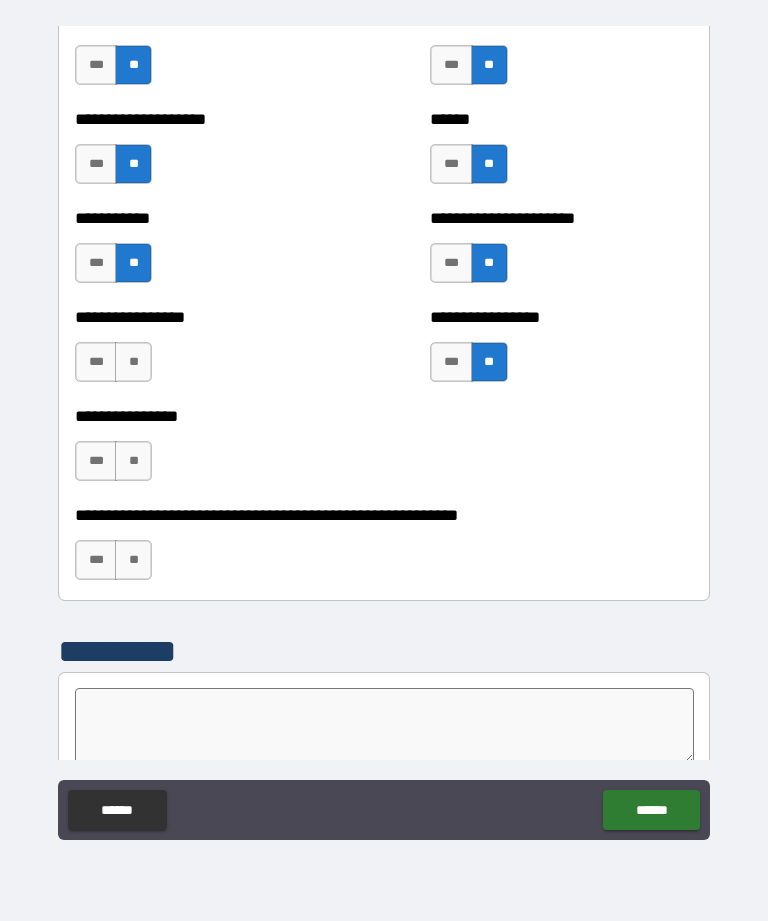 click on "**" at bounding box center [133, 362] 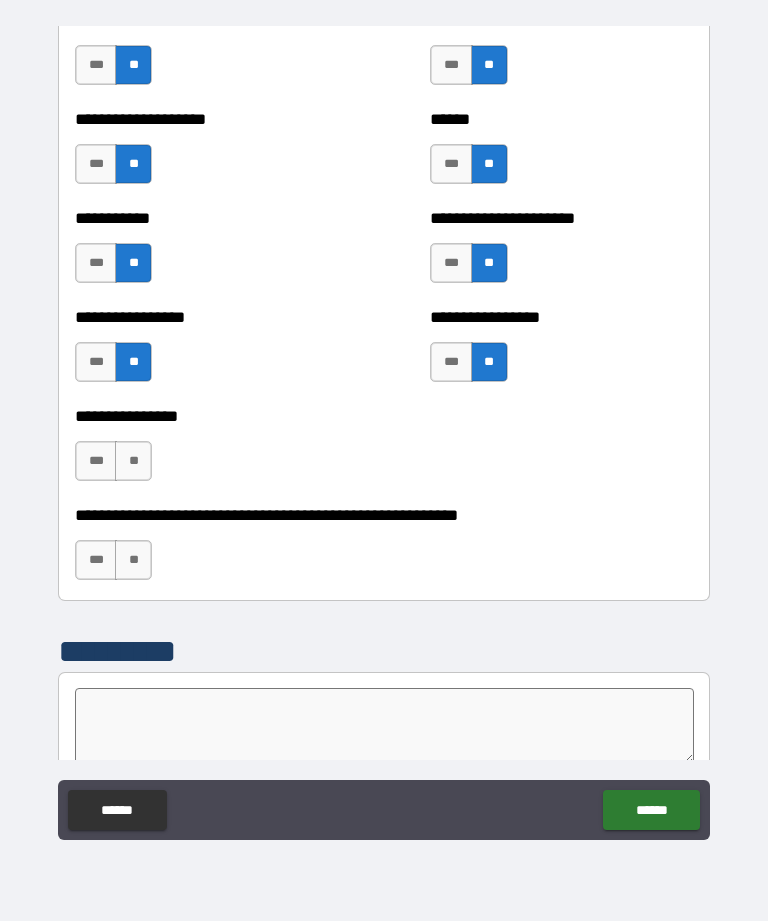 click on "**" at bounding box center (133, 461) 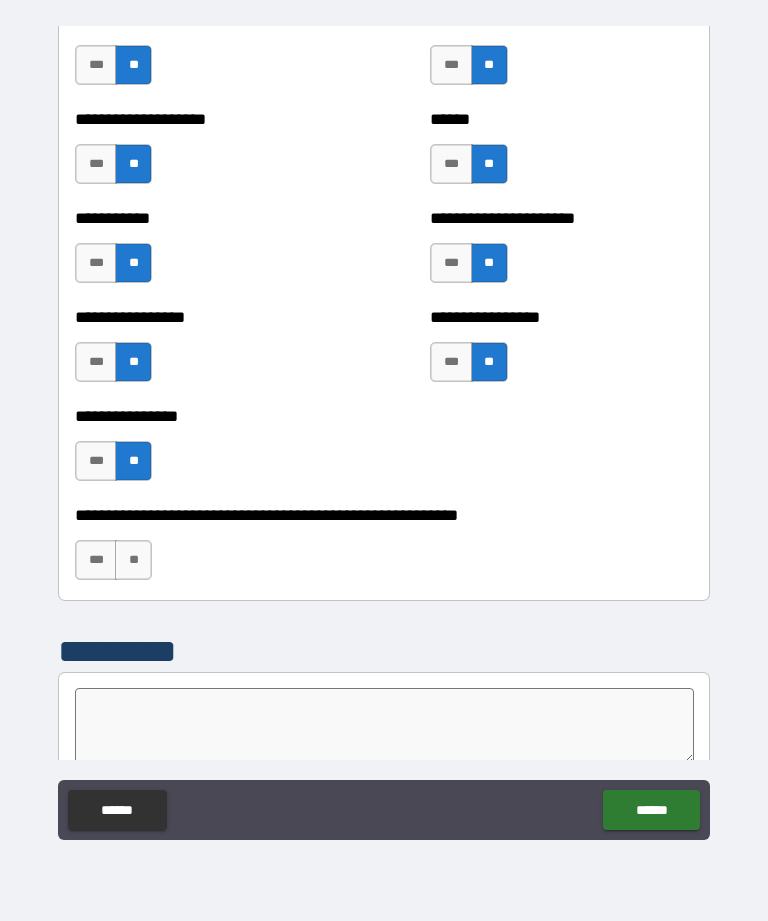 click on "**" at bounding box center (133, 560) 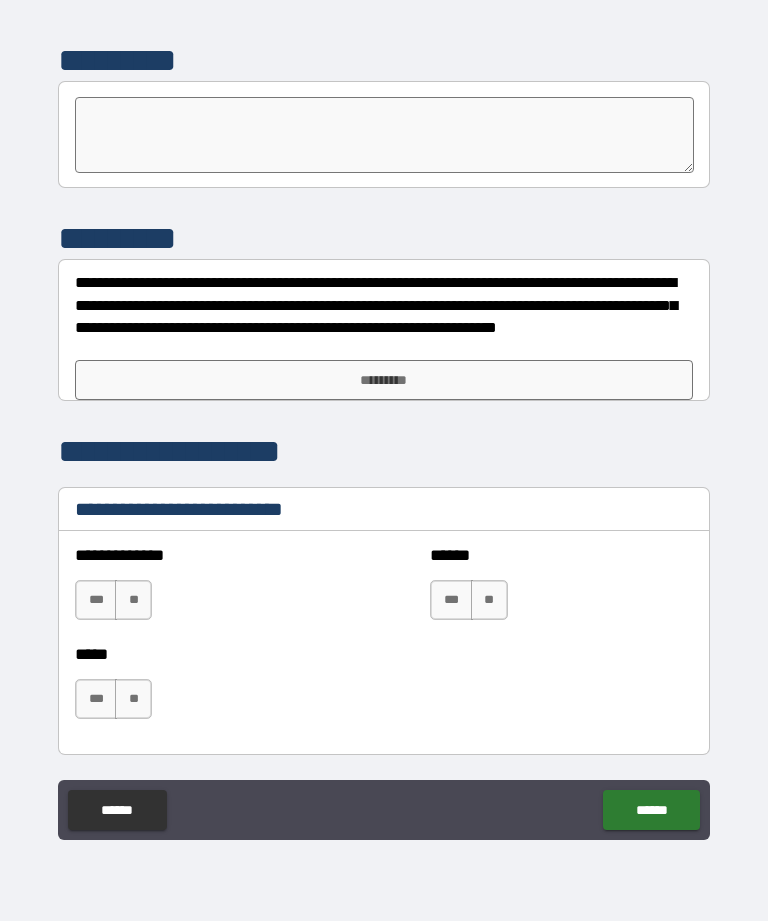 click on "**********" at bounding box center (384, 431) 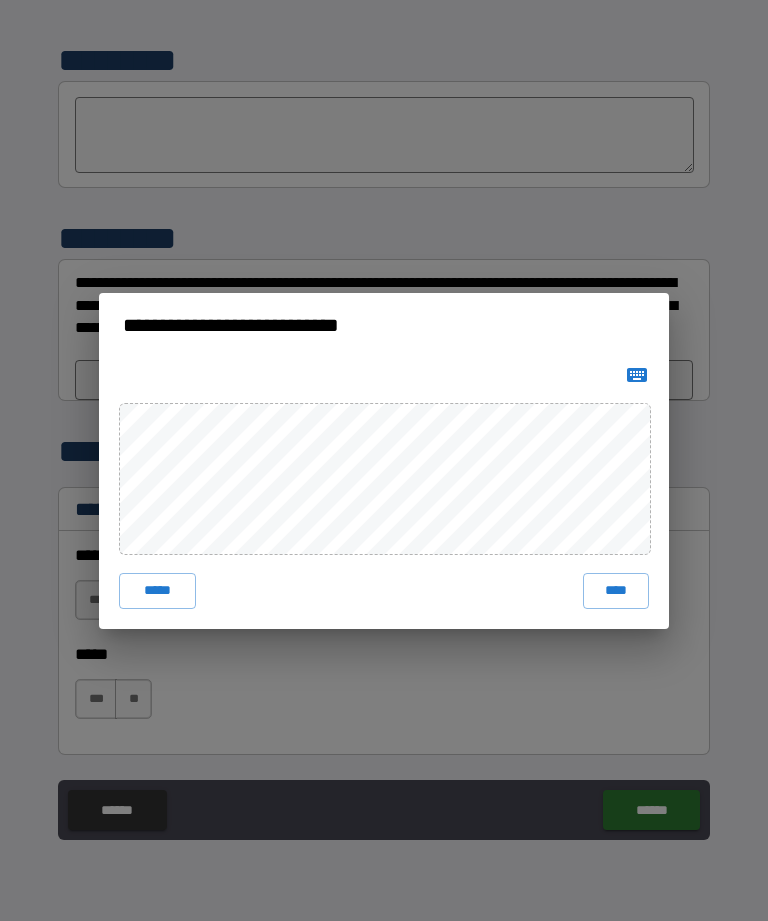 click on "****" at bounding box center [616, 591] 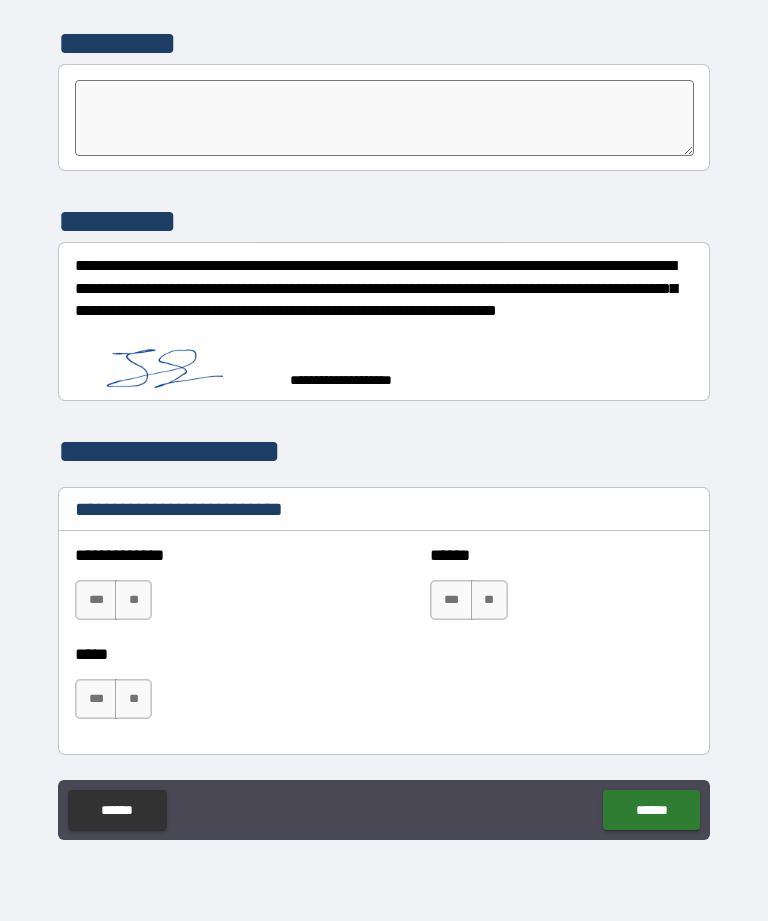 scroll, scrollTop: 6453, scrollLeft: 0, axis: vertical 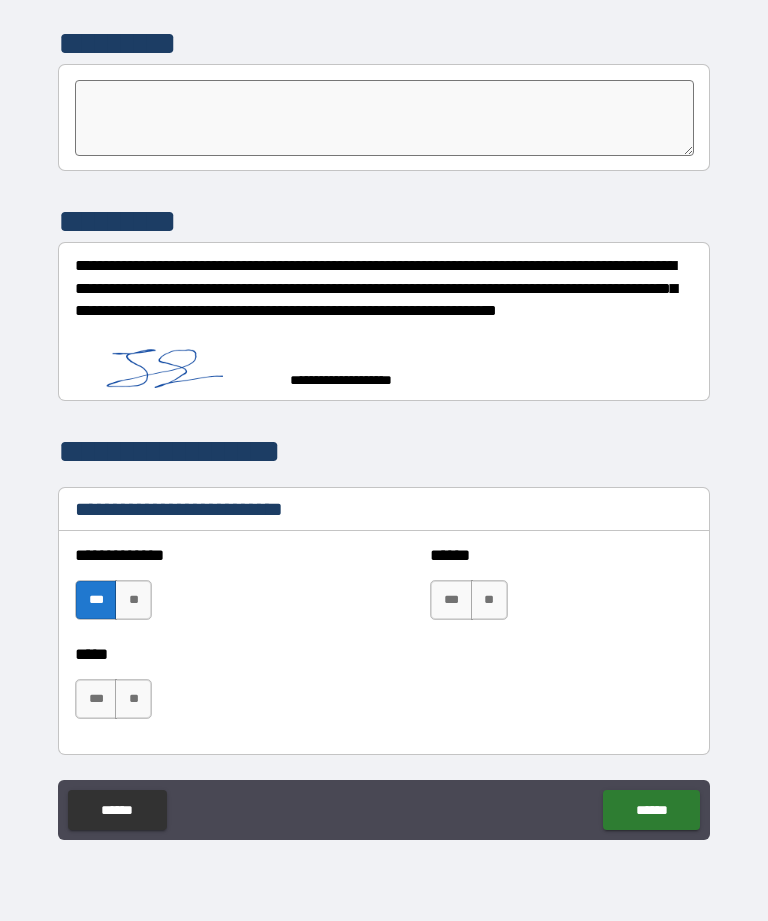 click on "******" at bounding box center [651, 810] 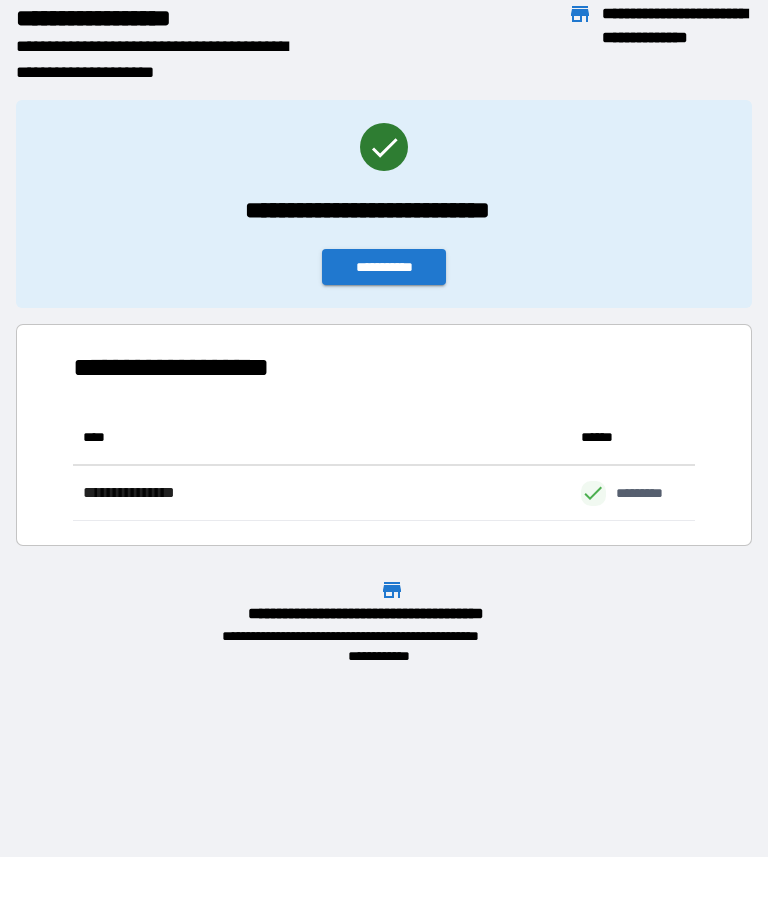 scroll, scrollTop: 111, scrollLeft: 622, axis: both 